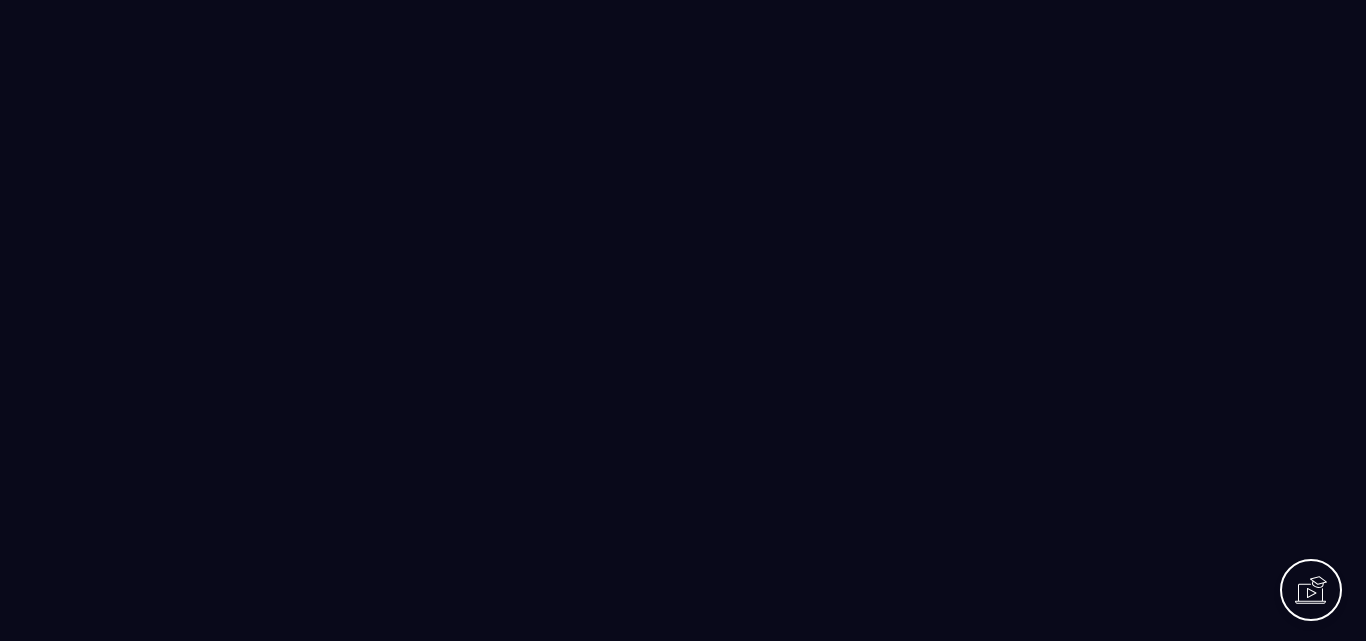 scroll, scrollTop: 0, scrollLeft: 0, axis: both 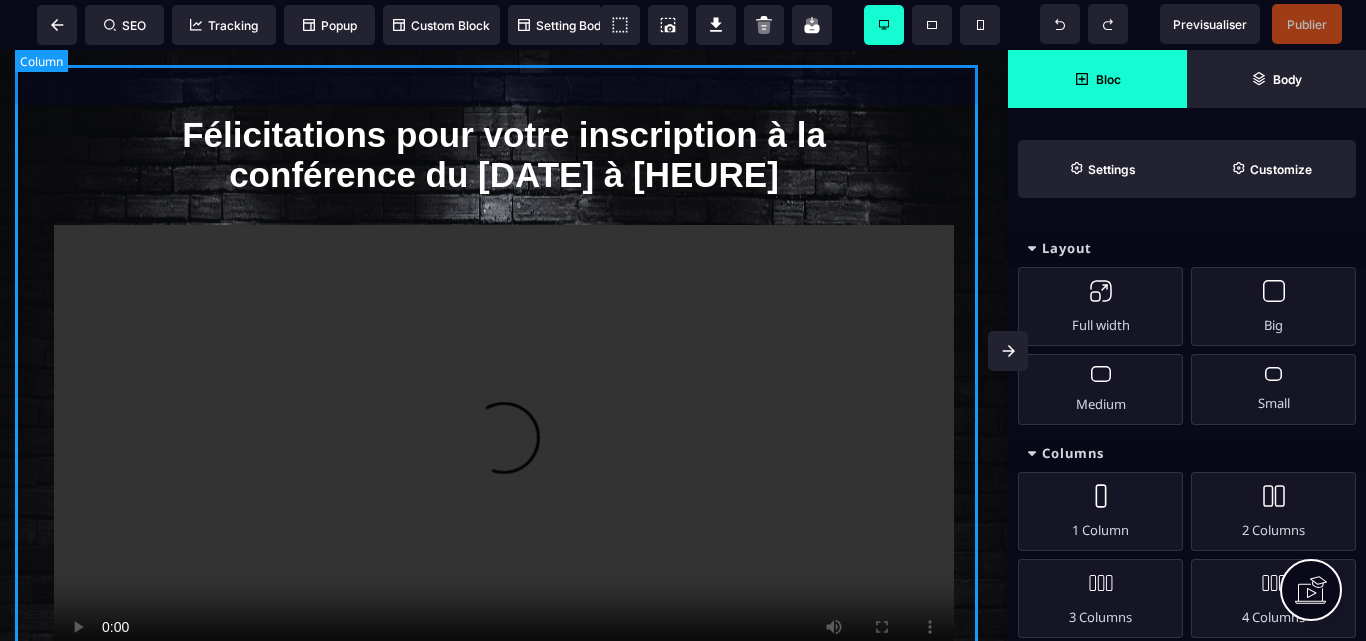 click on "Félicitations pour votre inscription à la conférence du [DATE] à [HEURE] RÉCUPÉREZ VOS BONUS MAINTENANT Voici les 3 étapes à suivre Dès Maintenant Étape 1 Lorem ipsum dolor sit amet, consectetur adipiscing elit Étape 2 Lorem ipsum dolor sit amet, consectetur adipiscing elit Étape 3 Lorem ipsum dolor sit amet, consectetur adipiscing elit RÉCUPÉREZ VOS BONUS MAINTENANT Copyright [YEAR], [COMPANY].com, Tous droits réservés. Ce site ne fait pas partie du site web de Facebook™ ou de Facebook™ Inc. En outre, ce site n'est PAS approuvé par Facebook™ de quelque manière que ce soit. FACEBOOK™ est une marque déposée de FACEBOOK™, Inc." at bounding box center [504, 824] 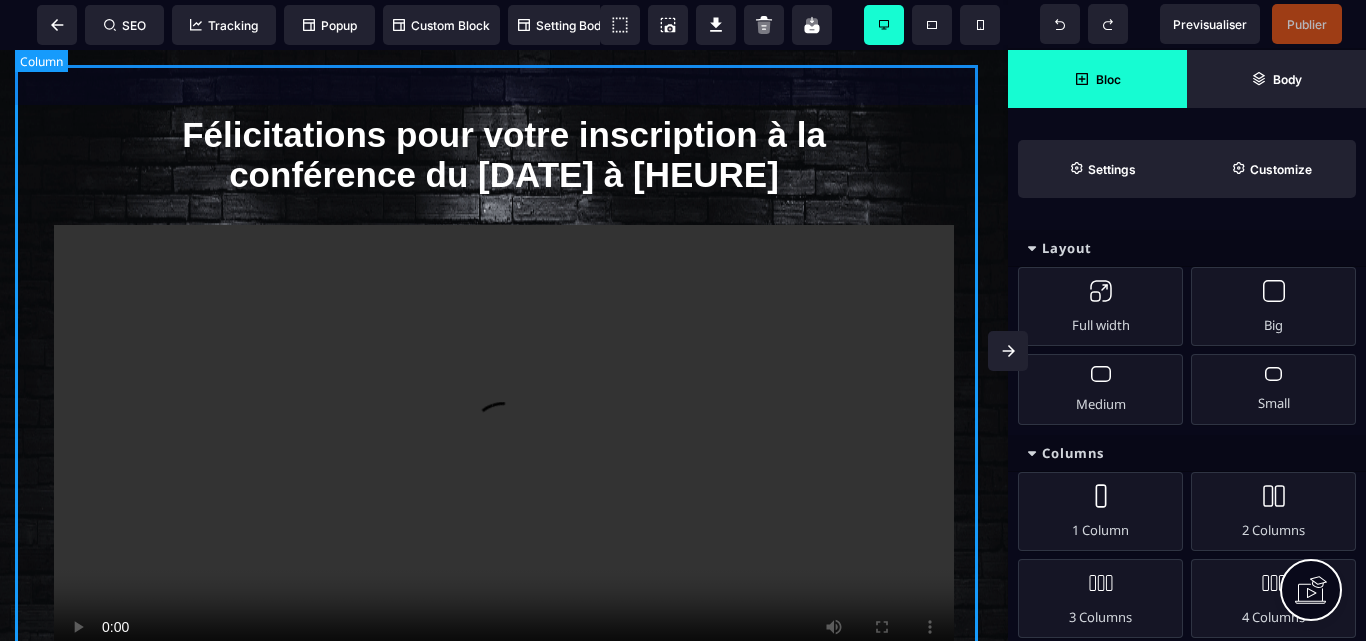 select on "*" 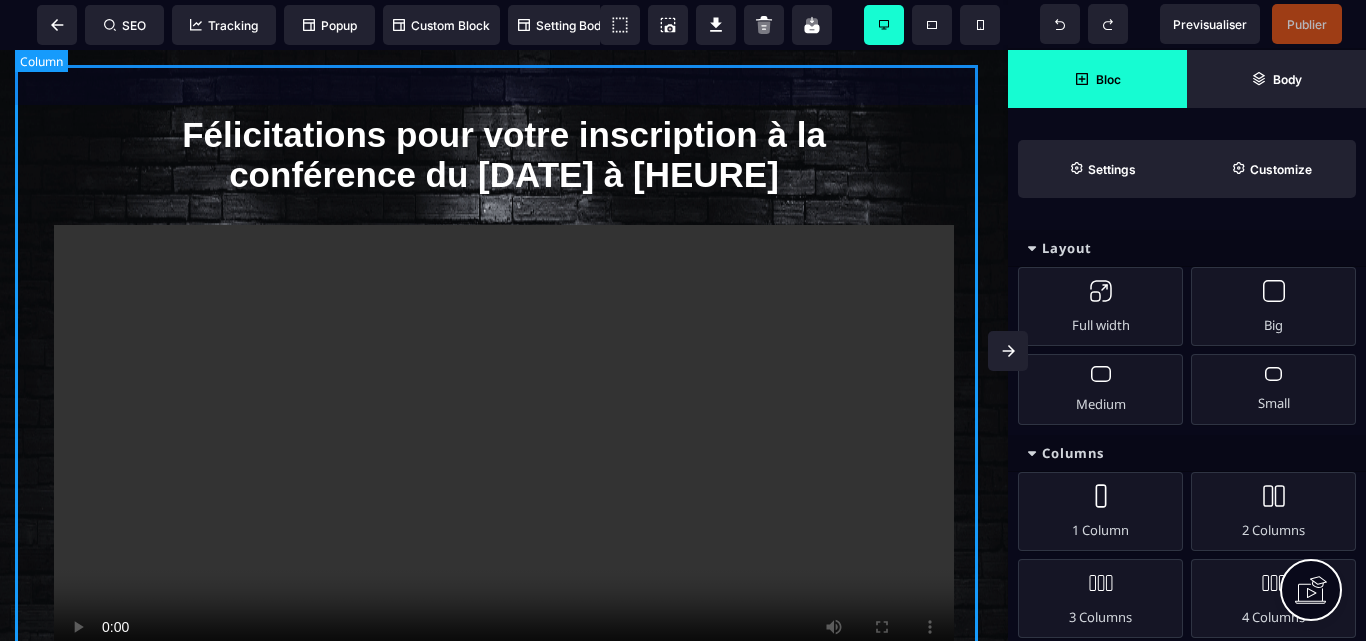 select on "**" 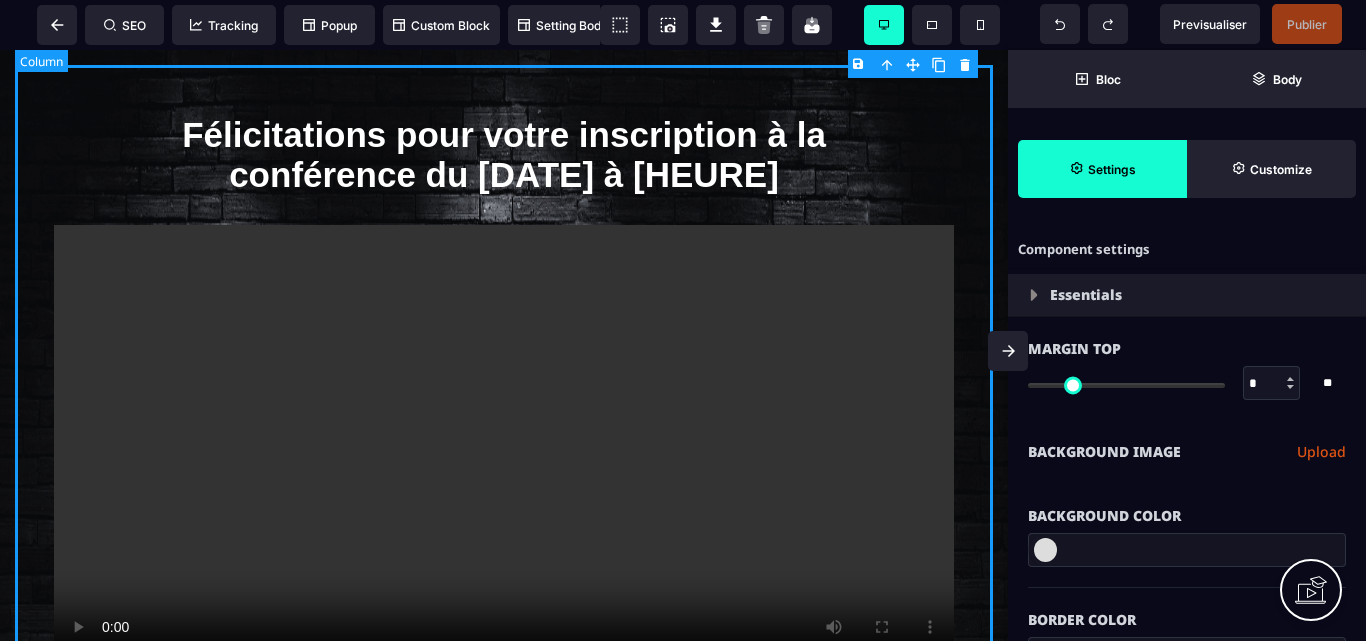type on "*" 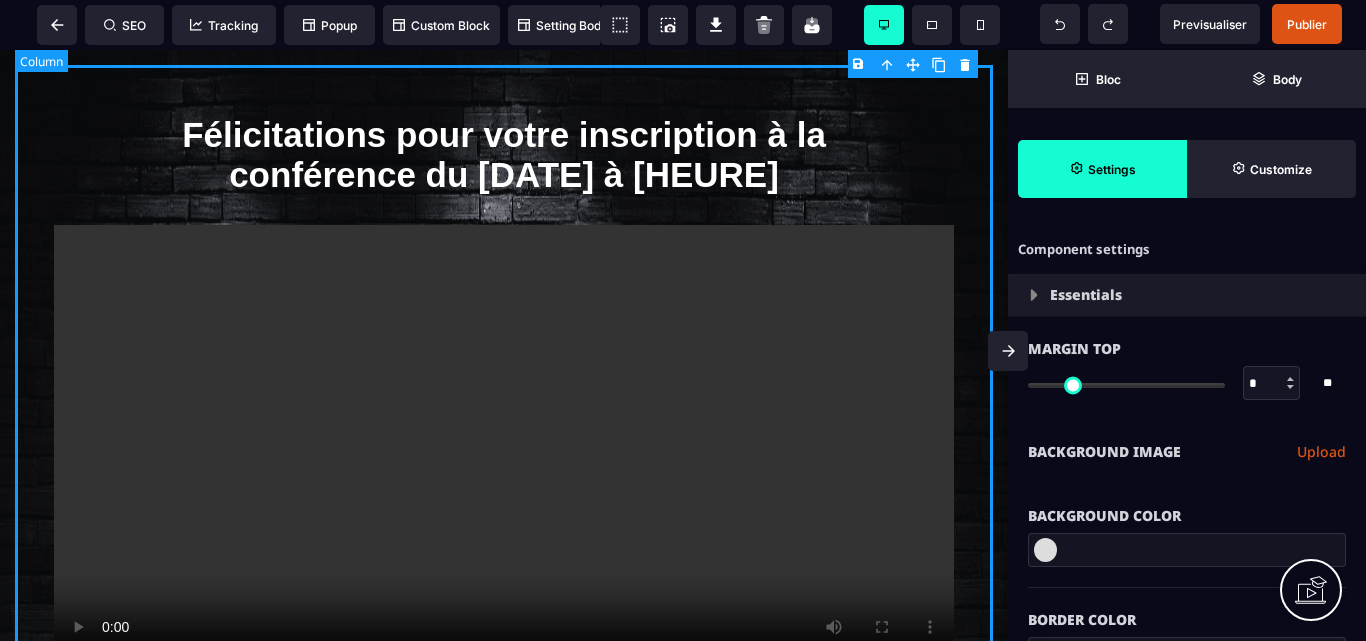 click on "Félicitations pour votre inscription à la conférence du [DATE] à [HEURE] RÉCUPÉREZ VOS BONUS MAINTENANT Voici les 3 étapes à suivre Dès Maintenant Étape 1 Lorem ipsum dolor sit amet, consectetur adipiscing elit Étape 2 Lorem ipsum dolor sit amet, consectetur adipiscing elit Étape 3 Lorem ipsum dolor sit amet, consectetur adipiscing elit RÉCUPÉREZ VOS BONUS MAINTENANT Copyright [YEAR], [COMPANY].com, Tous droits réservés. Ce site ne fait pas partie du site web de Facebook™ ou de Facebook™ Inc. En outre, ce site n'est PAS approuvé par Facebook™ de quelque manière que ce soit. FACEBOOK™ est une marque déposée de FACEBOOK™, Inc." at bounding box center (504, 824) 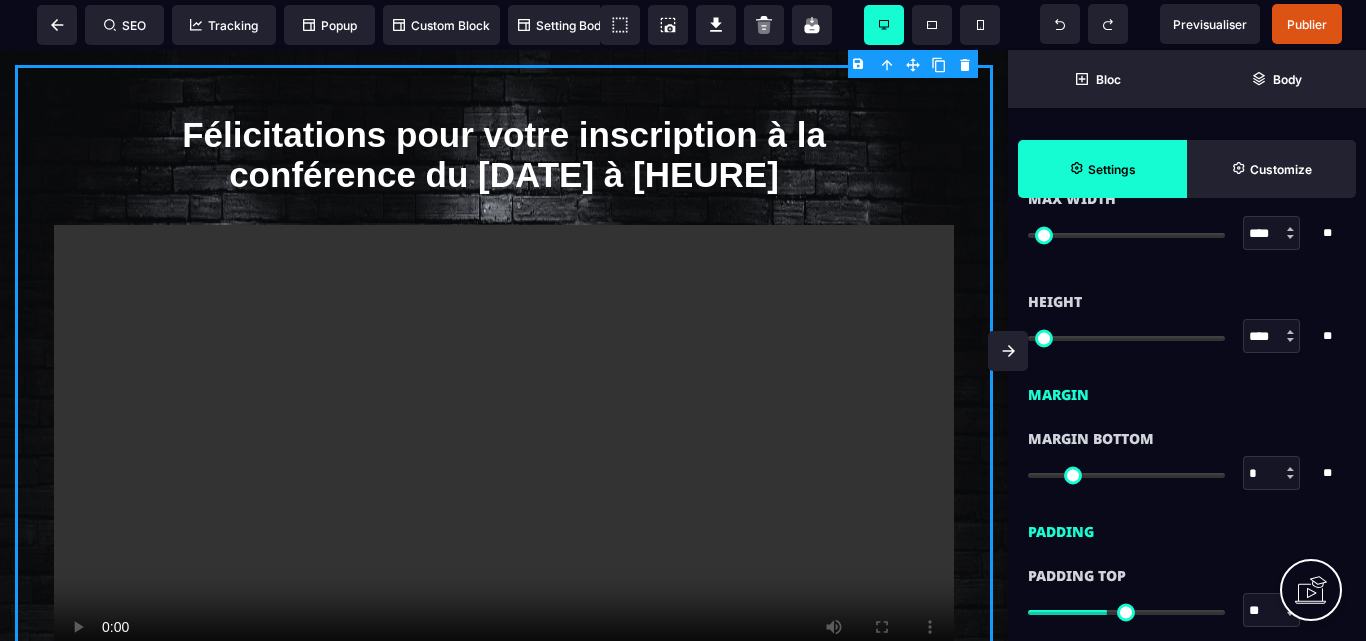 scroll, scrollTop: 1600, scrollLeft: 0, axis: vertical 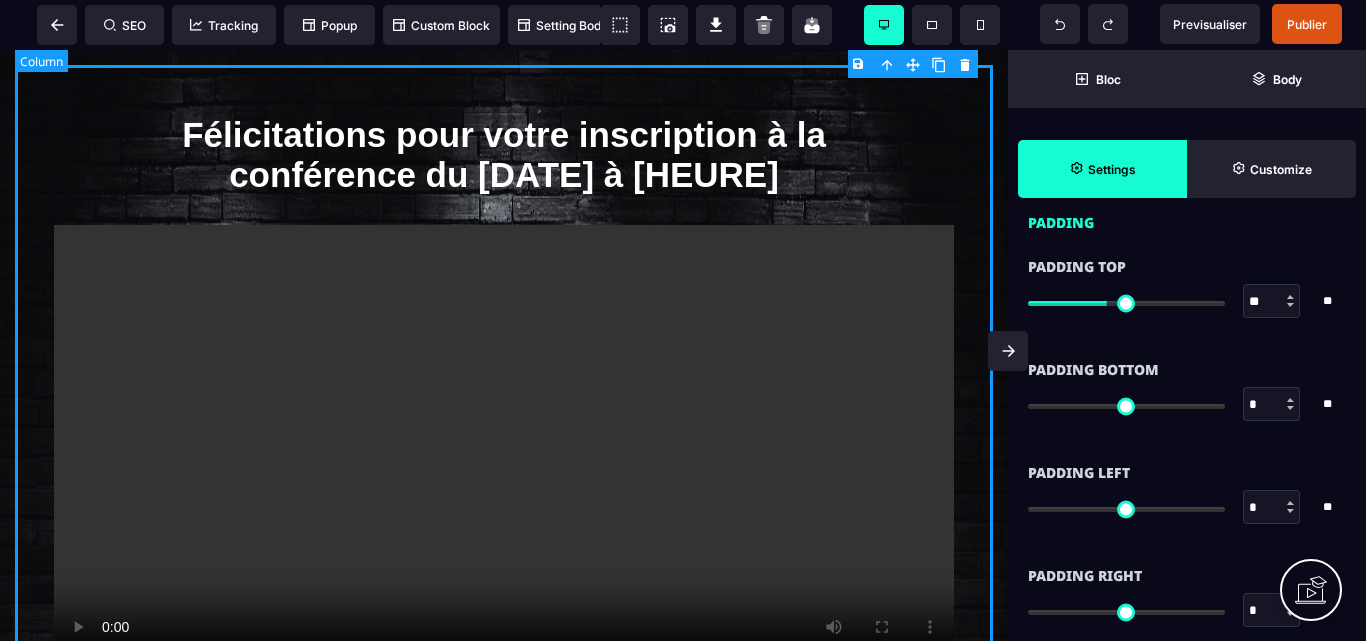 click on "Félicitations pour votre inscription à la conférence du [DATE] à [HEURE] RÉCUPÉREZ VOS BONUS MAINTENANT Voici les 3 étapes à suivre Dès Maintenant Étape 1 Lorem ipsum dolor sit amet, consectetur adipiscing elit Étape 2 Lorem ipsum dolor sit amet, consectetur adipiscing elit Étape 3 Lorem ipsum dolor sit amet, consectetur adipiscing elit RÉCUPÉREZ VOS BONUS MAINTENANT Copyright [YEAR], [COMPANY].com, Tous droits réservés. Ce site ne fait pas partie du site web de Facebook™ ou de Facebook™ Inc. En outre, ce site n'est PAS approuvé par Facebook™ de quelque manière que ce soit. FACEBOOK™ est une marque déposée de FACEBOOK™, Inc." at bounding box center [504, 824] 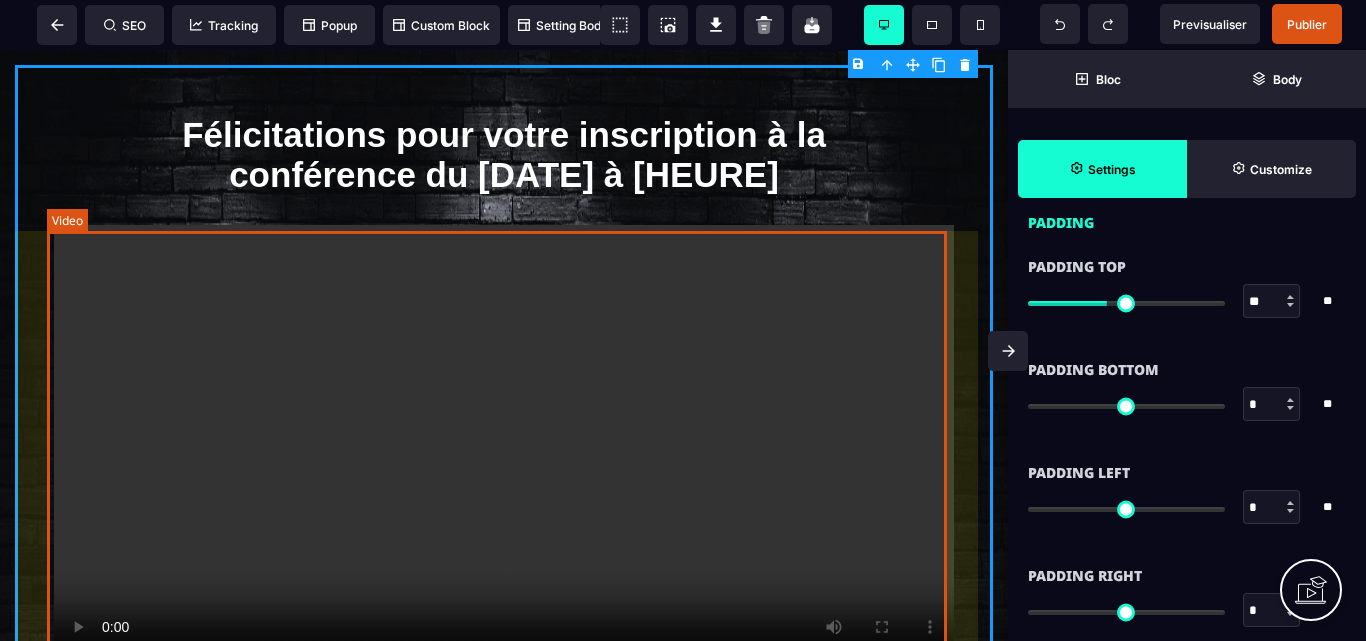 click at bounding box center [504, 450] 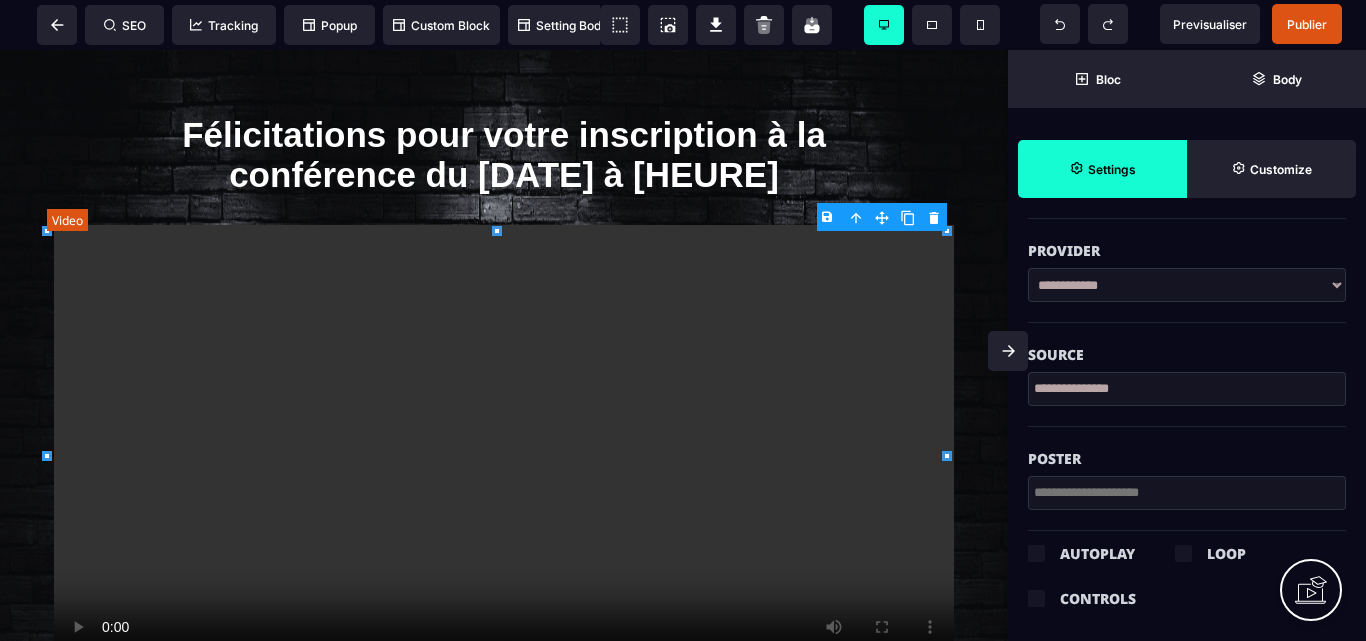 select on "**" 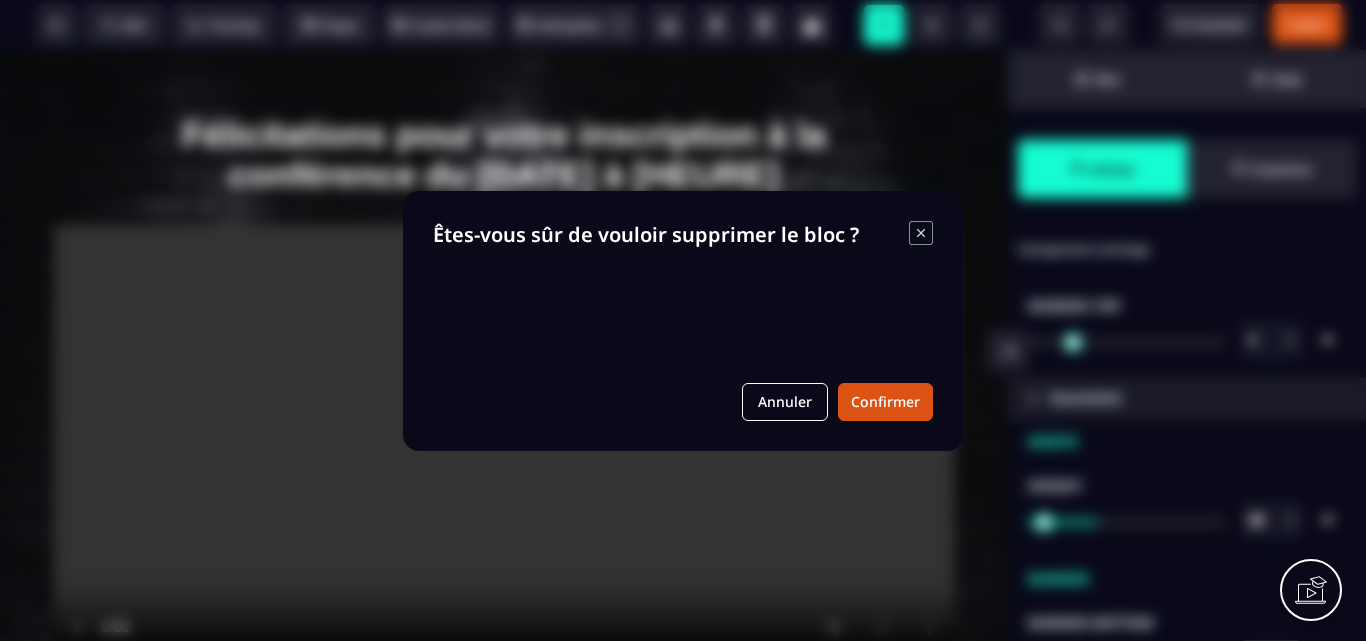 click on "B I U S
A *******
Video
SEO
Tracking
Popup" at bounding box center (683, 320) 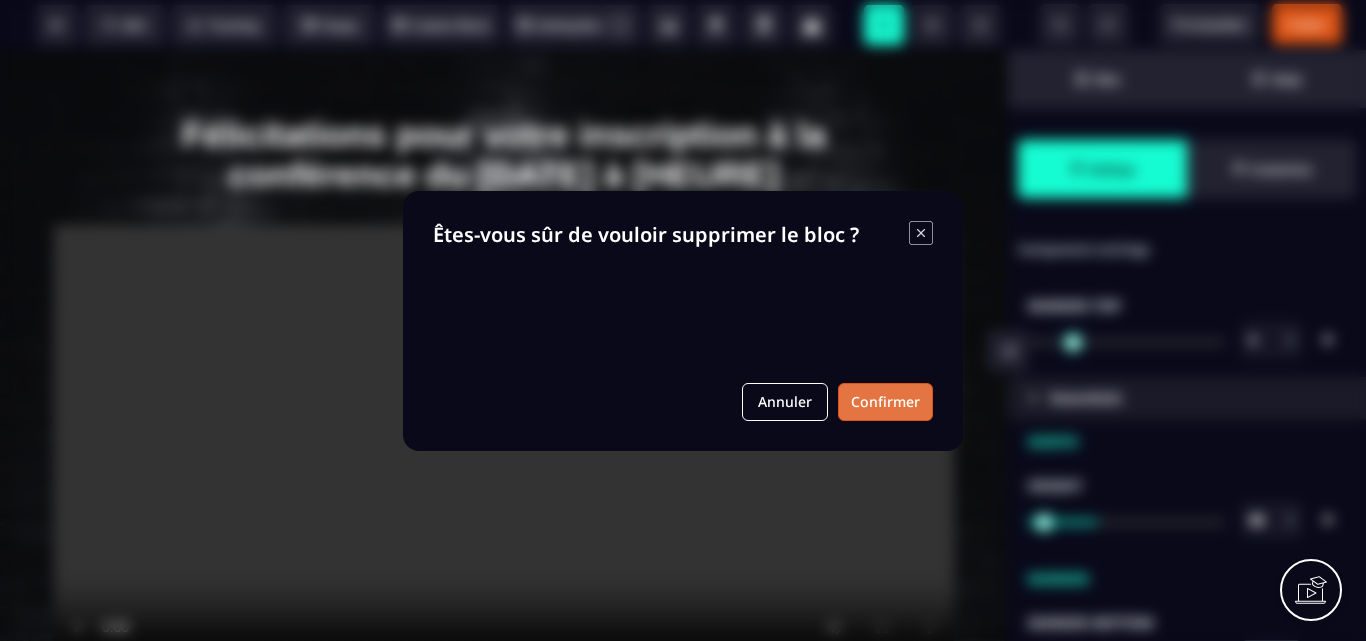 click on "Confirmer" at bounding box center (885, 402) 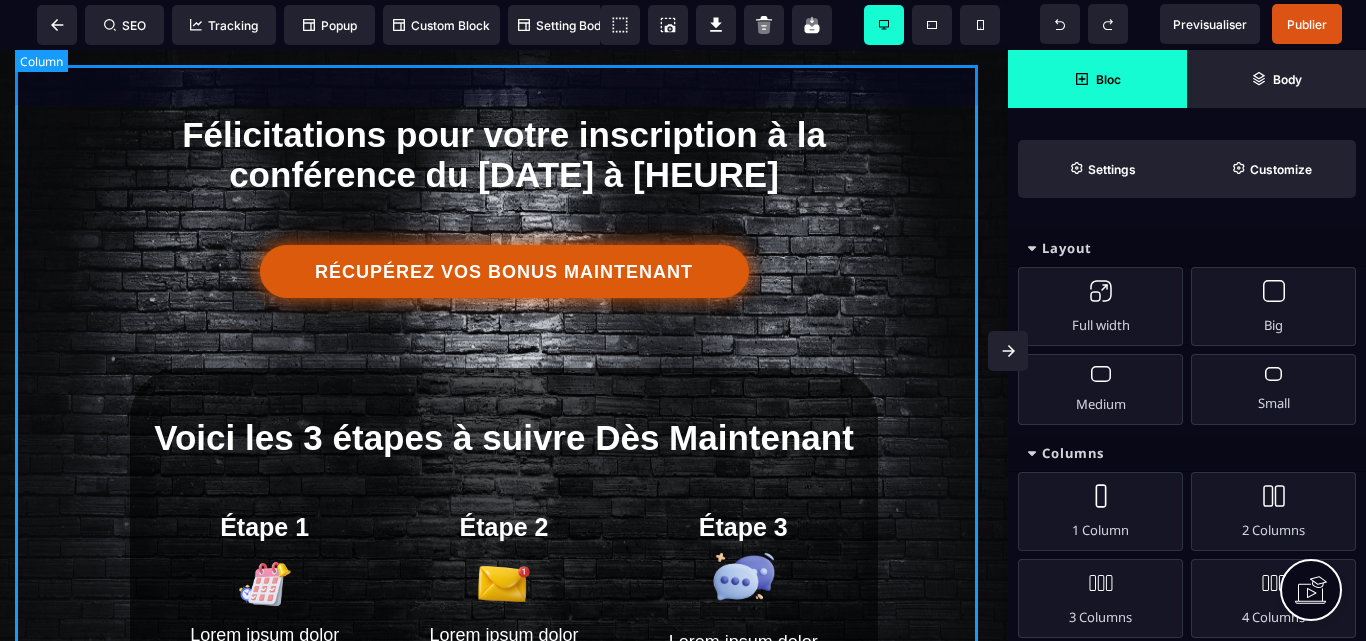 click on "Félicitations pour votre inscription à la conférence du [DATE] à [HEURE] RÉCUPÉREZ VOS BONUS MAINTENANT Voici les 3 étapes à suivre Dès Maintenant Étape 1 Lorem ipsum dolor sit amet, consectetur adipiscing elit Étape 2 Lorem ipsum dolor sit amet, consectetur adipiscing elit Étape 3 Lorem ipsum dolor sit amet, consectetur adipiscing elit RÉCUPÉREZ VOS BONUS MAINTENANT Copyright [YEAR], [COMPANY].com, Tous droits réservés. Ce site ne fait pas partie du site web de Facebook™ ou de Facebook™ Inc. En outre, ce site n'est PAS approuvé par Facebook™ de quelque manière que ce soit. FACEBOOK™ est une marque déposée de FACEBOOK™, Inc." at bounding box center (504, 589) 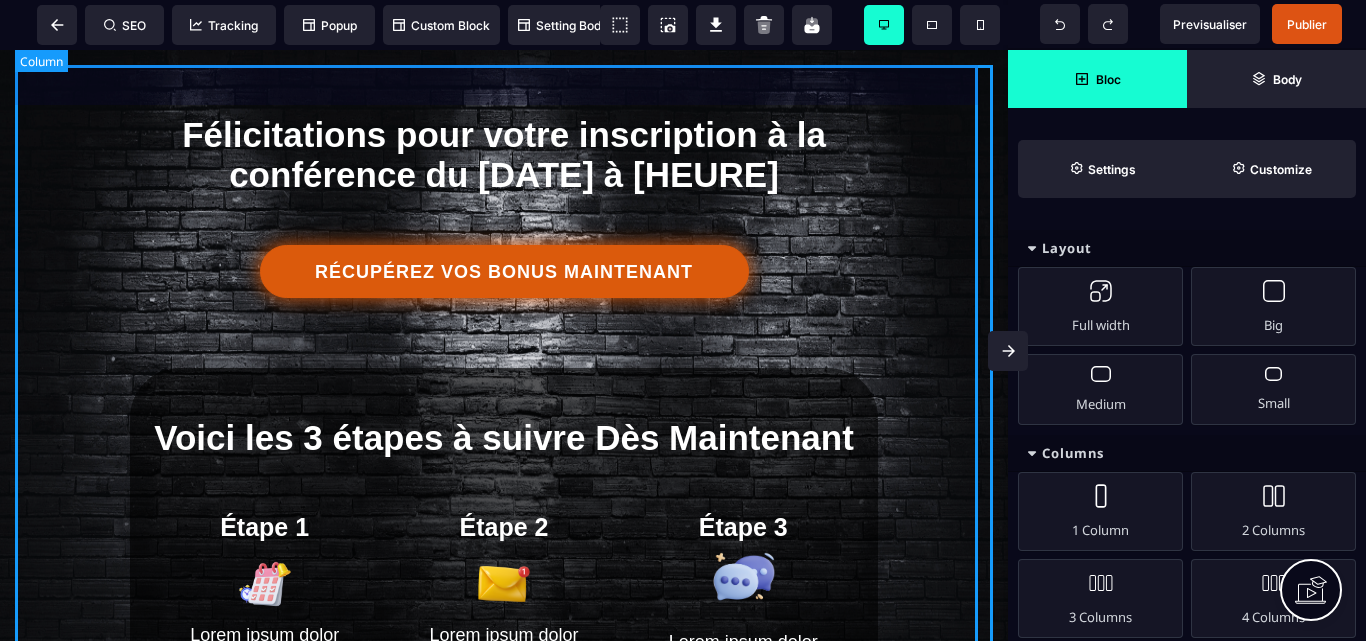 select 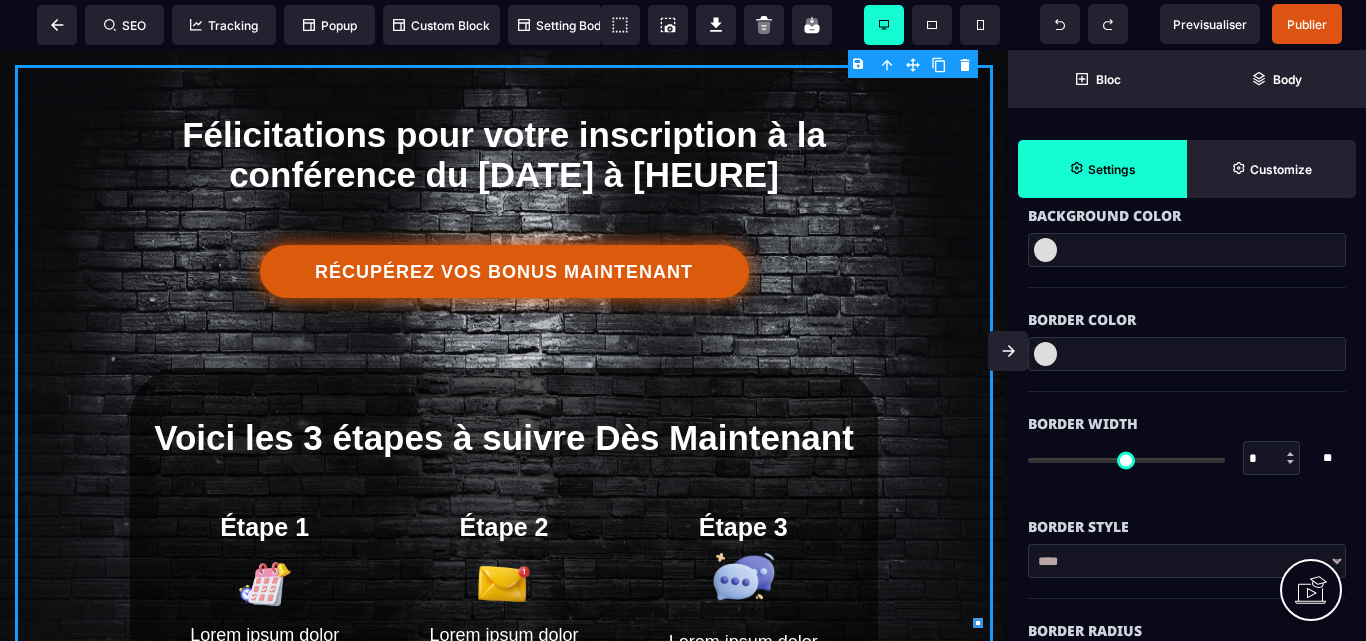 scroll, scrollTop: 600, scrollLeft: 0, axis: vertical 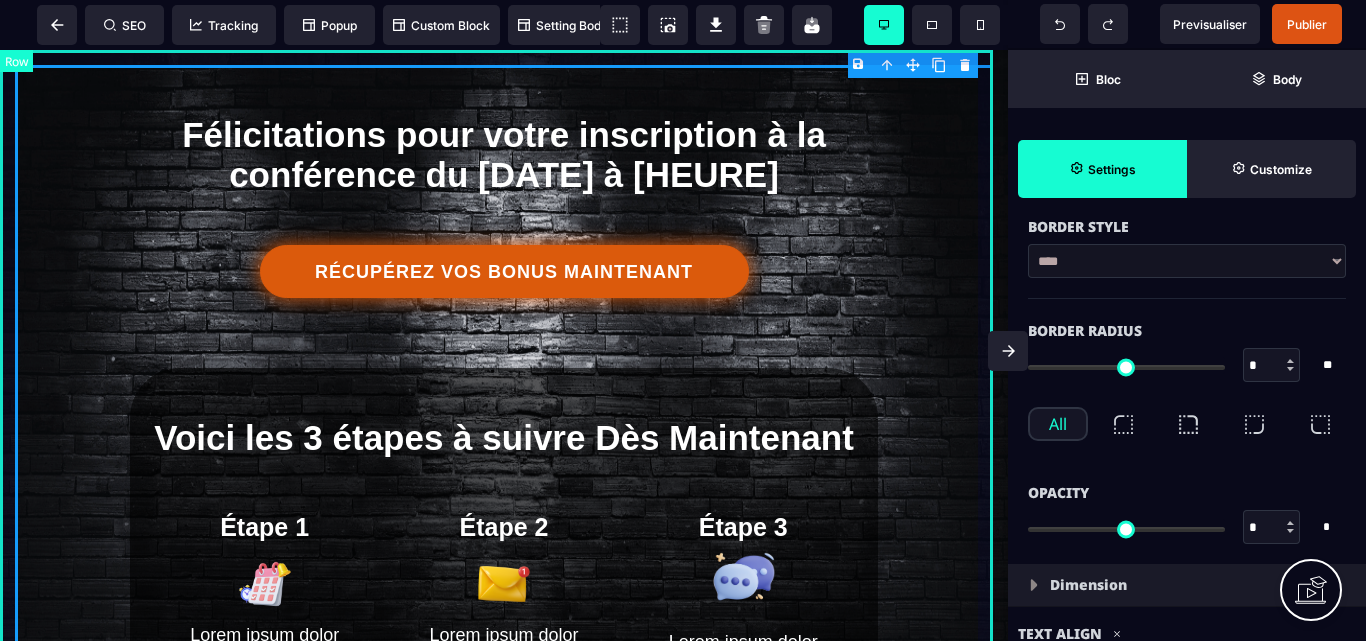 click on "Félicitations pour votre inscription à la conférence du [DATE] à [HEURE] RÉCUPÉREZ VOS BONUS MAINTENANT Voici les 3 étapes à suivre Dès Maintenant Étape 1 Lorem ipsum dolor sit amet, consectetur adipiscing elit Étape 2 Lorem ipsum dolor sit amet, consectetur adipiscing elit Étape 3 Lorem ipsum dolor sit amet, consectetur adipiscing elit RÉCUPÉREZ VOS BONUS MAINTENANT Copyright [YEAR], [COMPANY].com, Tous droits réservés. Ce site ne fait pas partie du site web de Facebook™ ou de Facebook™ Inc. En outre, ce site n'est PAS approuvé par Facebook™ de quelque manière que ce soit. FACEBOOK™ est une marque déposée de FACEBOOK™, Inc." at bounding box center [504, 582] 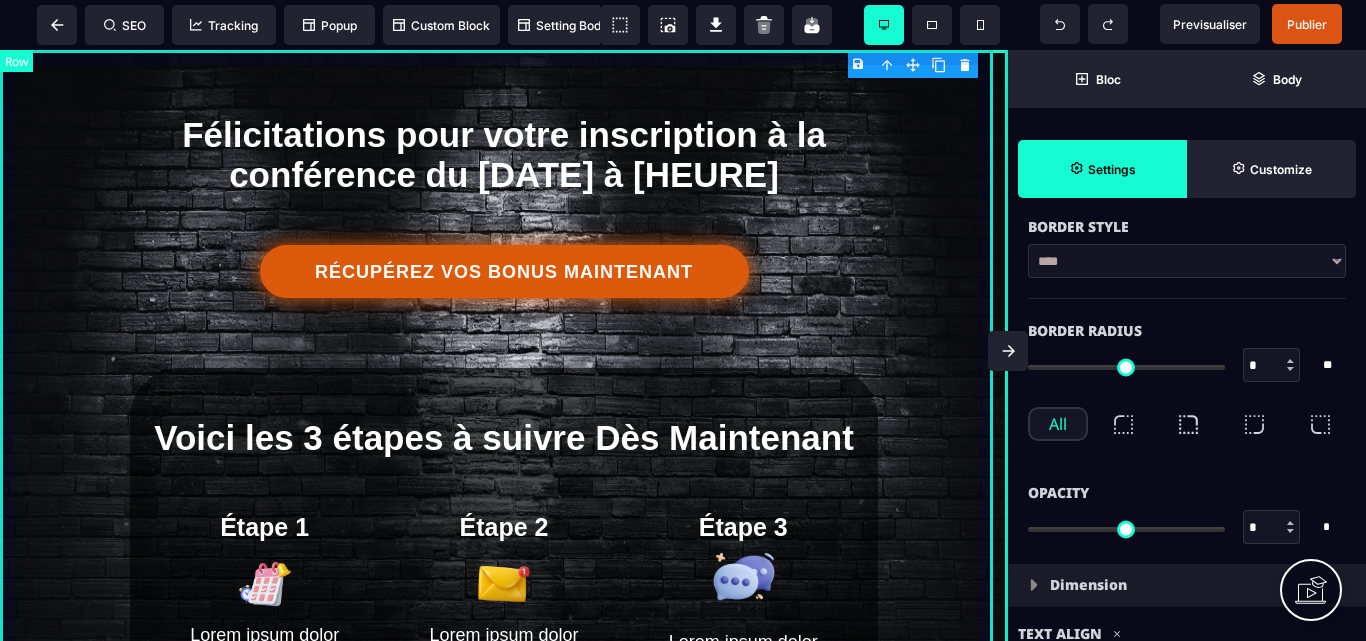 select on "*********" 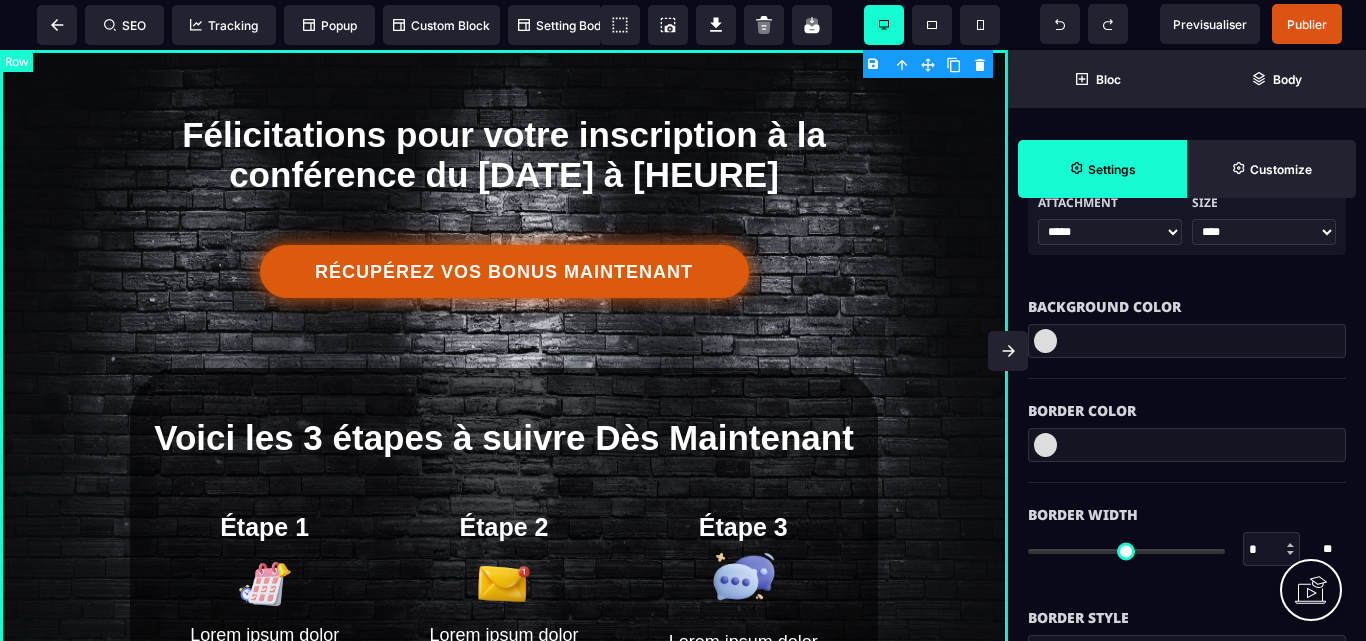 type on "***" 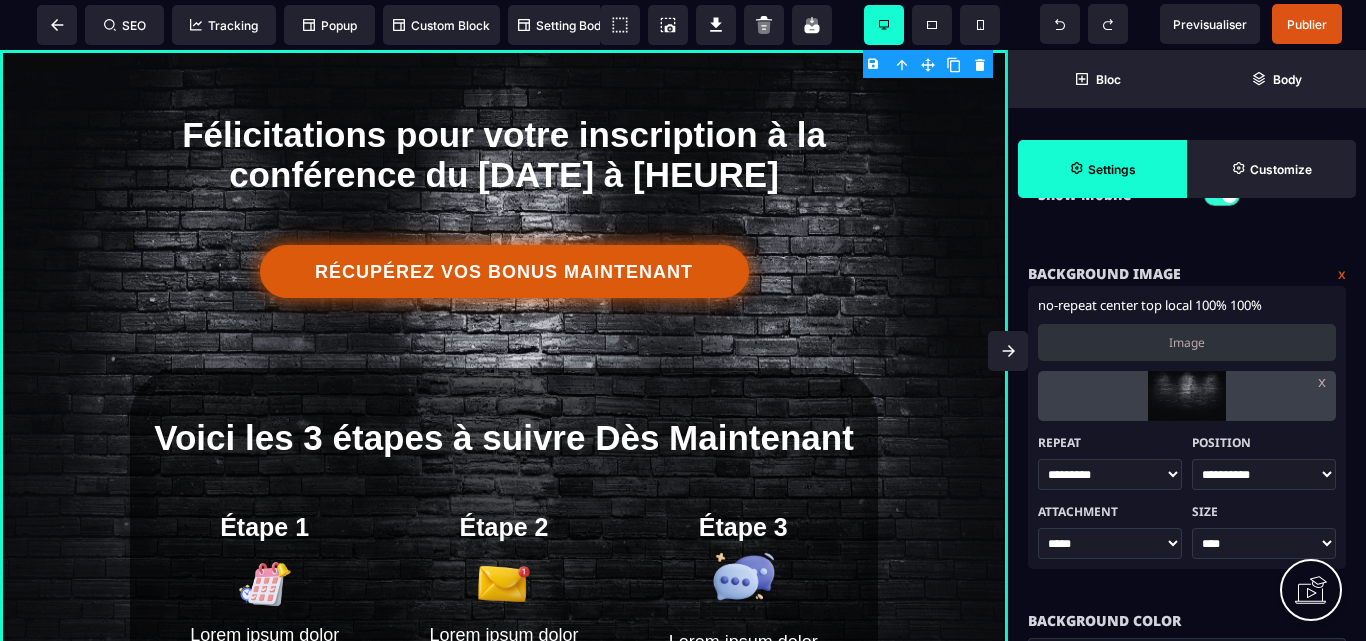 scroll, scrollTop: 300, scrollLeft: 0, axis: vertical 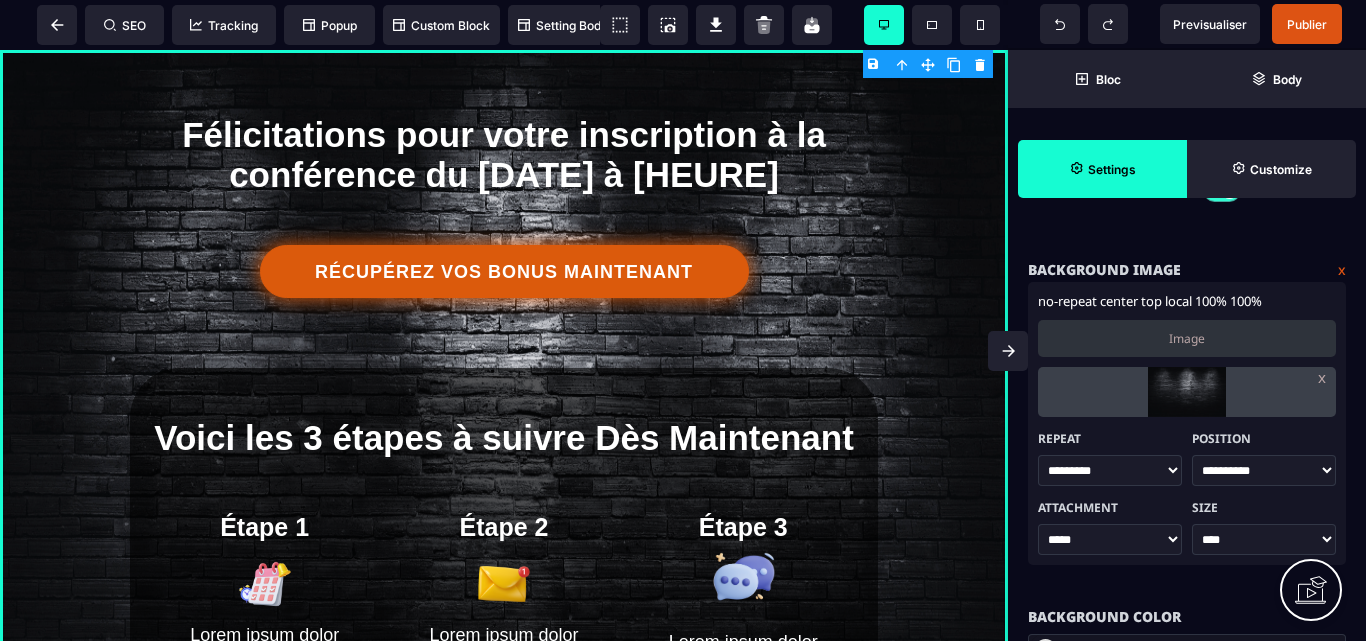click at bounding box center (1186, 392) 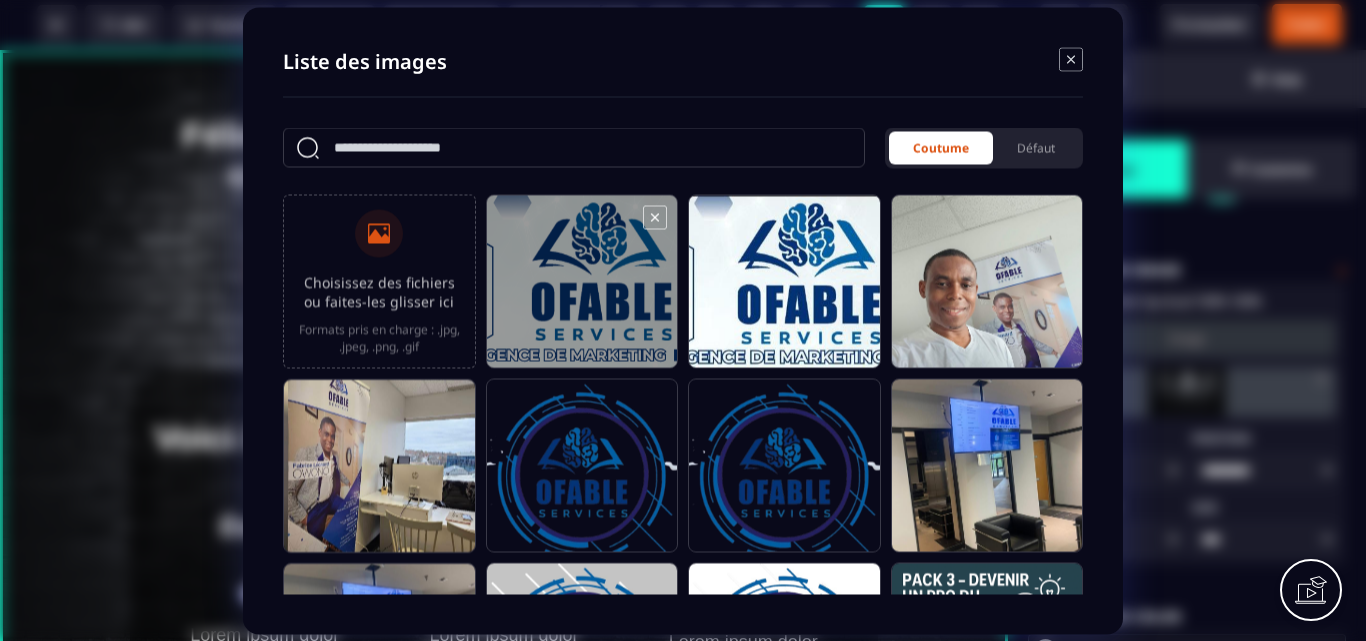 click at bounding box center [582, 290] 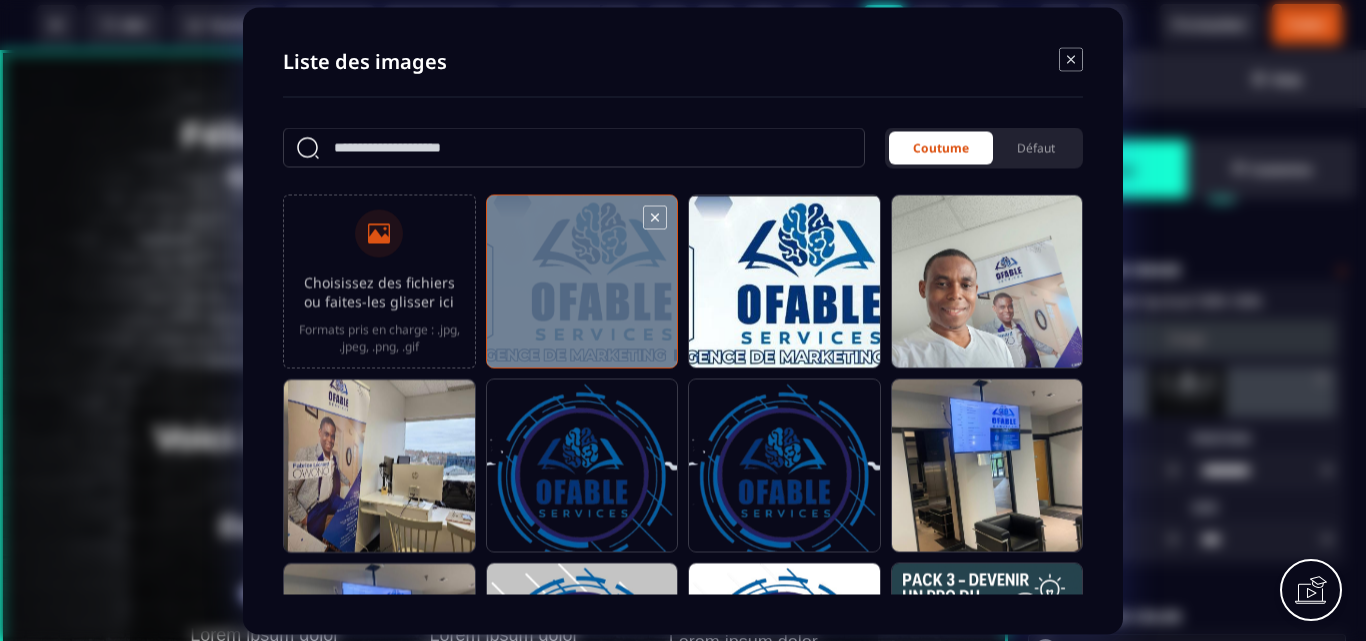 click at bounding box center [582, 290] 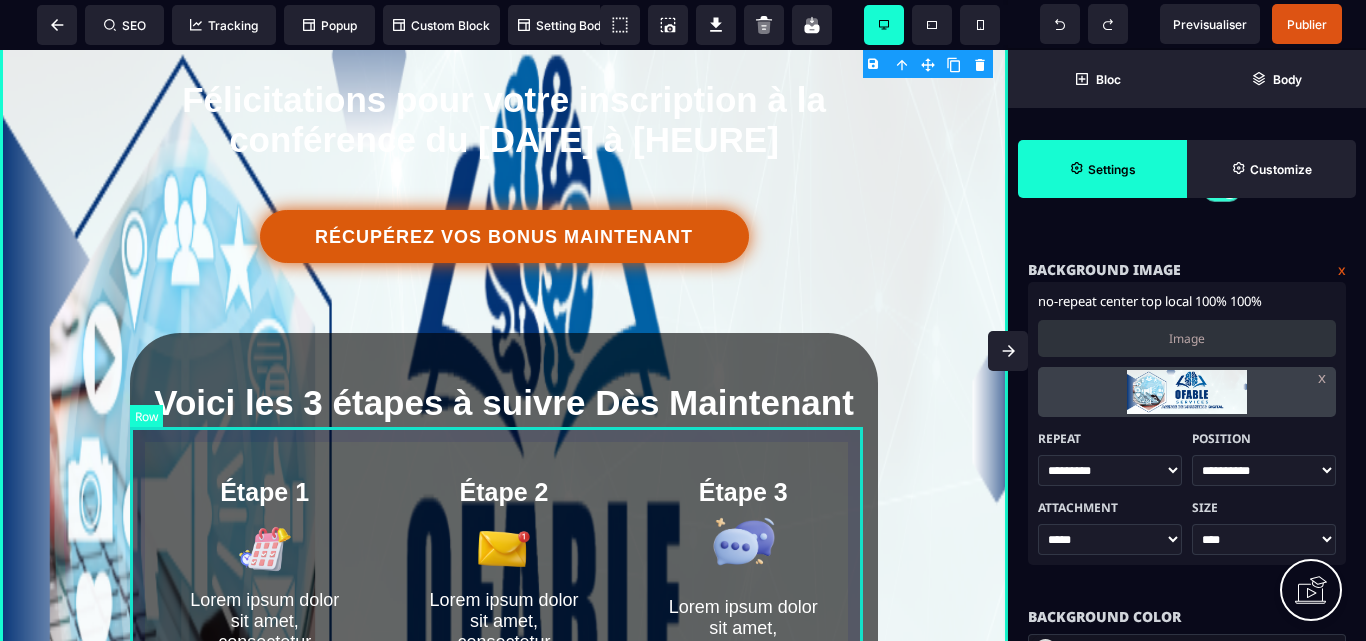 scroll, scrollTop: 0, scrollLeft: 0, axis: both 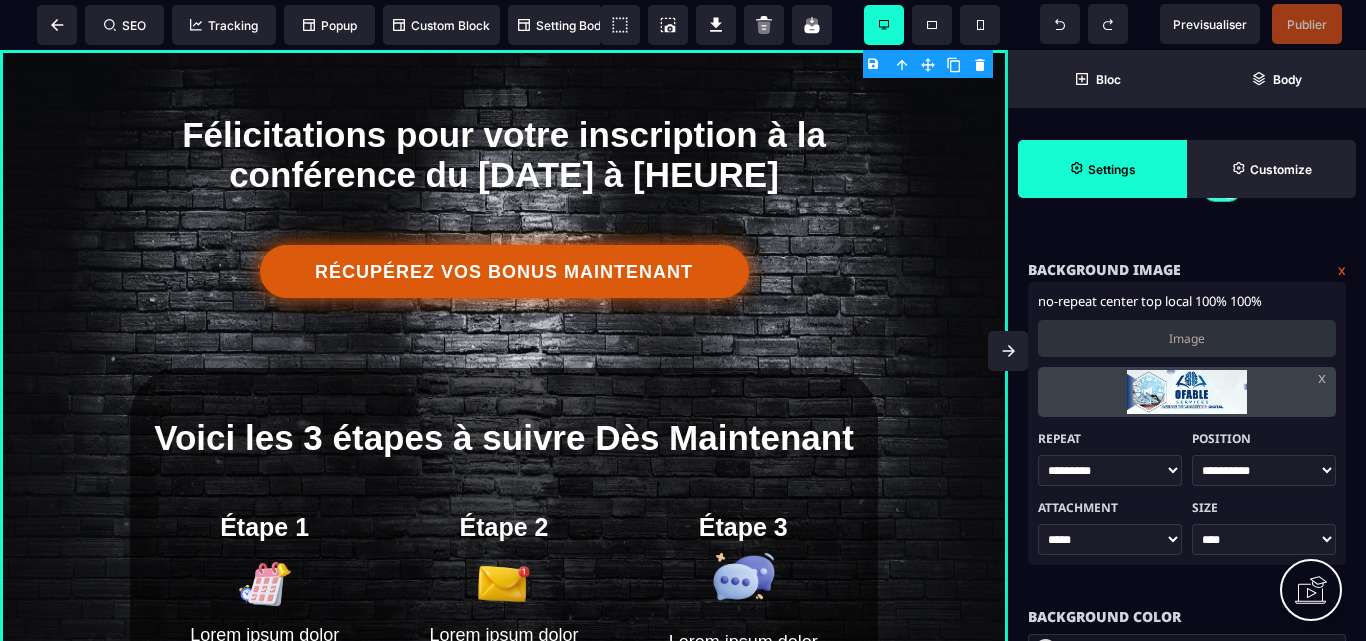 click on "Image" at bounding box center [1187, 338] 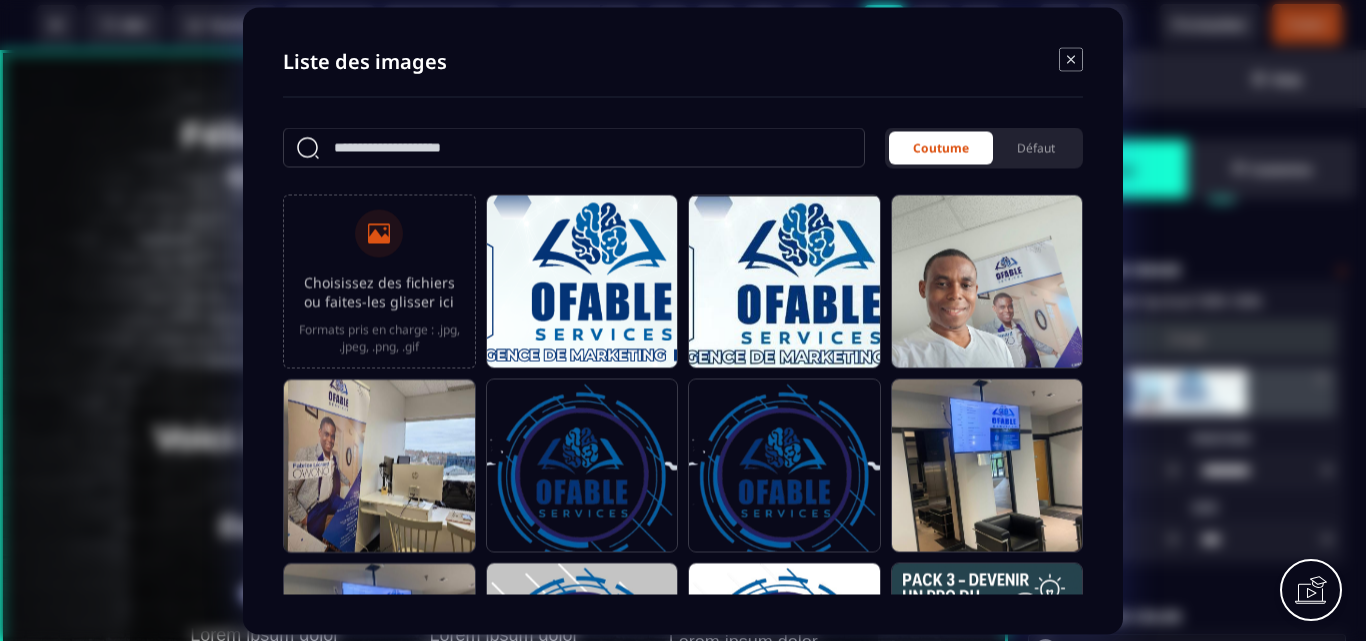 scroll, scrollTop: 300, scrollLeft: 0, axis: vertical 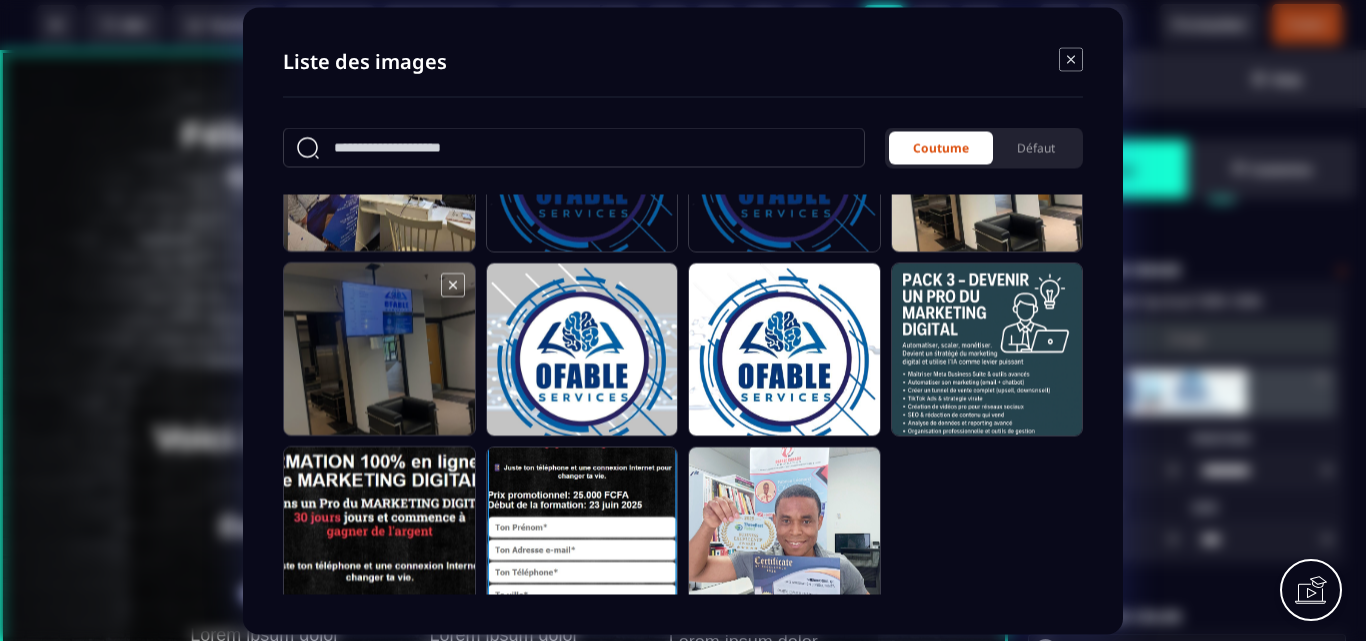 click at bounding box center [379, 358] 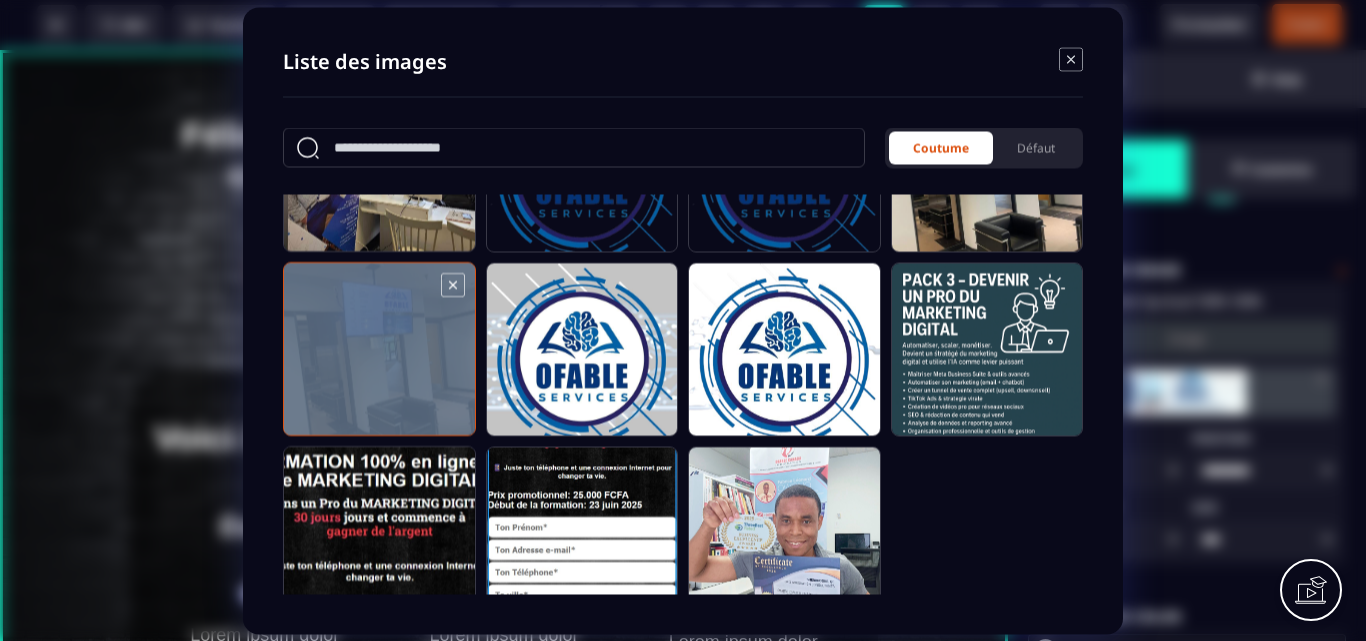 click at bounding box center (379, 358) 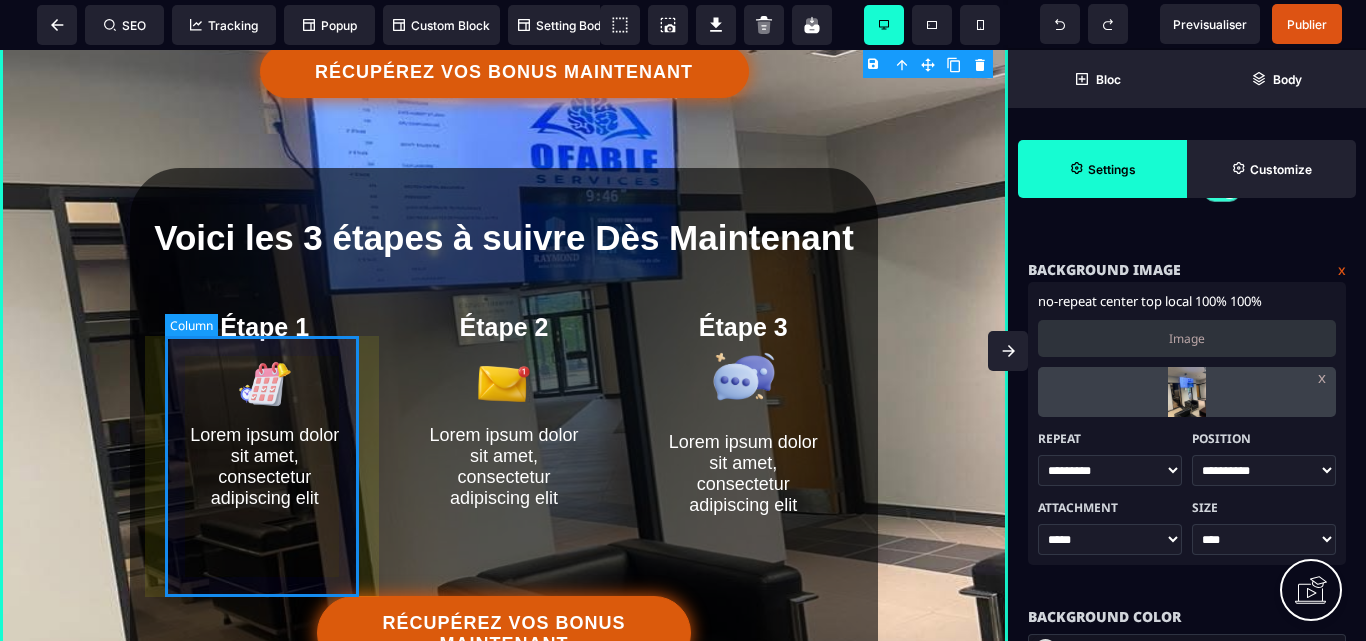scroll, scrollTop: 0, scrollLeft: 0, axis: both 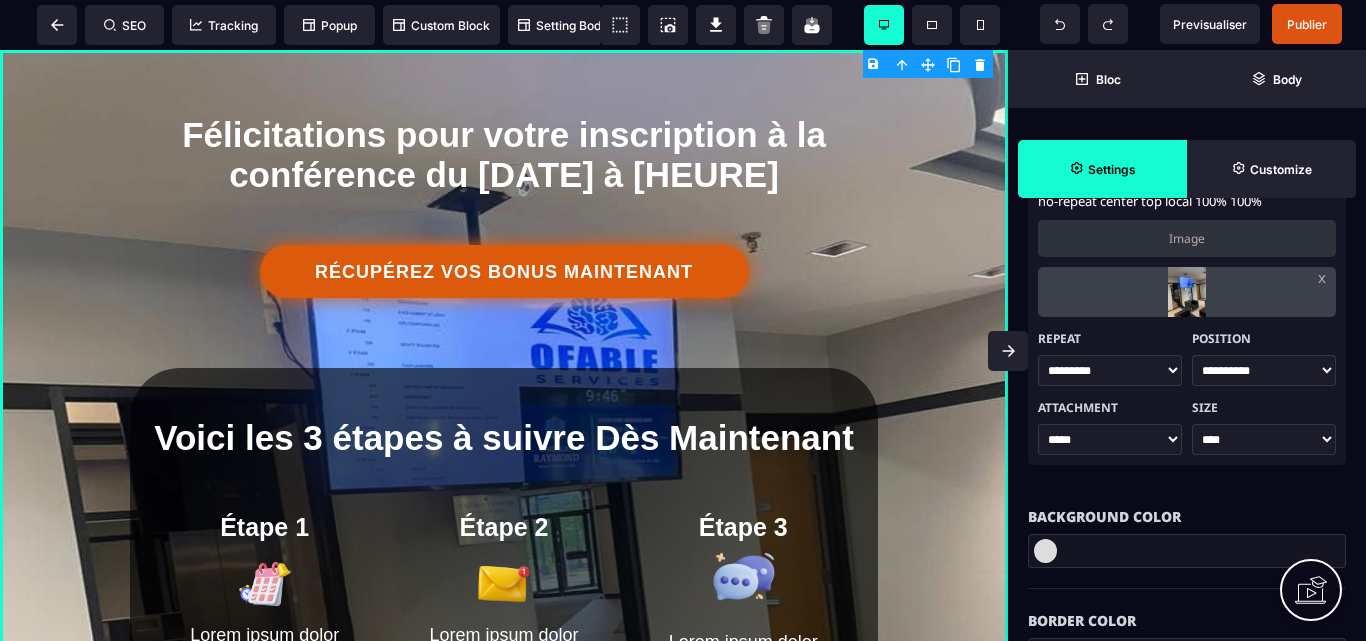click on "****   *****   *******   ****   ******" at bounding box center (1264, 439) 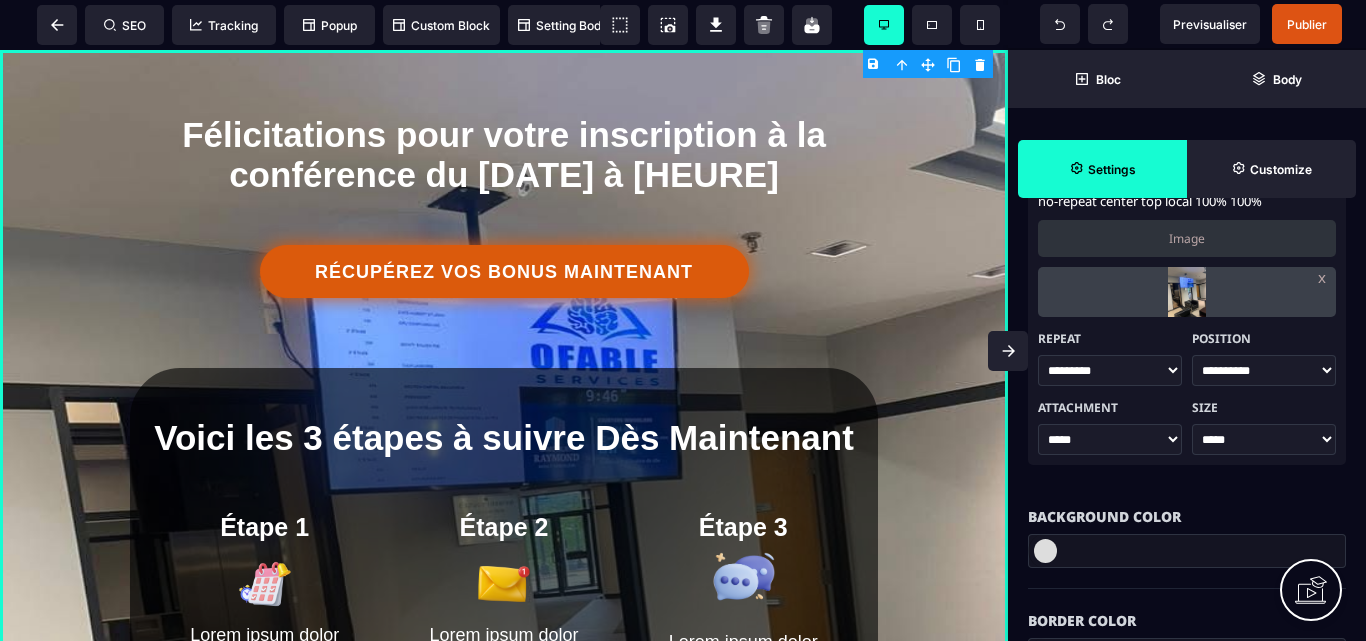 click on "****   *****   *******   ****   ******" at bounding box center [1264, 439] 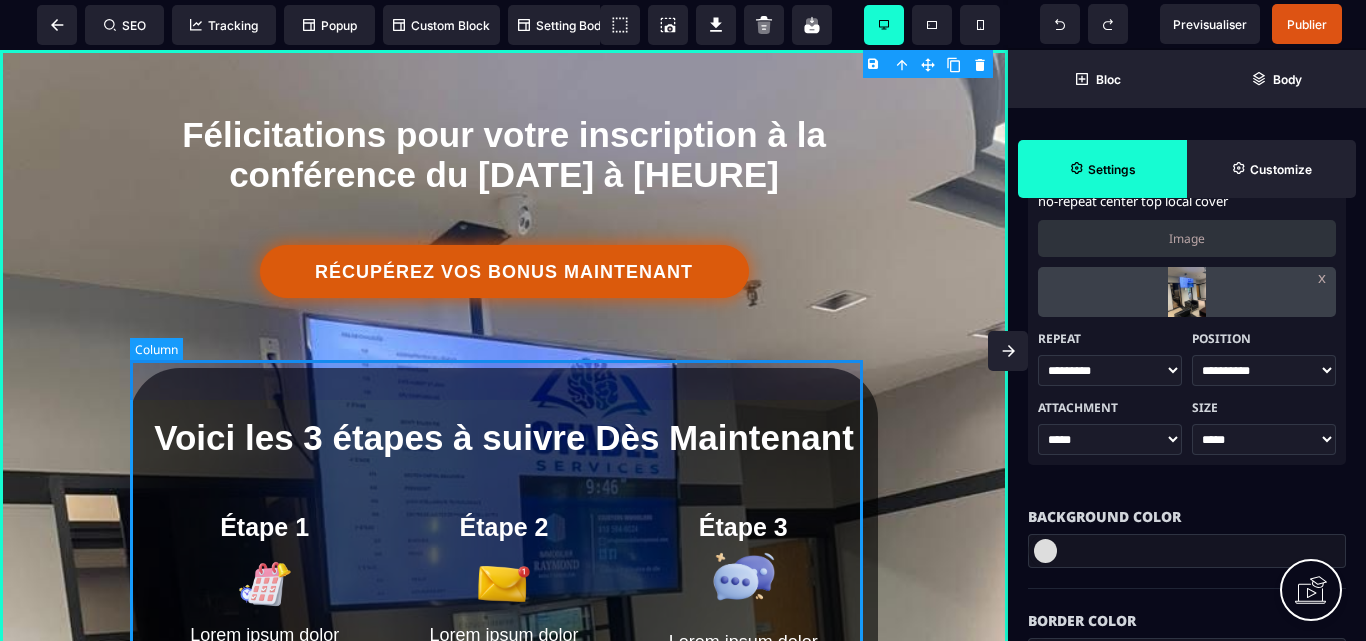 scroll, scrollTop: 200, scrollLeft: 0, axis: vertical 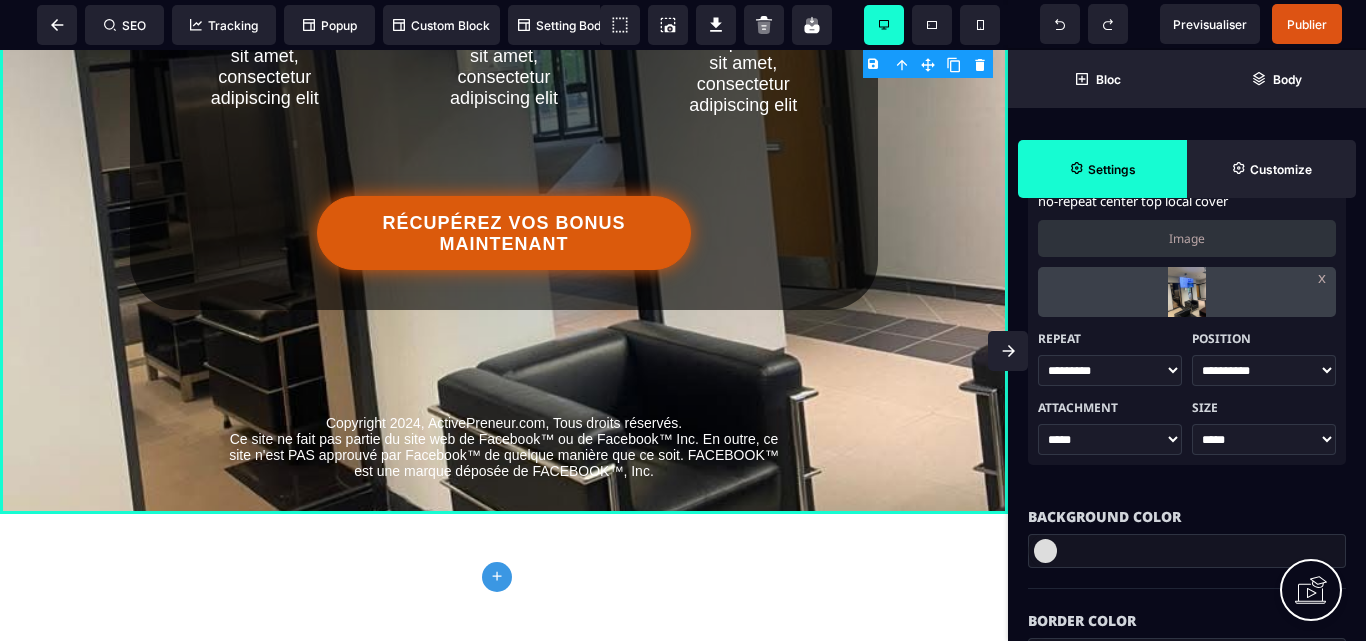 click on "****   *****   *******   ****   ******" at bounding box center [1264, 439] 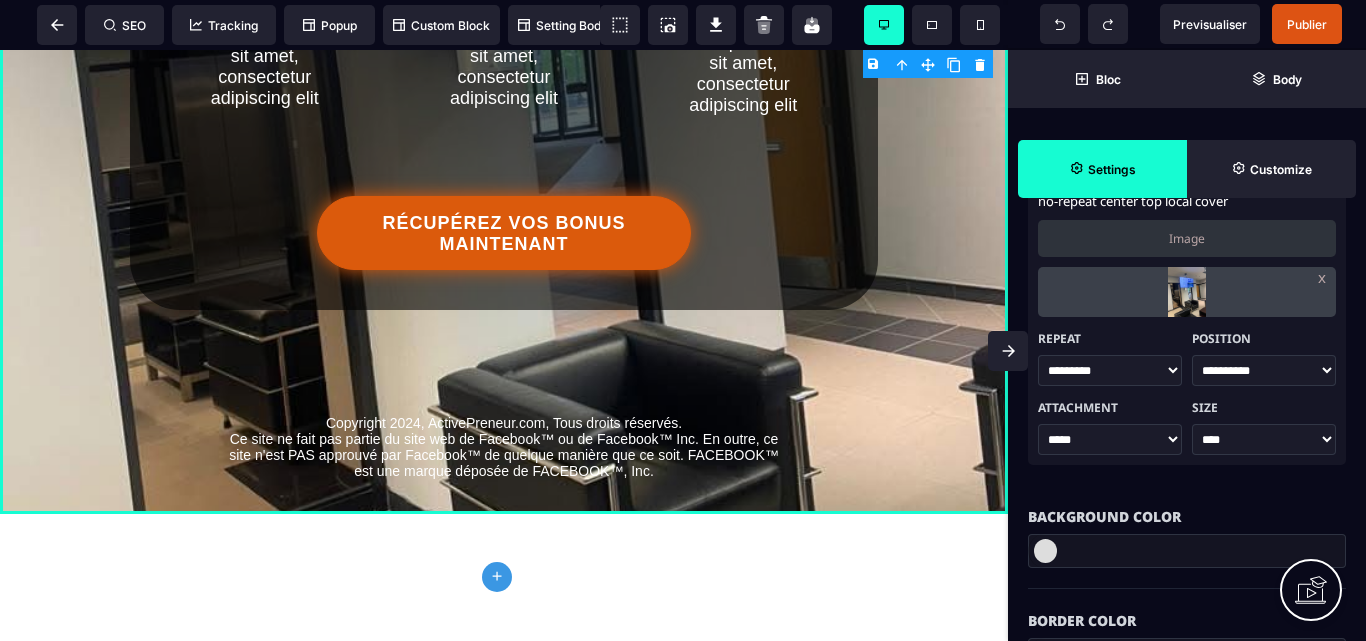 click on "****   *****   *******   ****   ******" at bounding box center (1264, 439) 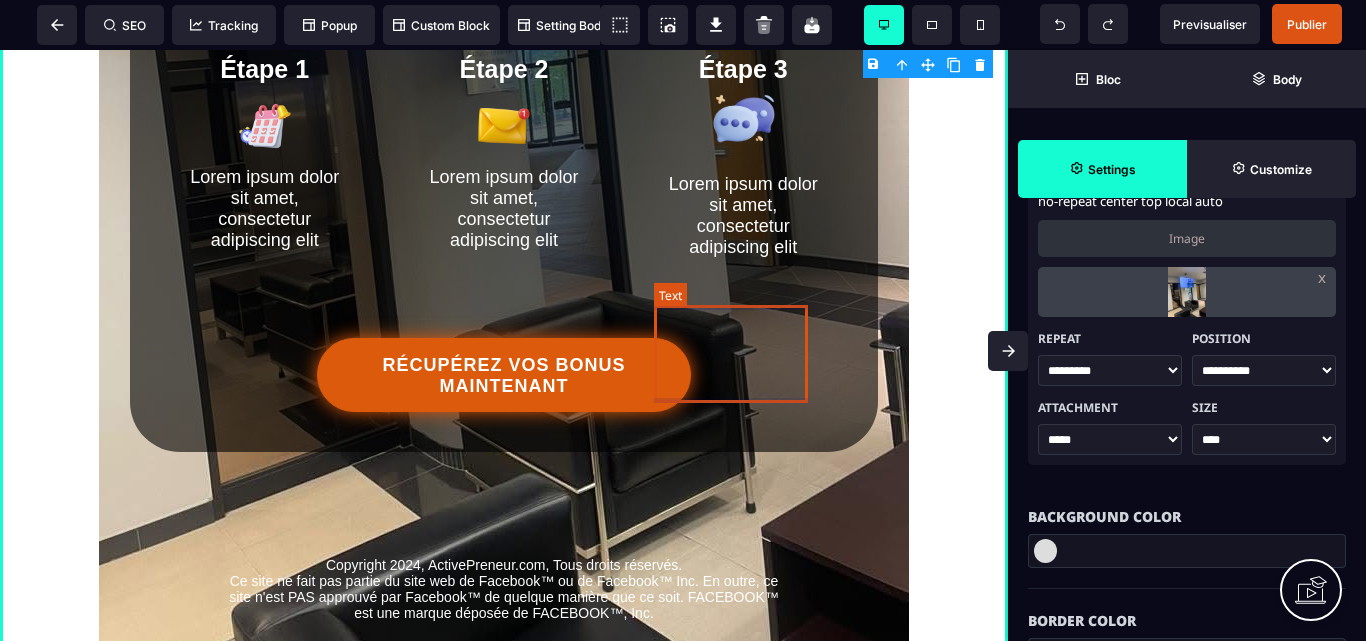 scroll, scrollTop: 300, scrollLeft: 0, axis: vertical 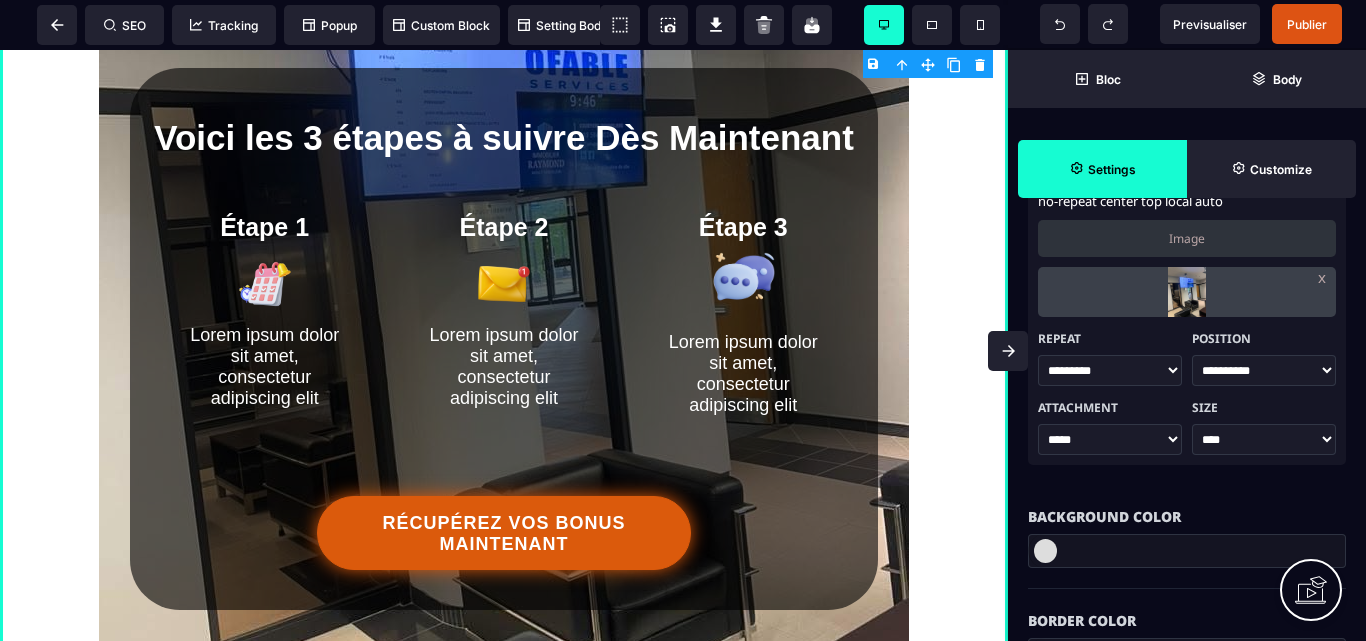 click on "****   *****   *******   ****   ******" at bounding box center [1264, 439] 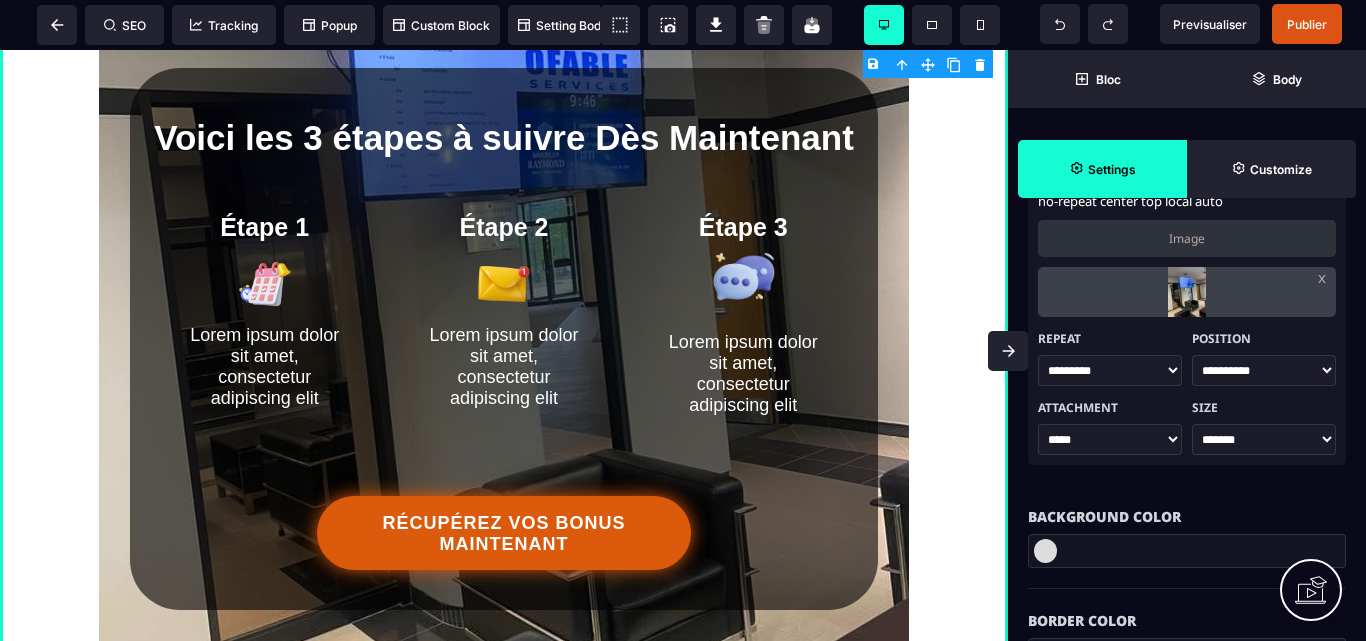 click on "****   *****   *******   ****   ******" at bounding box center (1264, 439) 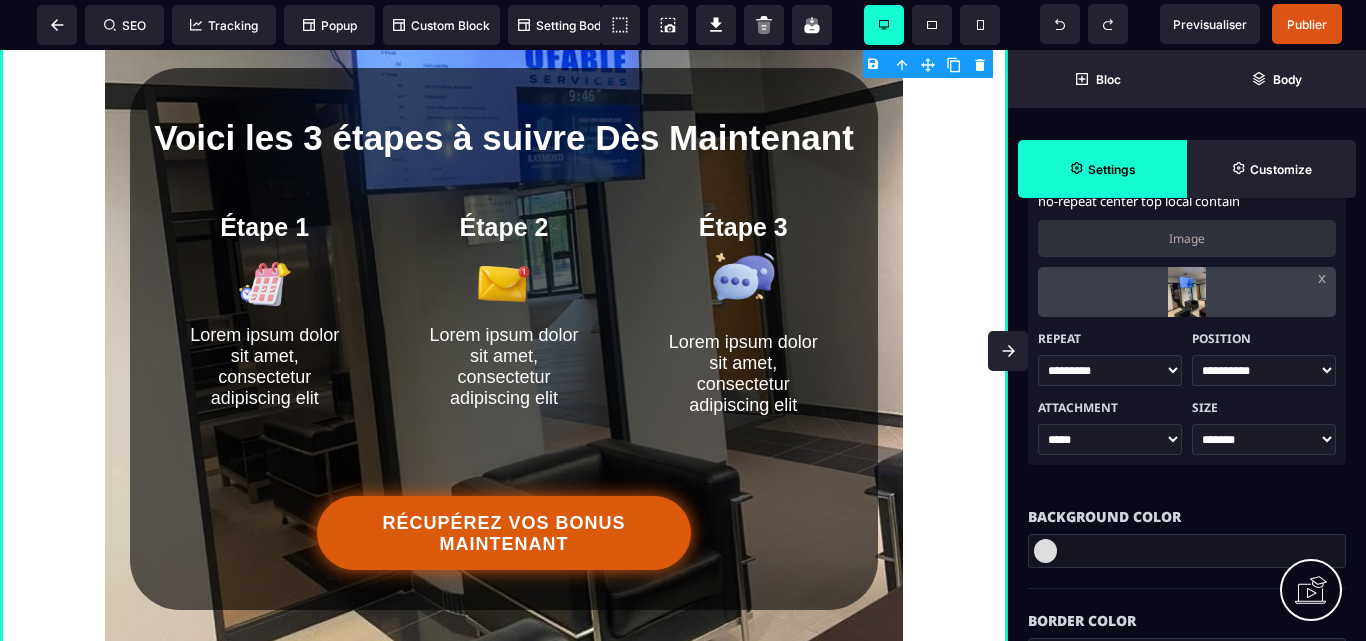 click on "****   *****   *******   ****   ******" at bounding box center [1264, 439] 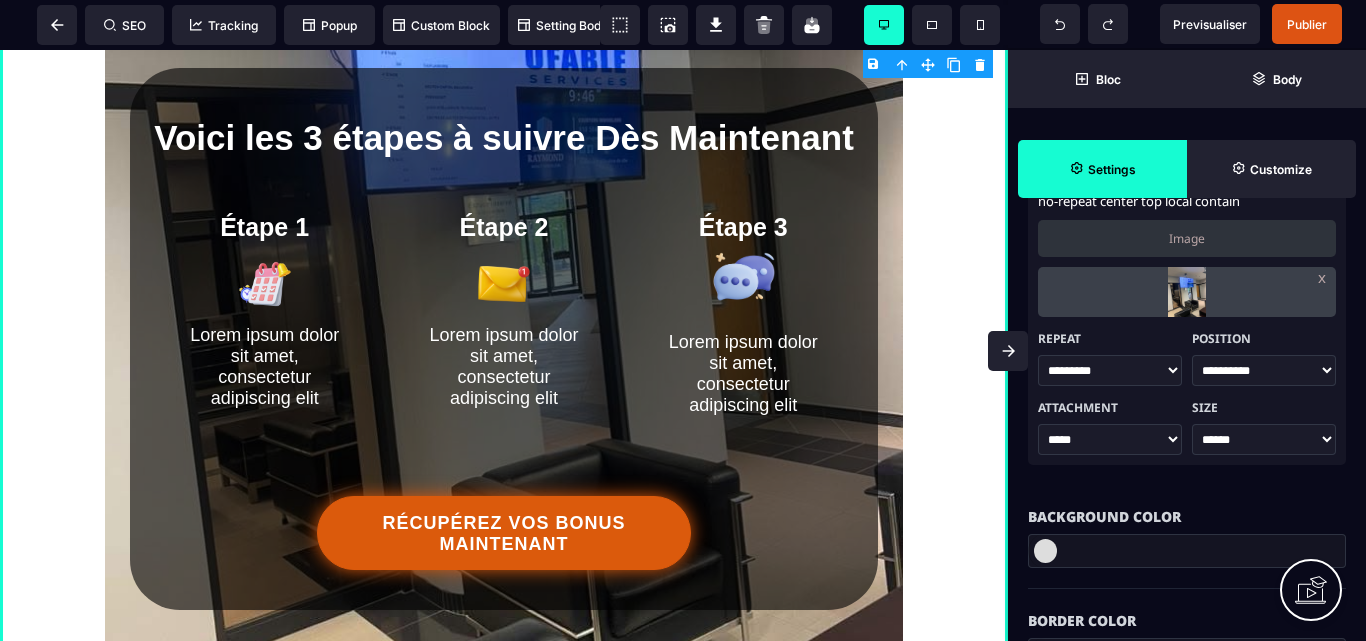 click on "****   *****   *******   ****   ******" at bounding box center [1264, 439] 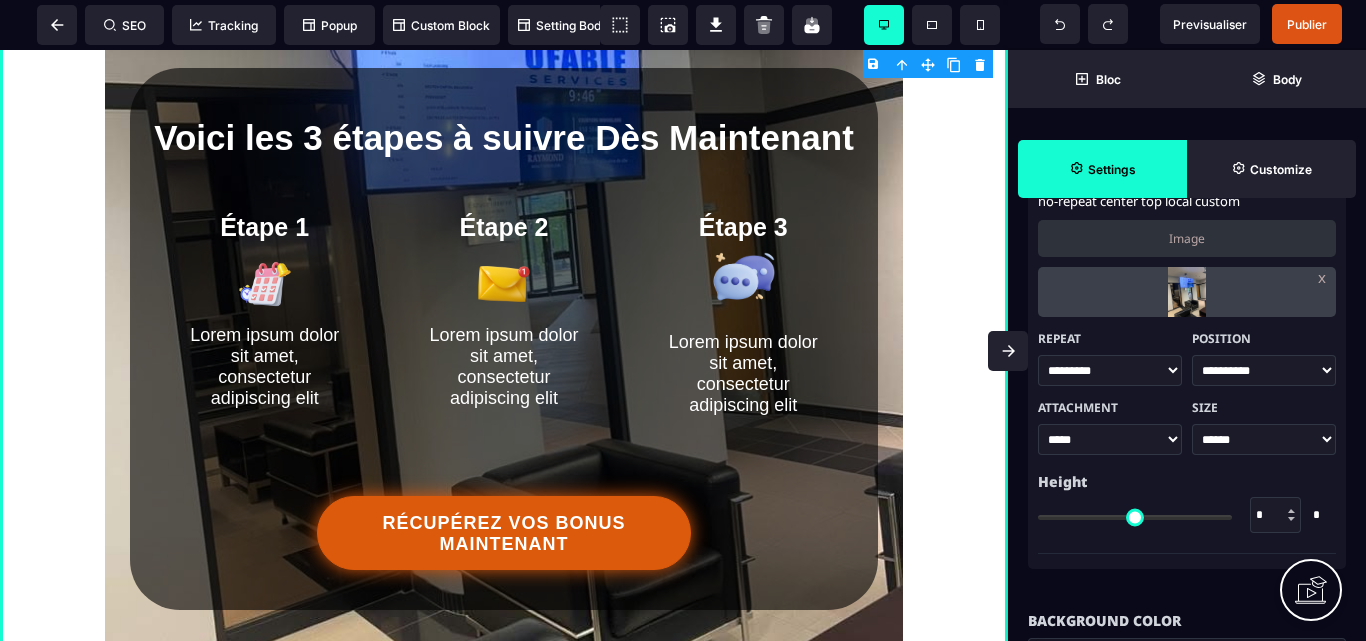click on "****   *****   *******   ****   ******" at bounding box center (1264, 439) 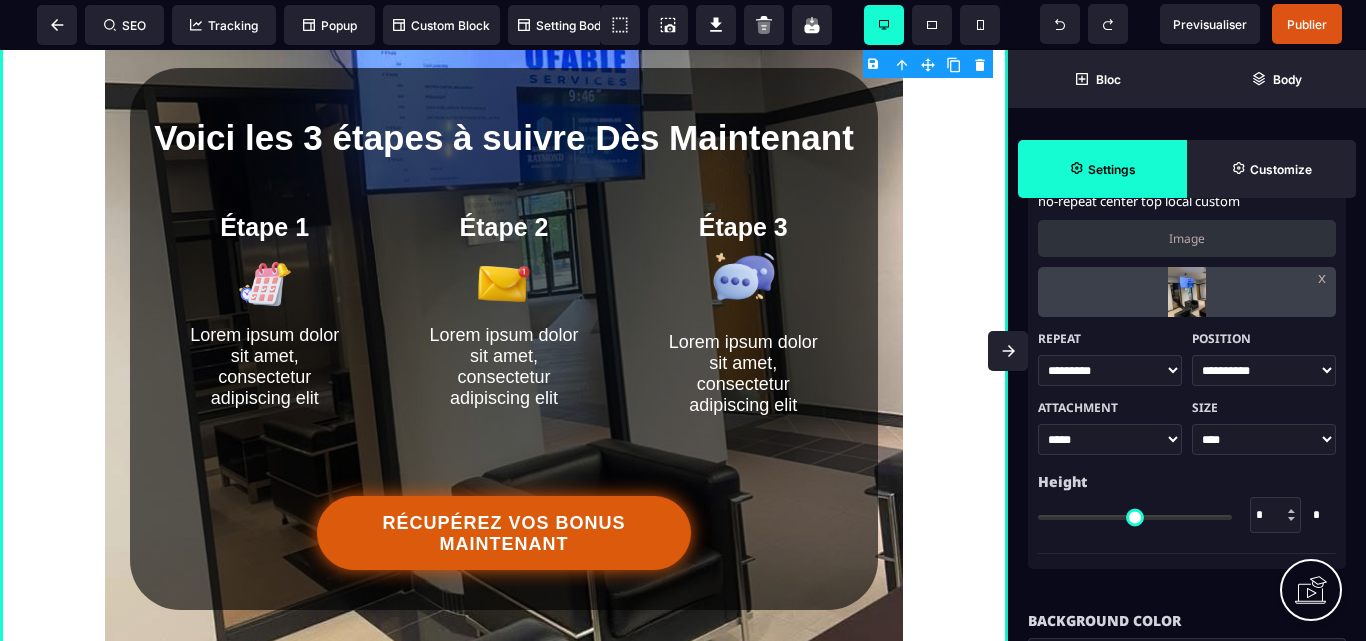 click on "****   *****   *******   ****   ******" at bounding box center (1264, 439) 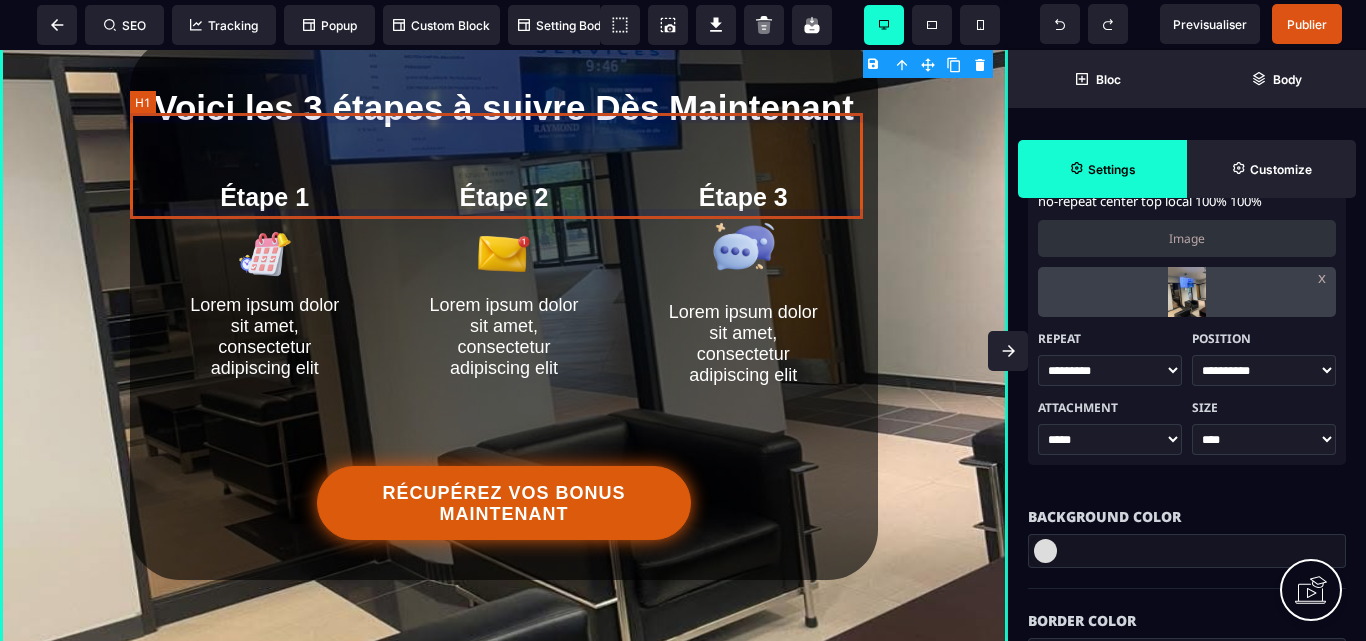 scroll, scrollTop: 300, scrollLeft: 0, axis: vertical 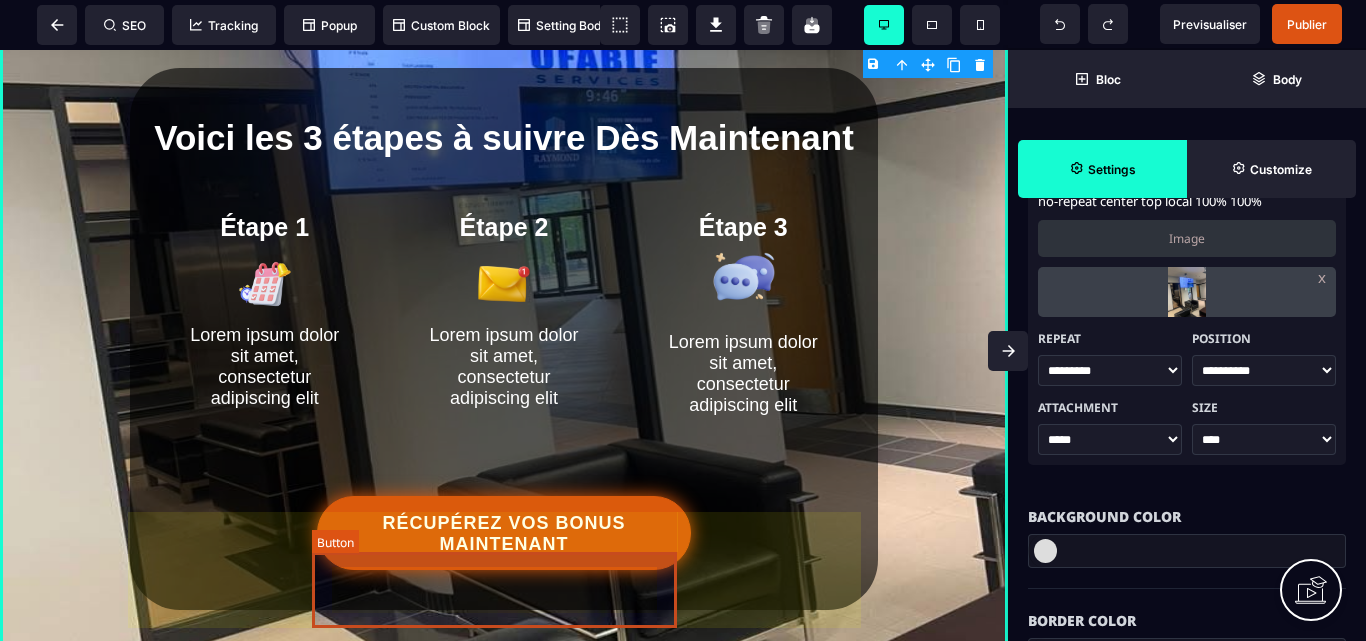 click on "RÉCUPÉREZ VOS BONUS MAINTENANT" at bounding box center [503, 534] 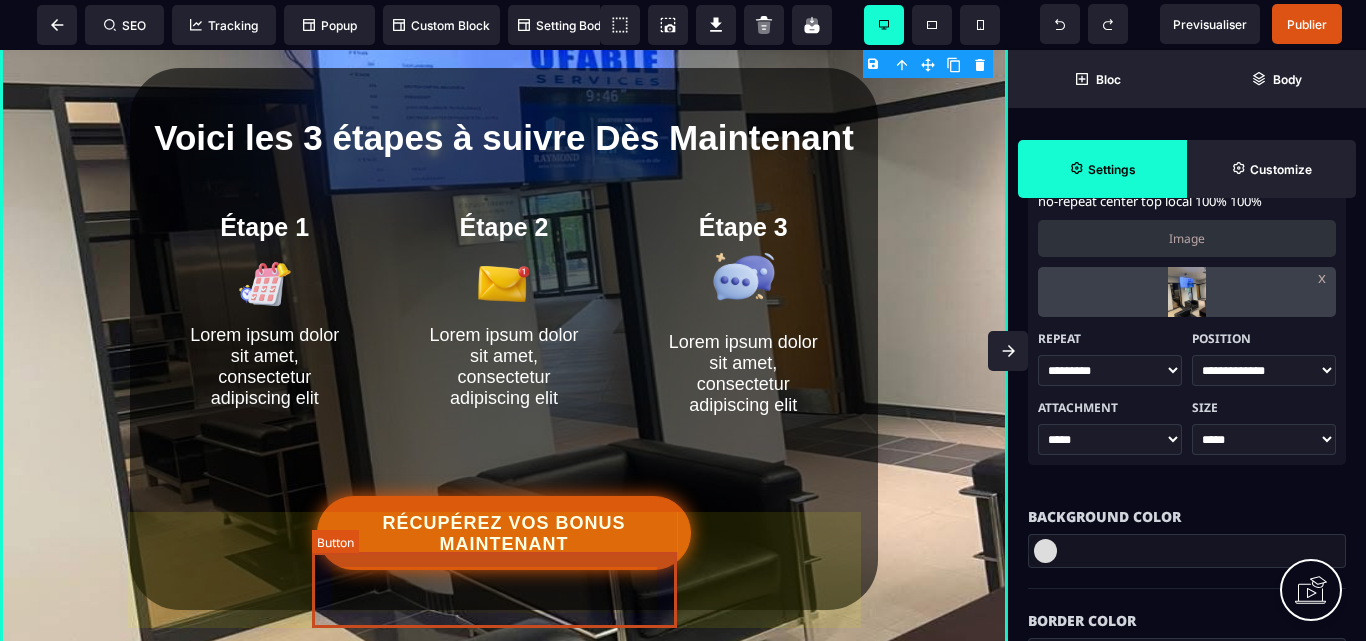 select on "***" 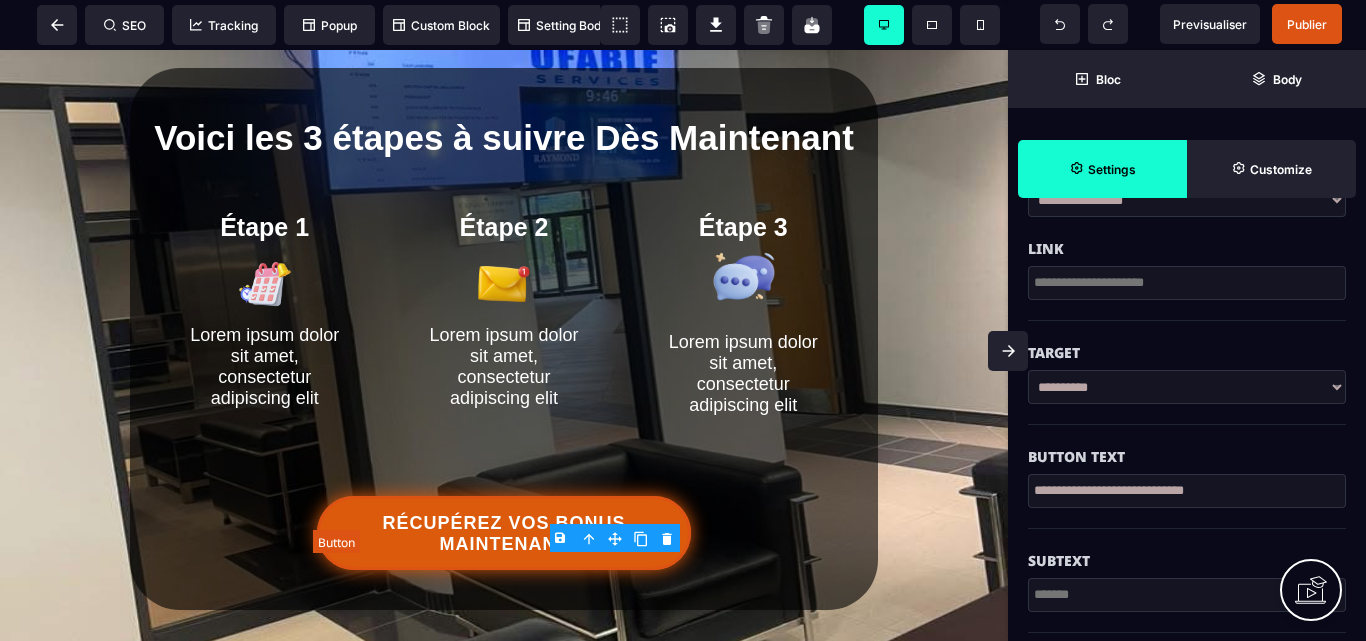 type on "**" 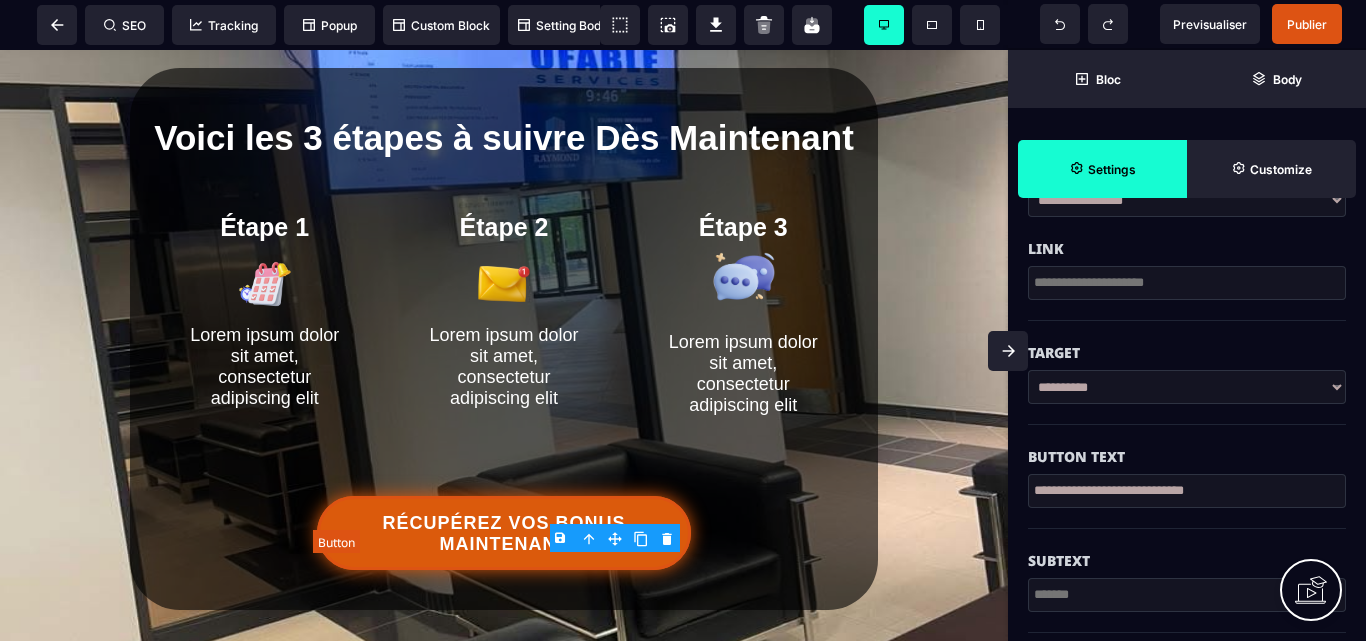 type on "**" 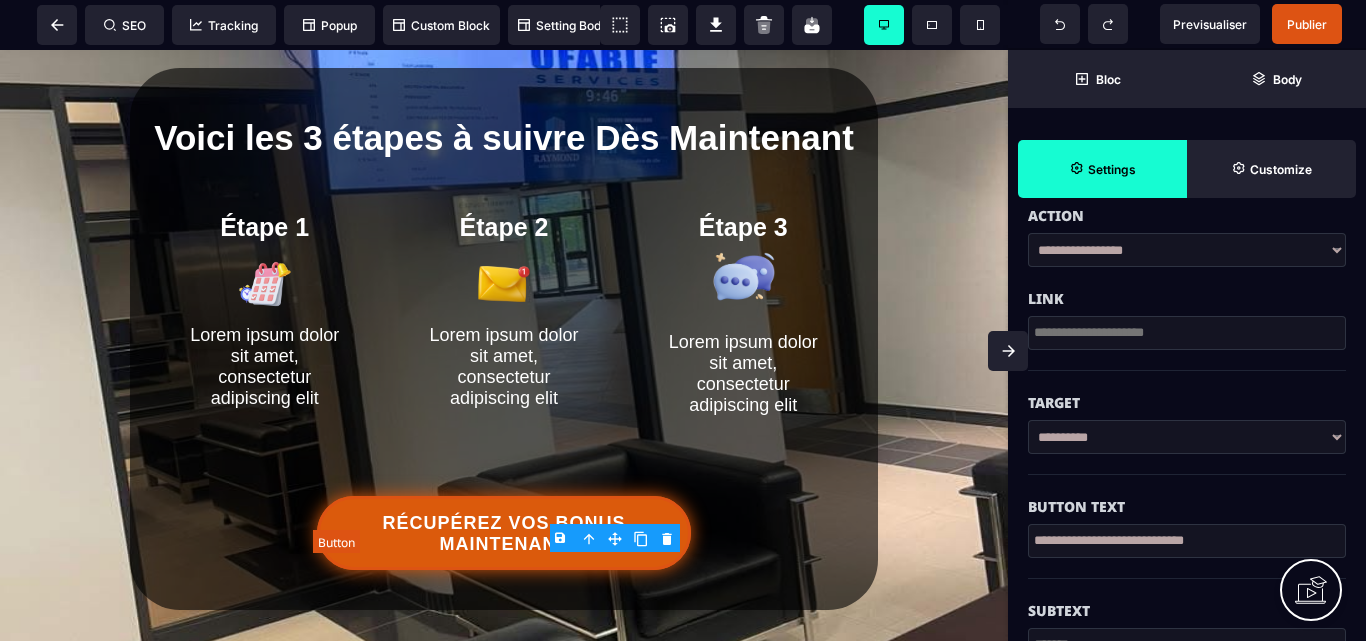 select 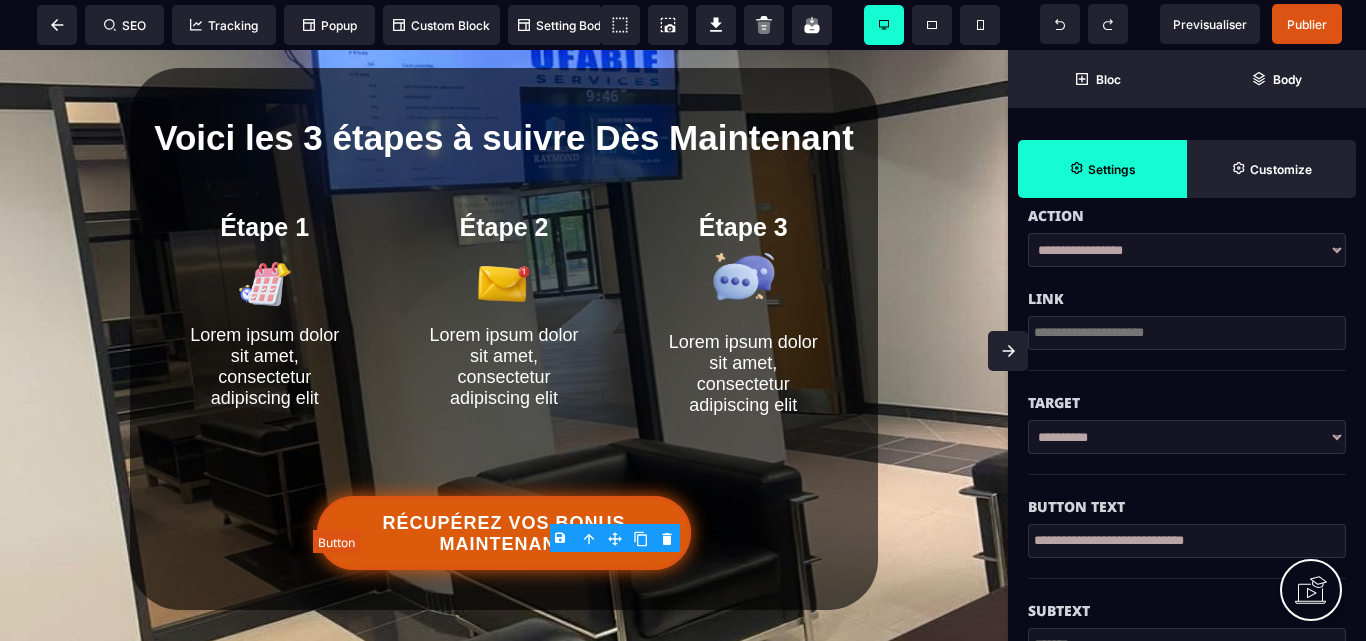 type on "**" 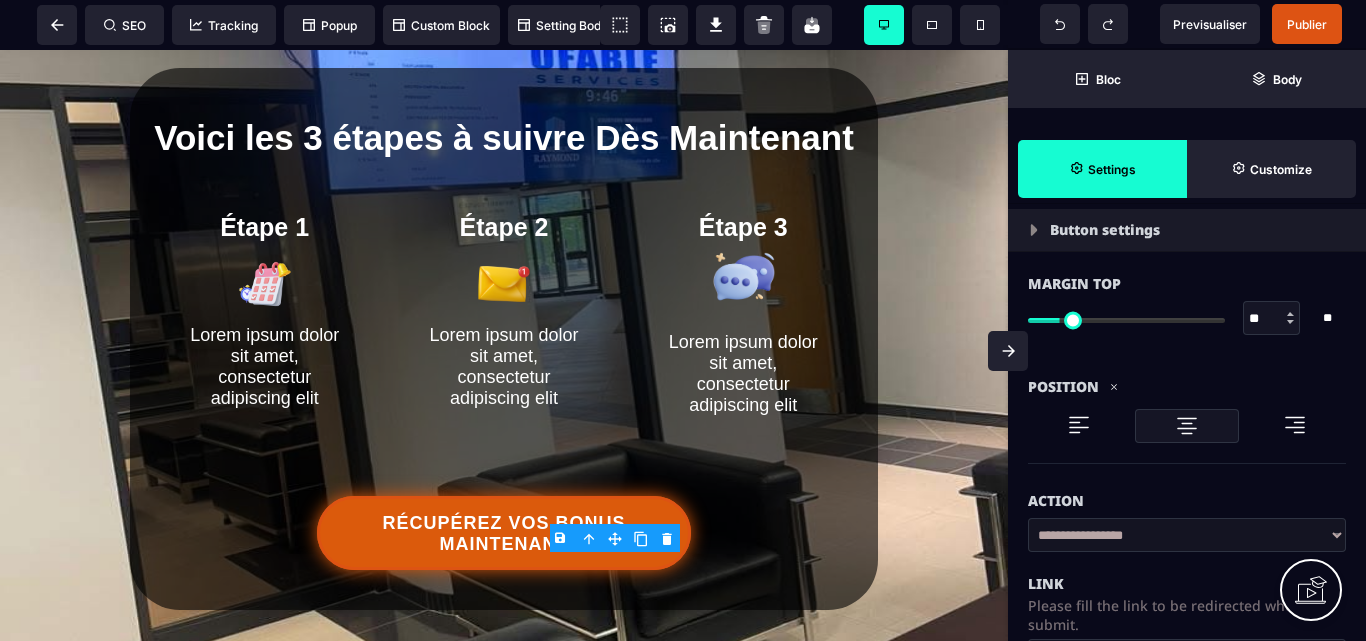 scroll, scrollTop: 100, scrollLeft: 0, axis: vertical 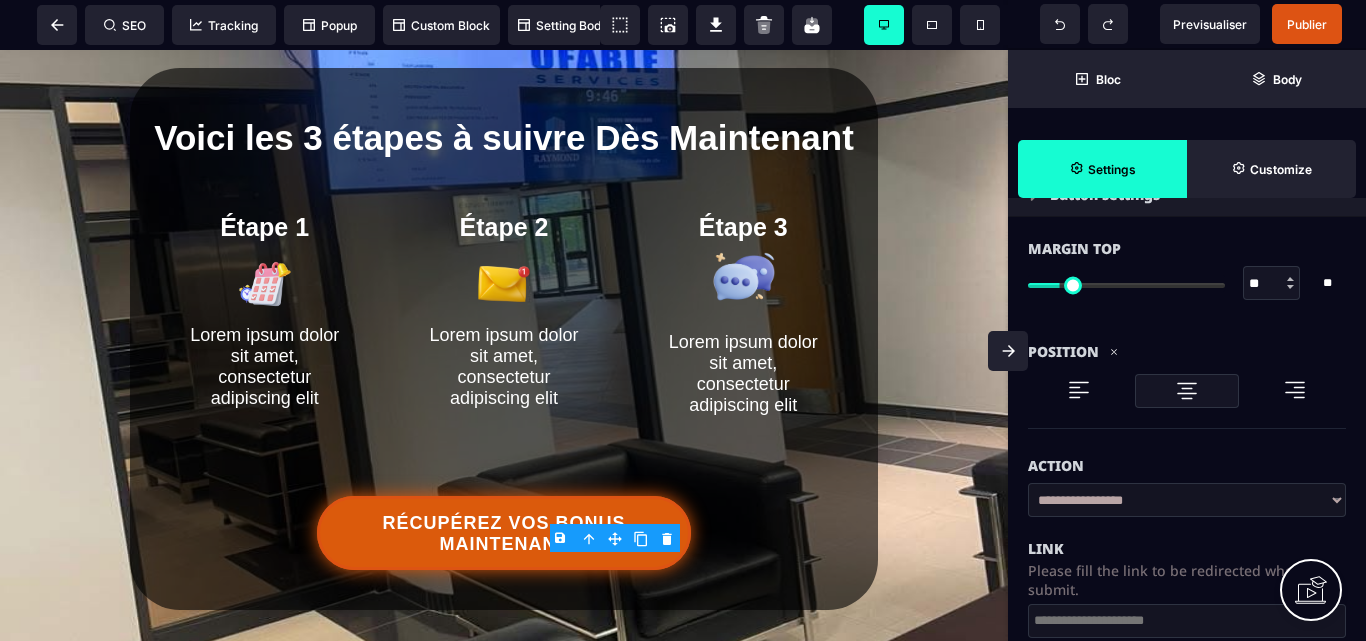 click on "**********" at bounding box center (1187, 500) 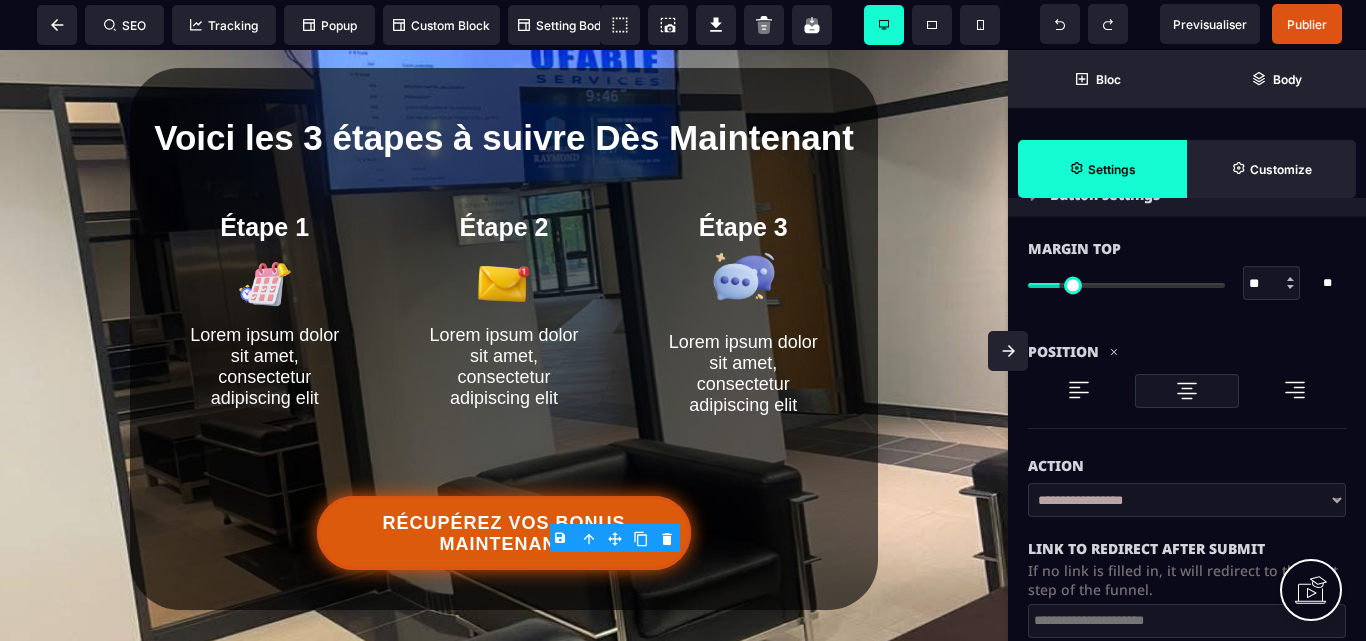 click on "**********" at bounding box center (1187, 500) 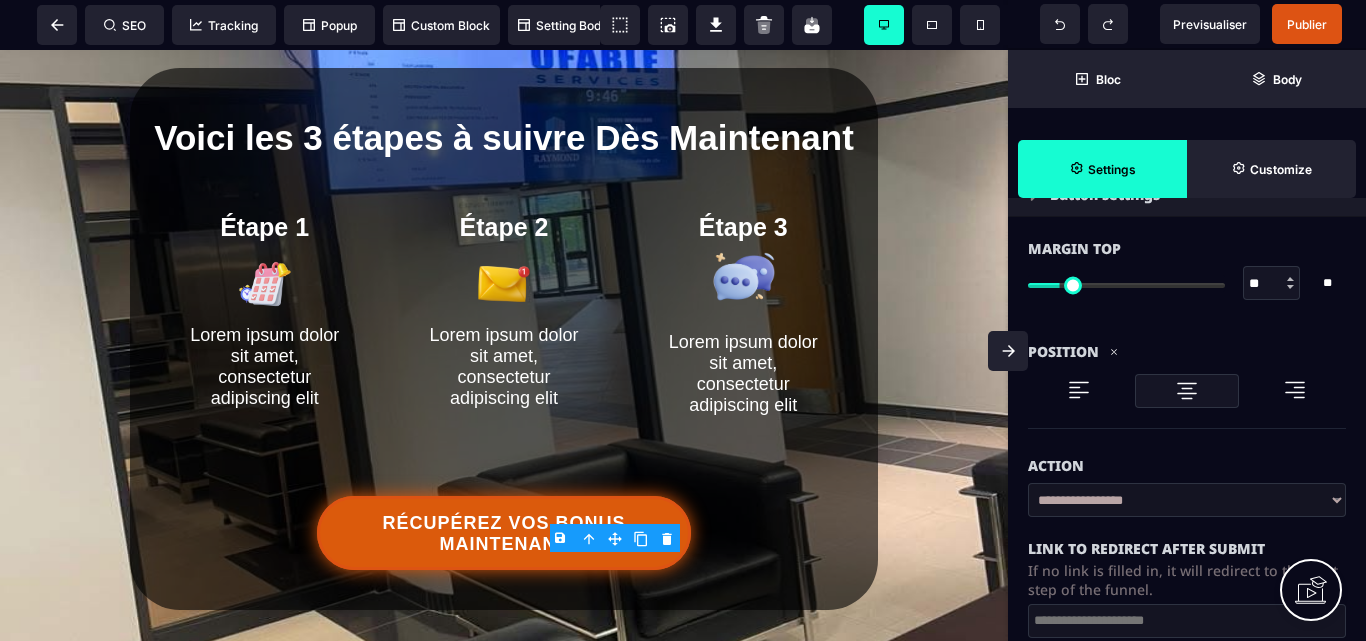 select on "***" 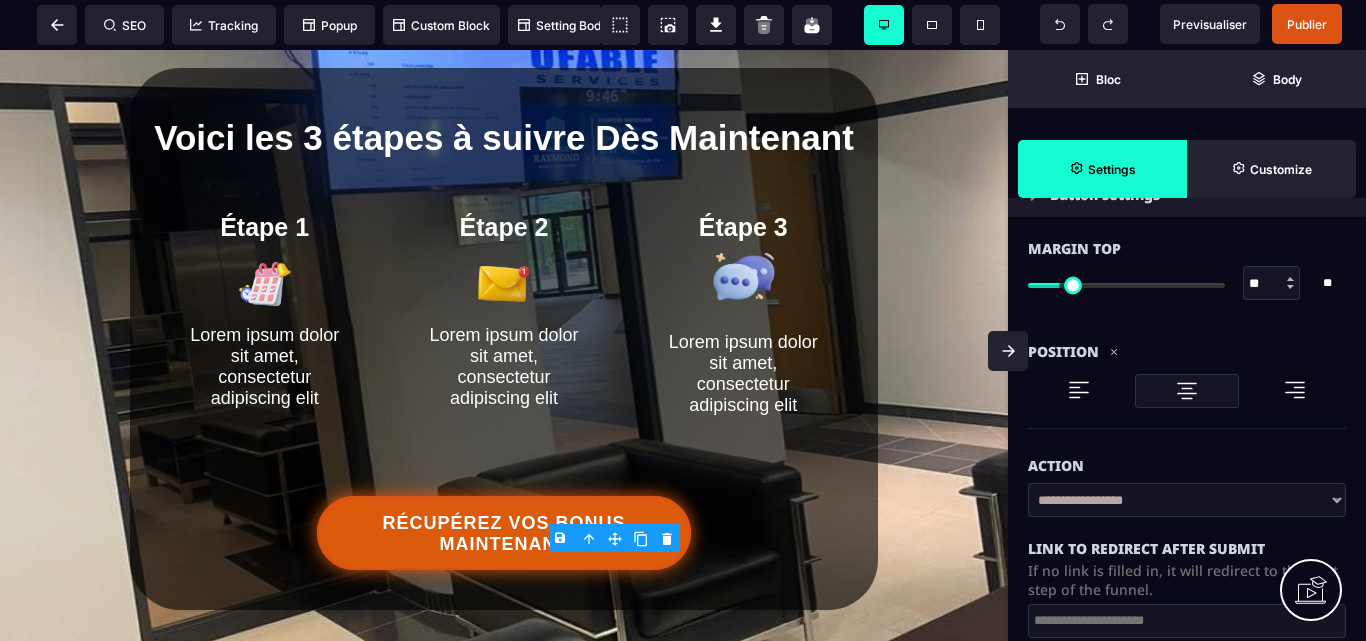 click on "**********" at bounding box center [1187, 500] 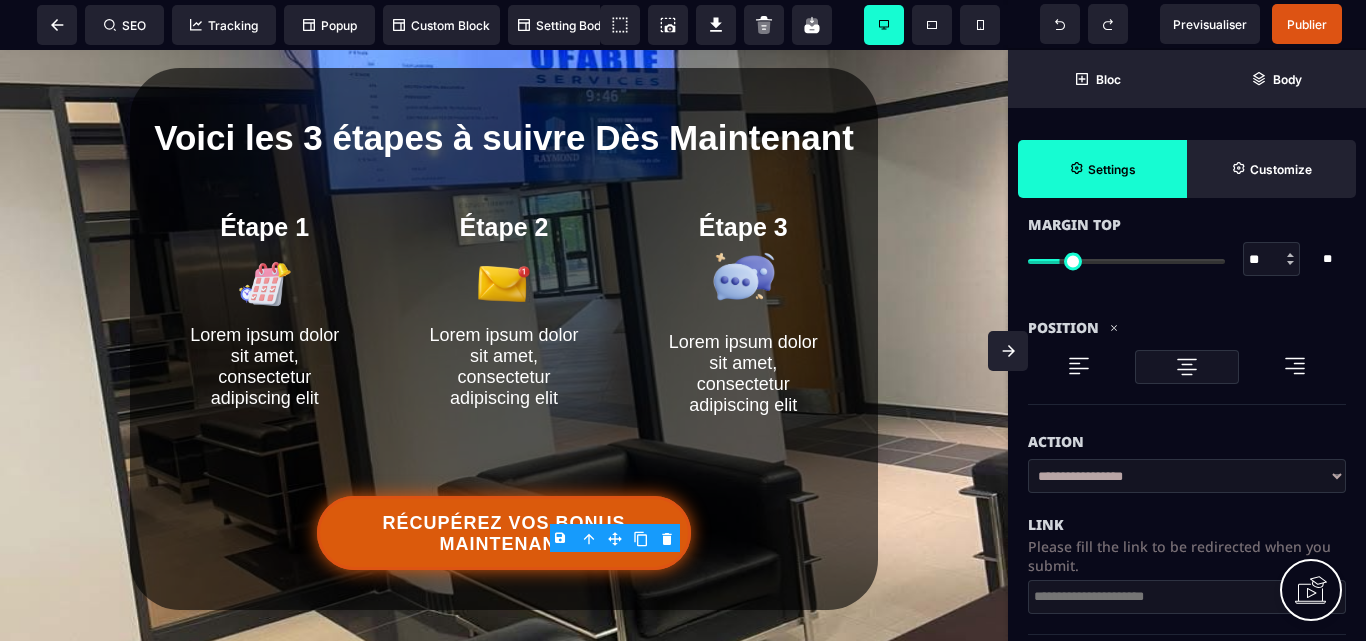 scroll, scrollTop: 200, scrollLeft: 0, axis: vertical 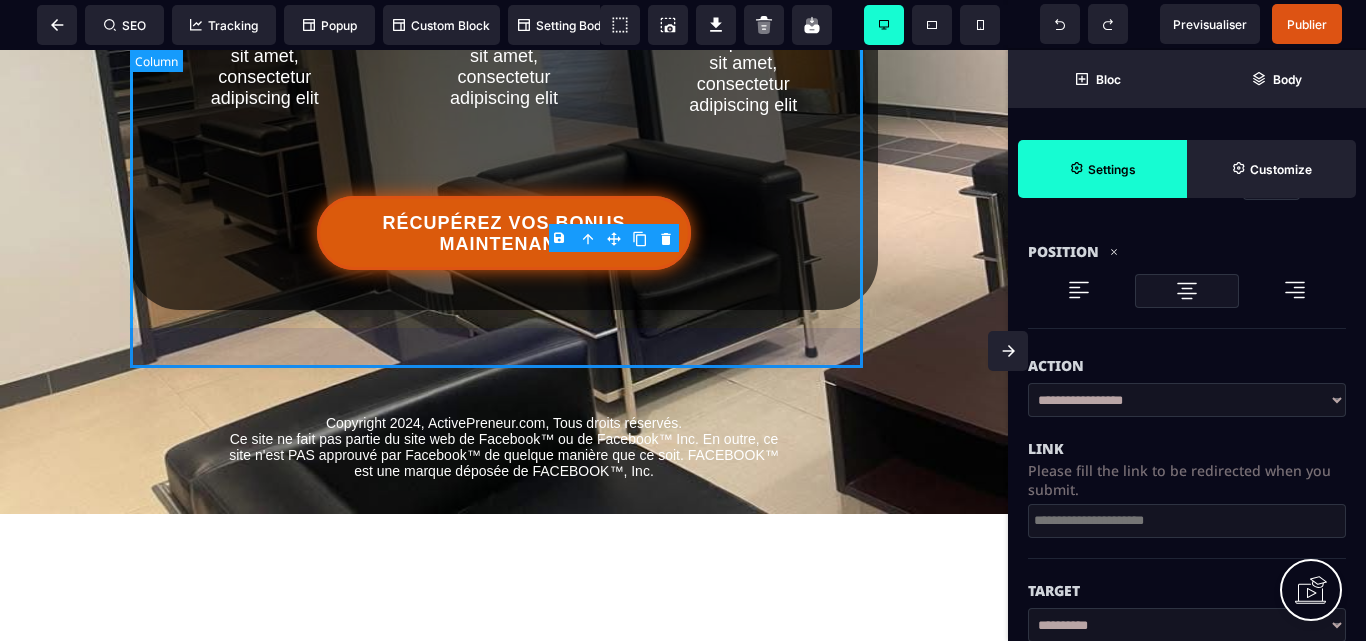click on "Voici les 3 étapes à suivre Dès Maintenant Étape 1 Lorem ipsum dolor sit amet, consectetur adipiscing elit Étape 2 Lorem ipsum dolor sit amet, consectetur adipiscing elit Étape 3 Lorem ipsum dolor sit amet, consectetur adipiscing elit RÉCUPÉREZ VOS BONUS MAINTENANT" at bounding box center (504, 39) 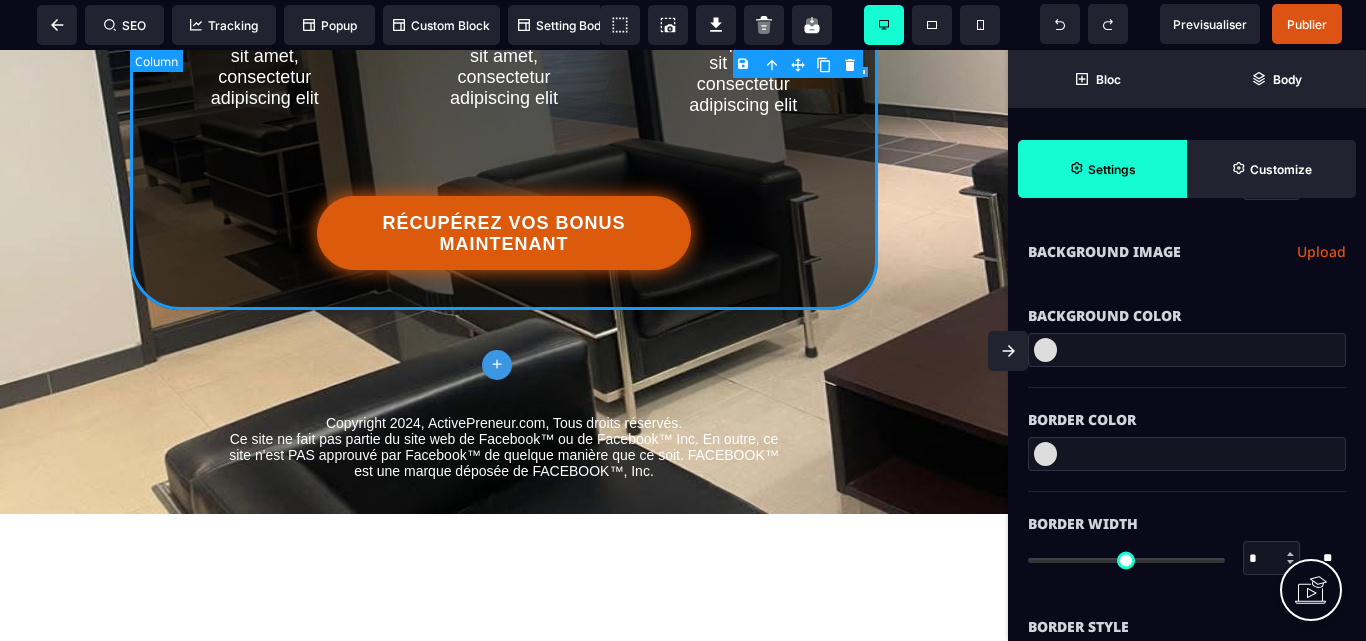 type on "*" 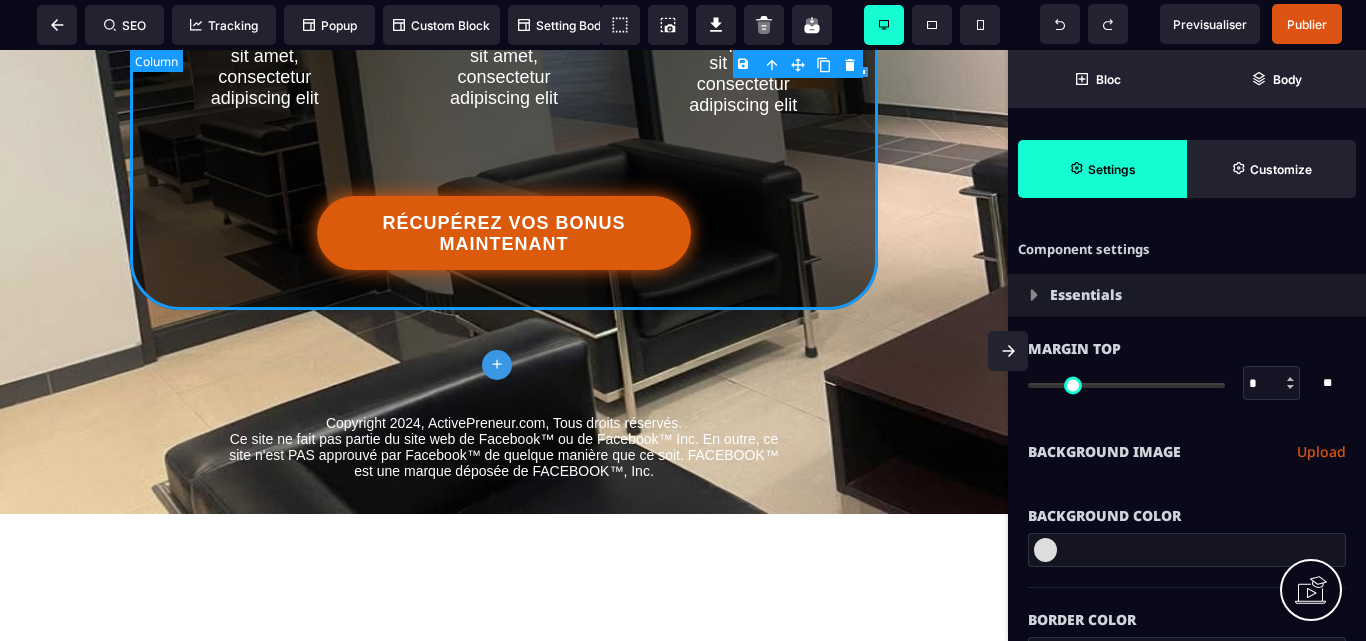 select on "**" 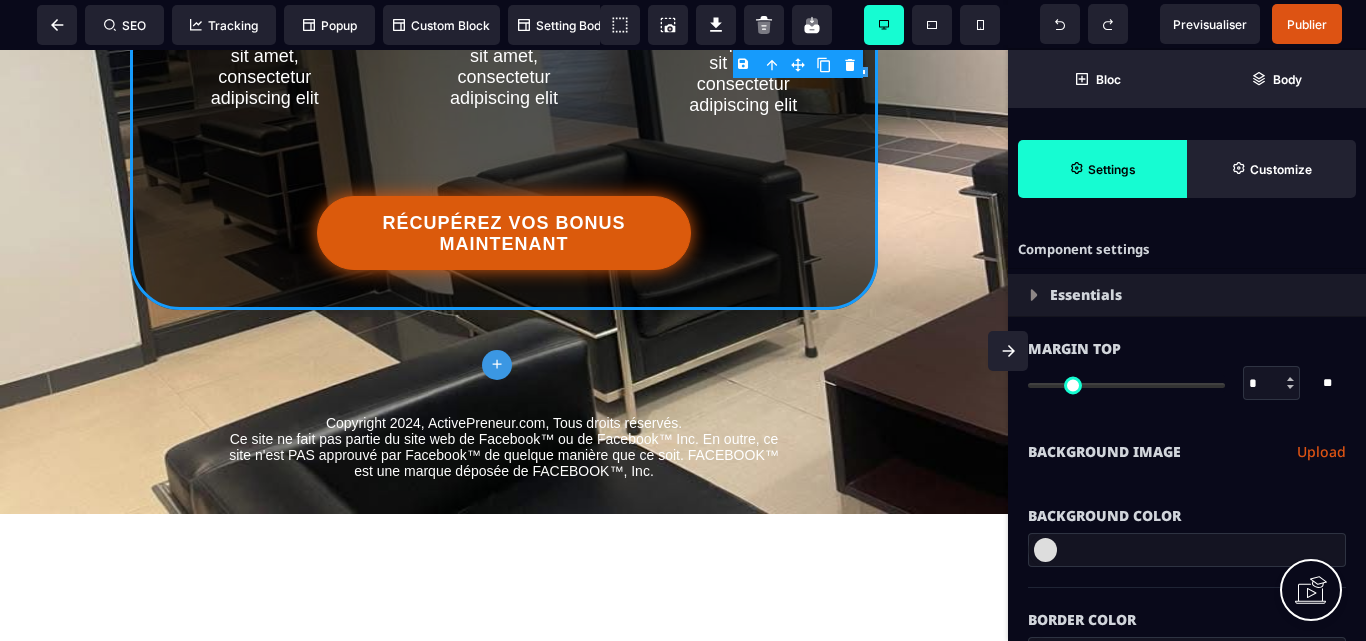 click on "plus" 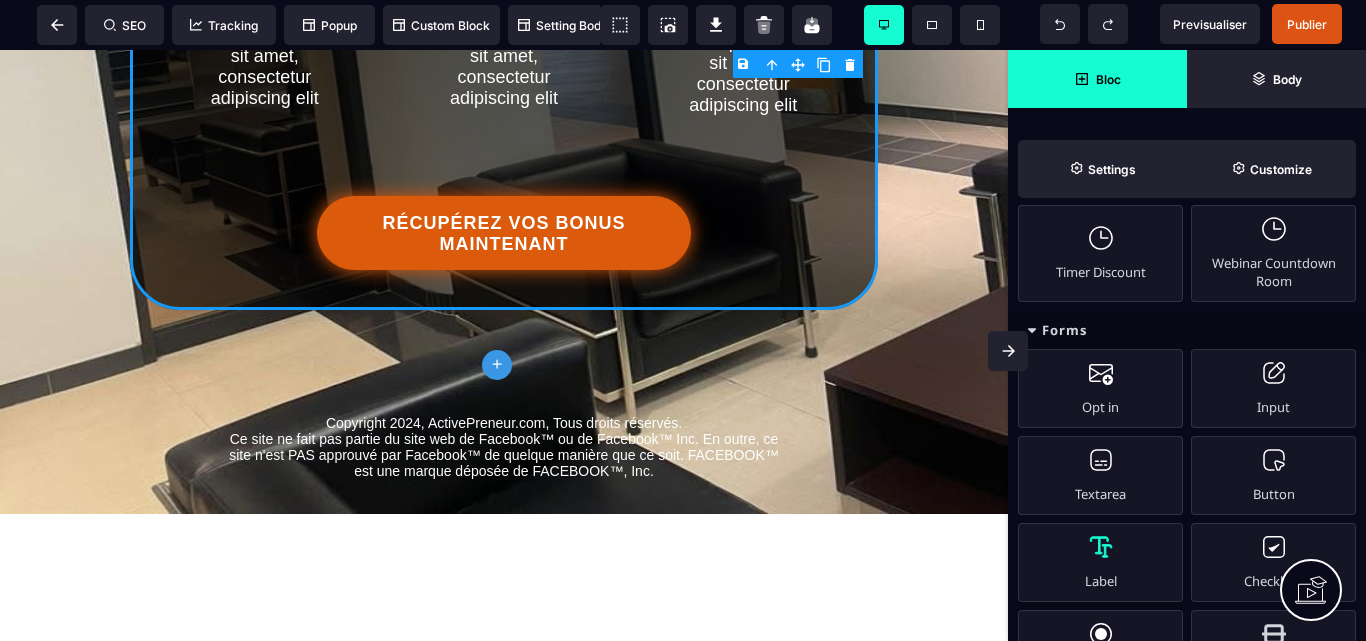 scroll, scrollTop: 659, scrollLeft: 0, axis: vertical 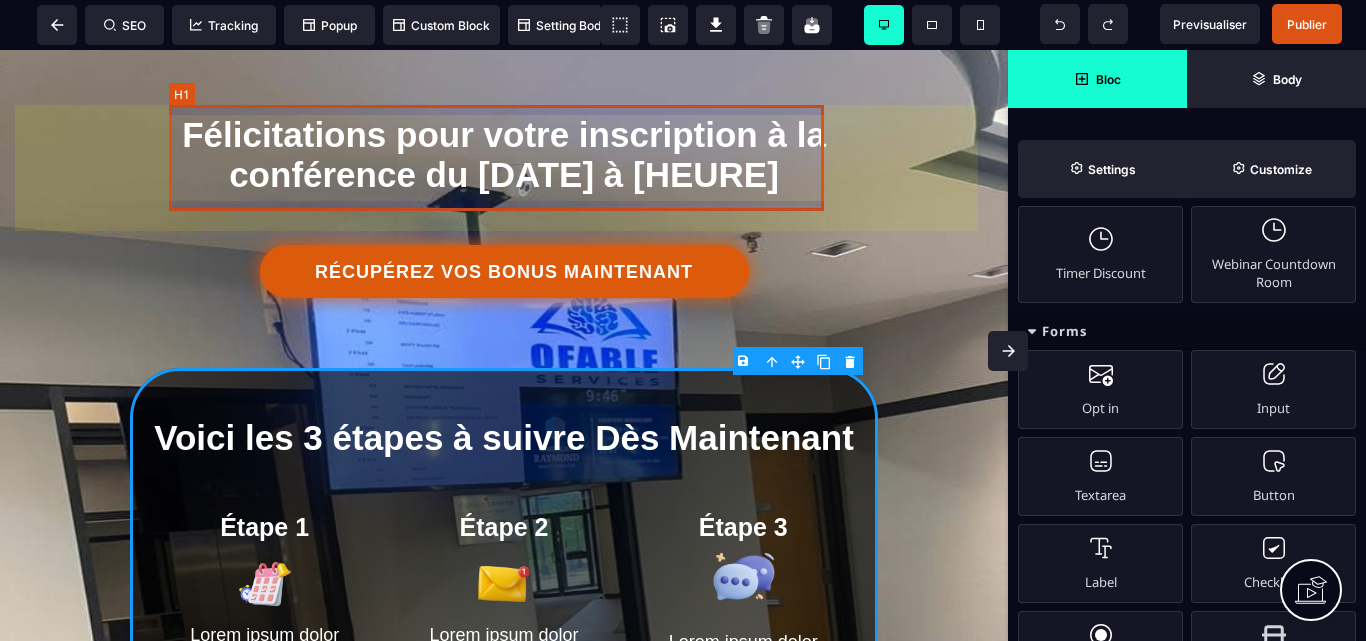 click on "Félicitations pour votre inscription à la conférence du [DATE] à [HEURE]" at bounding box center (503, 155) 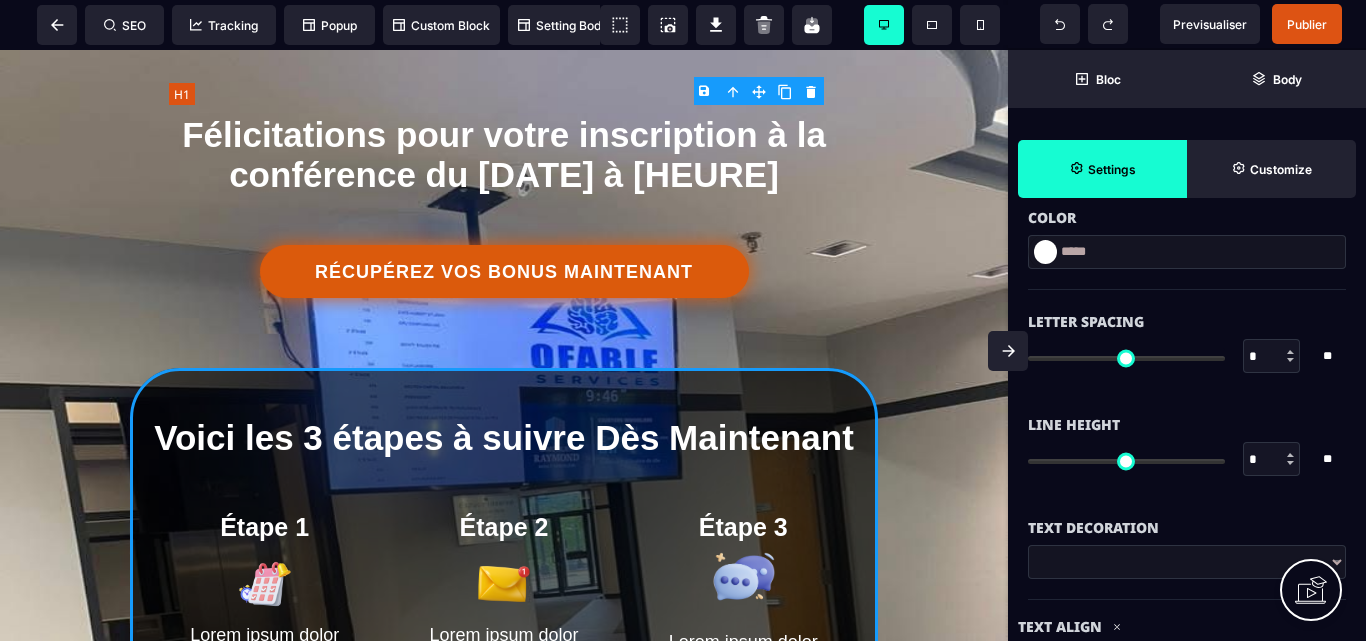click on "Félicitations pour votre inscription à la conférence du [DATE] à [HEURE]" at bounding box center (503, 155) 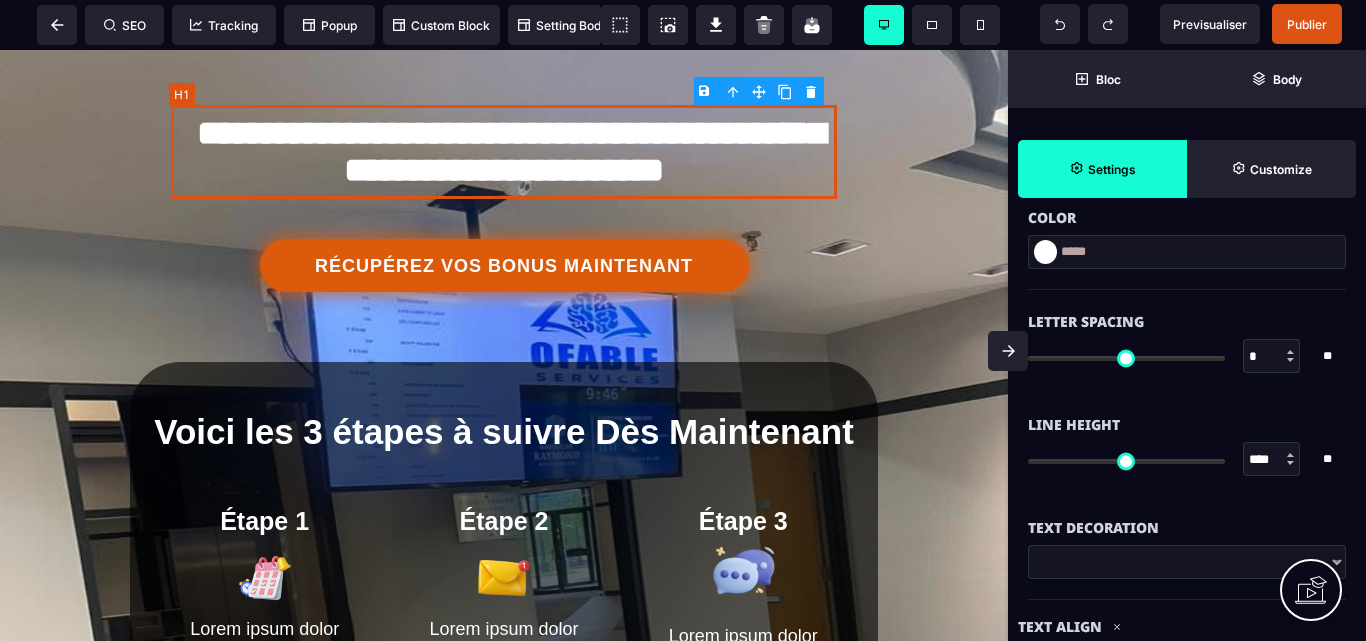 type on "****" 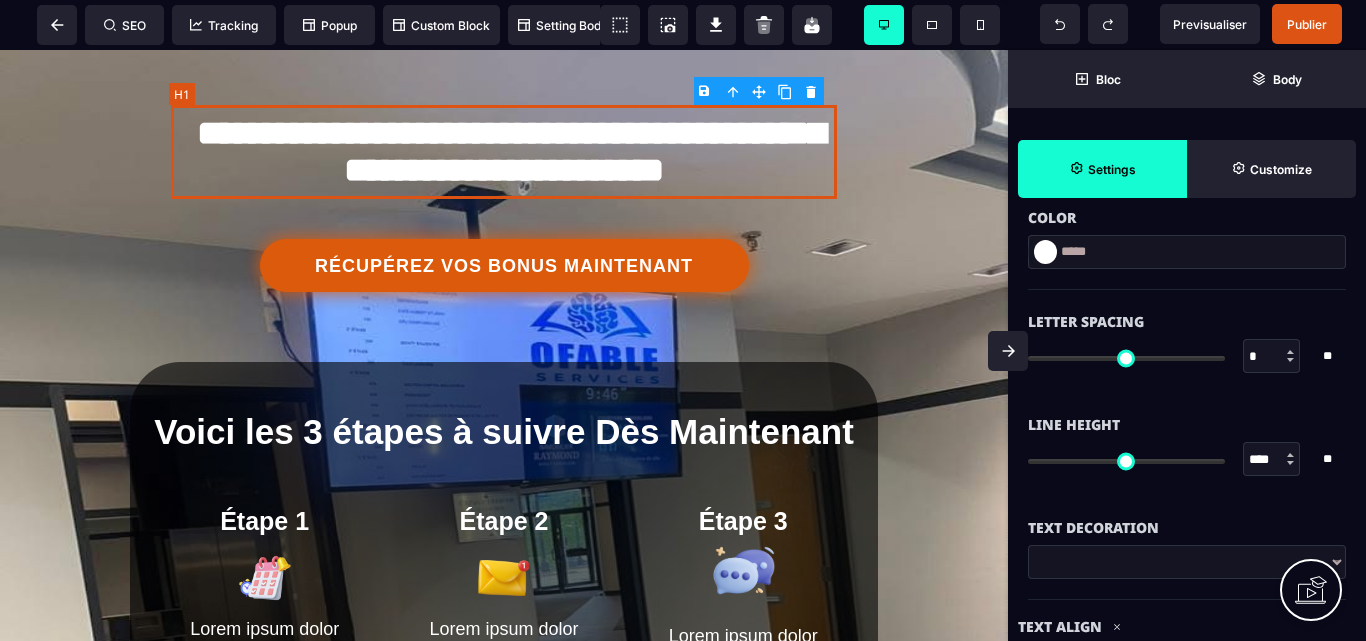 type on "**" 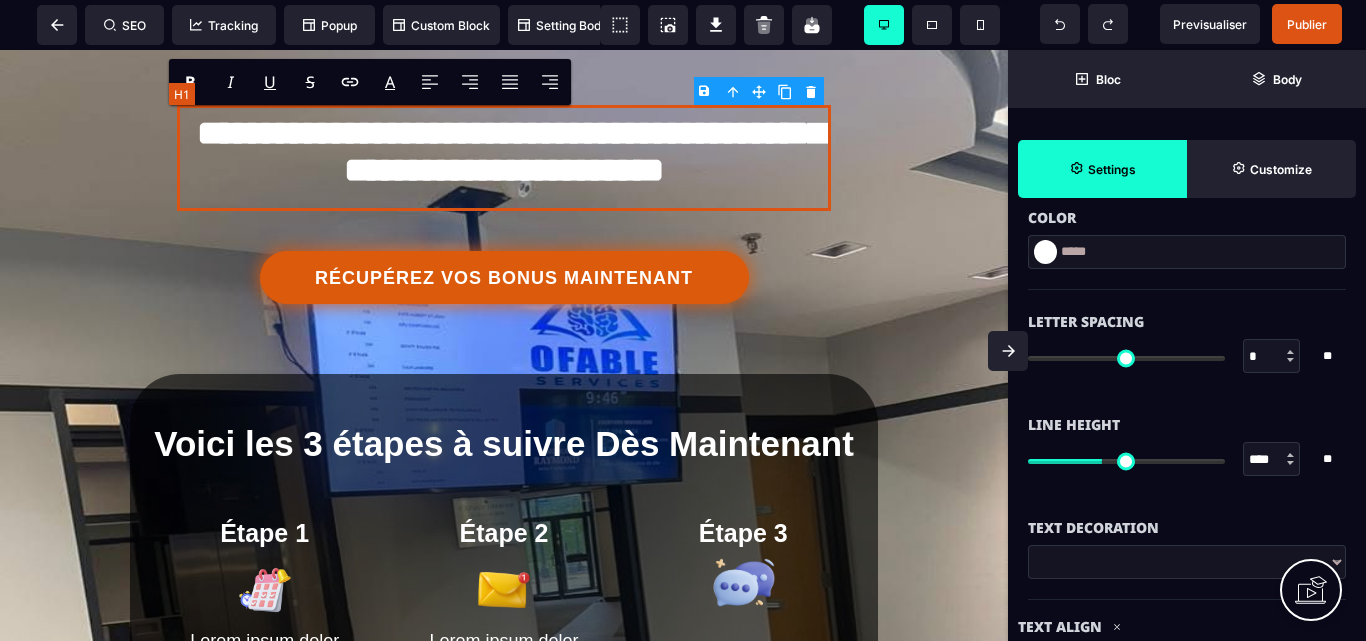 scroll, scrollTop: 0, scrollLeft: 0, axis: both 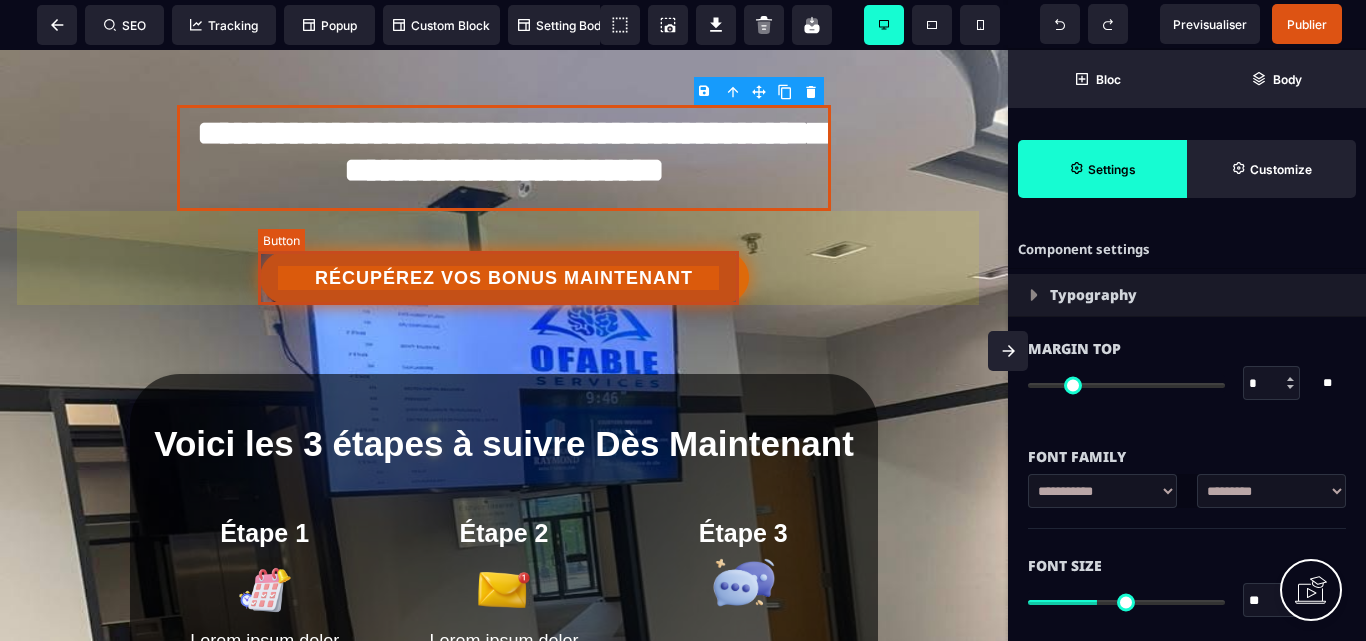 click on "RÉCUPÉREZ VOS BONUS MAINTENANT" at bounding box center (501, 277) 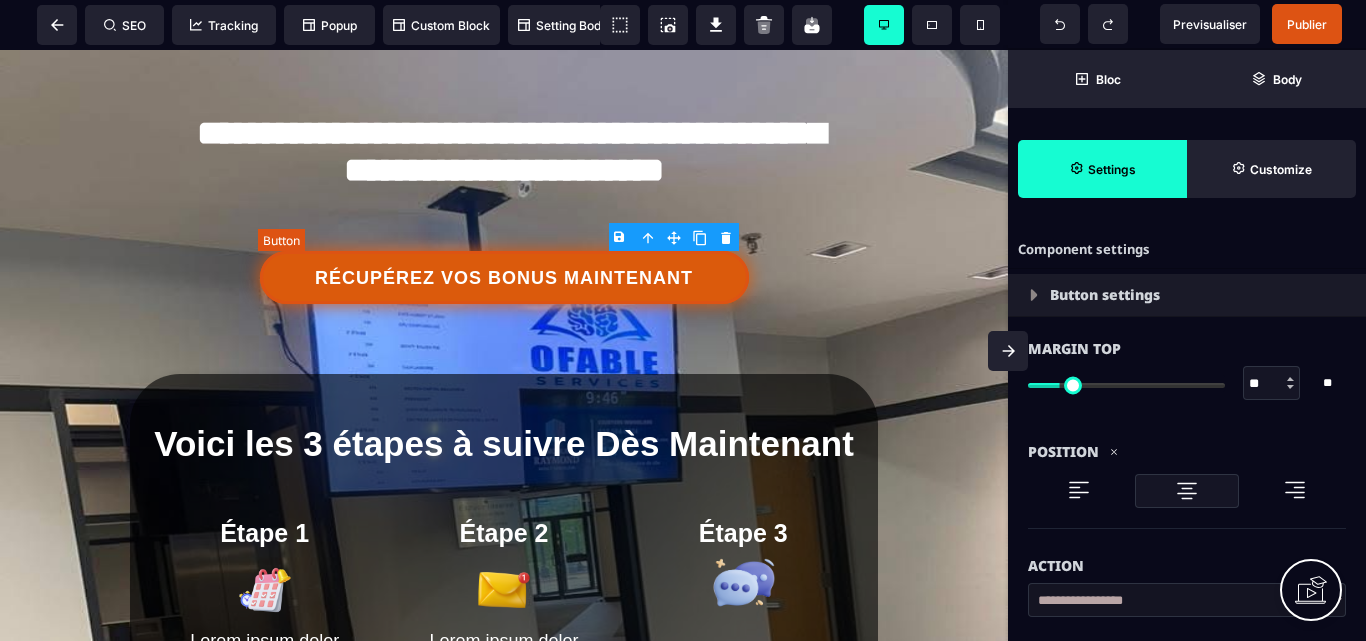 type on "**" 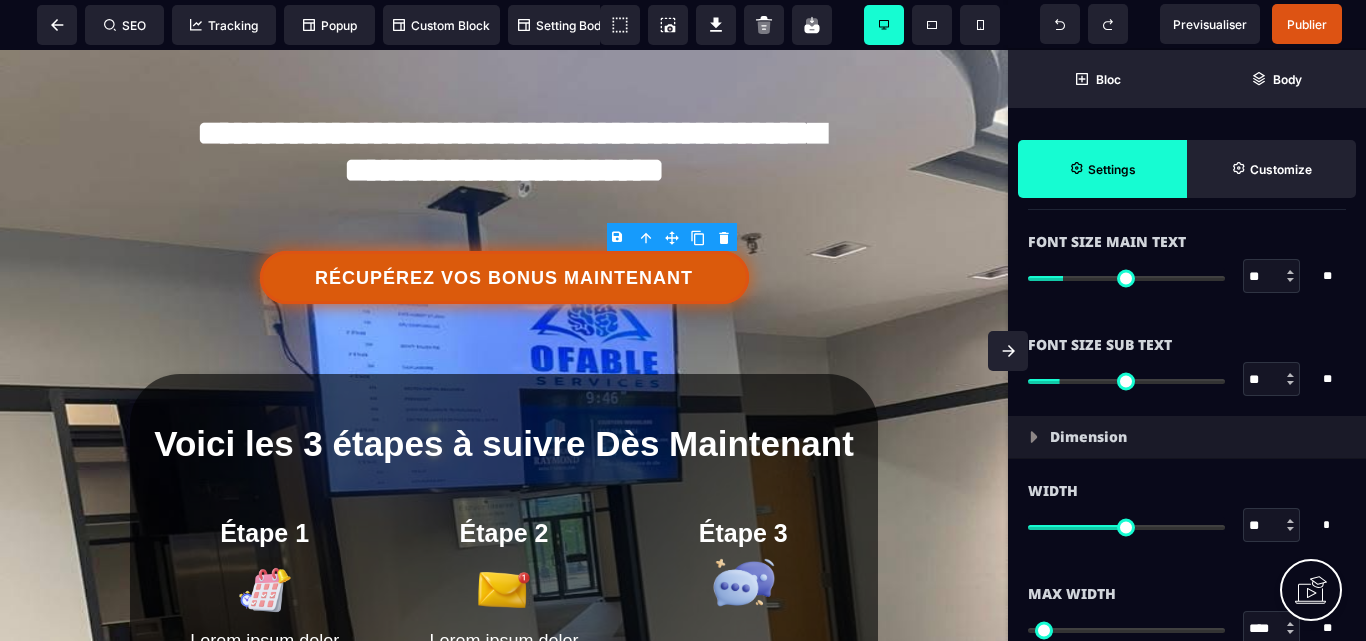 scroll, scrollTop: 1900, scrollLeft: 0, axis: vertical 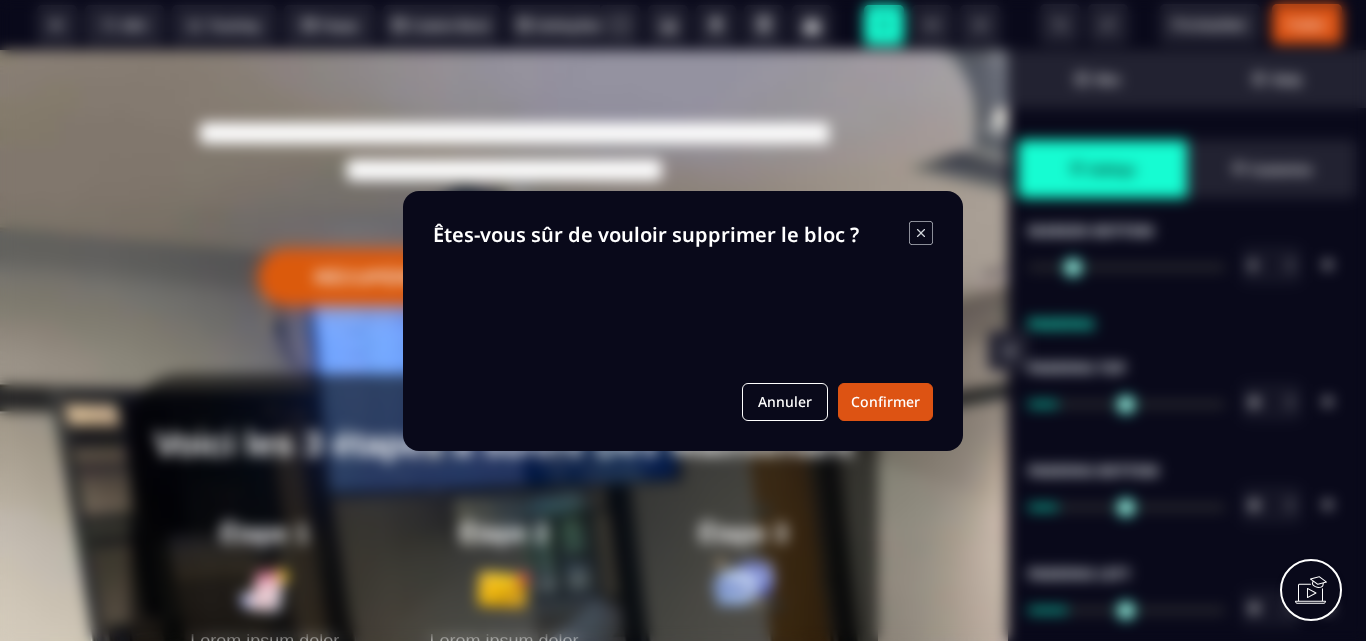 click on "B I U S
A *******
Button
SEO
Tracking" at bounding box center (683, 320) 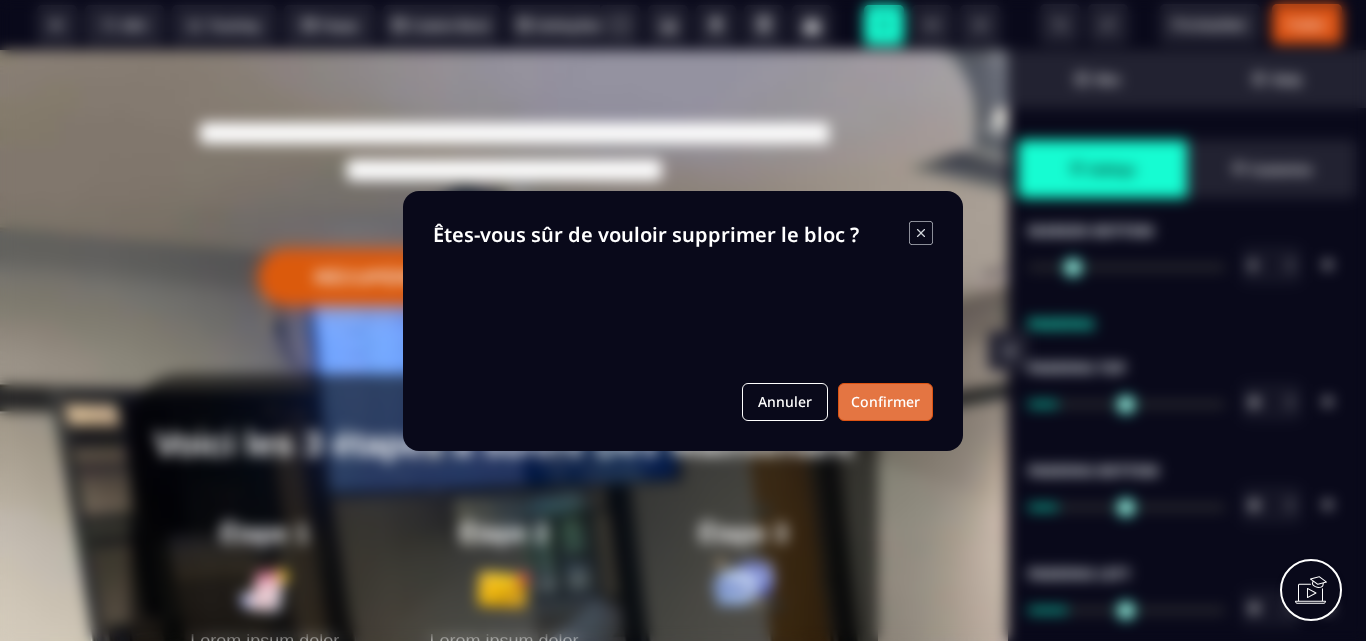 click on "Confirmer" at bounding box center [885, 402] 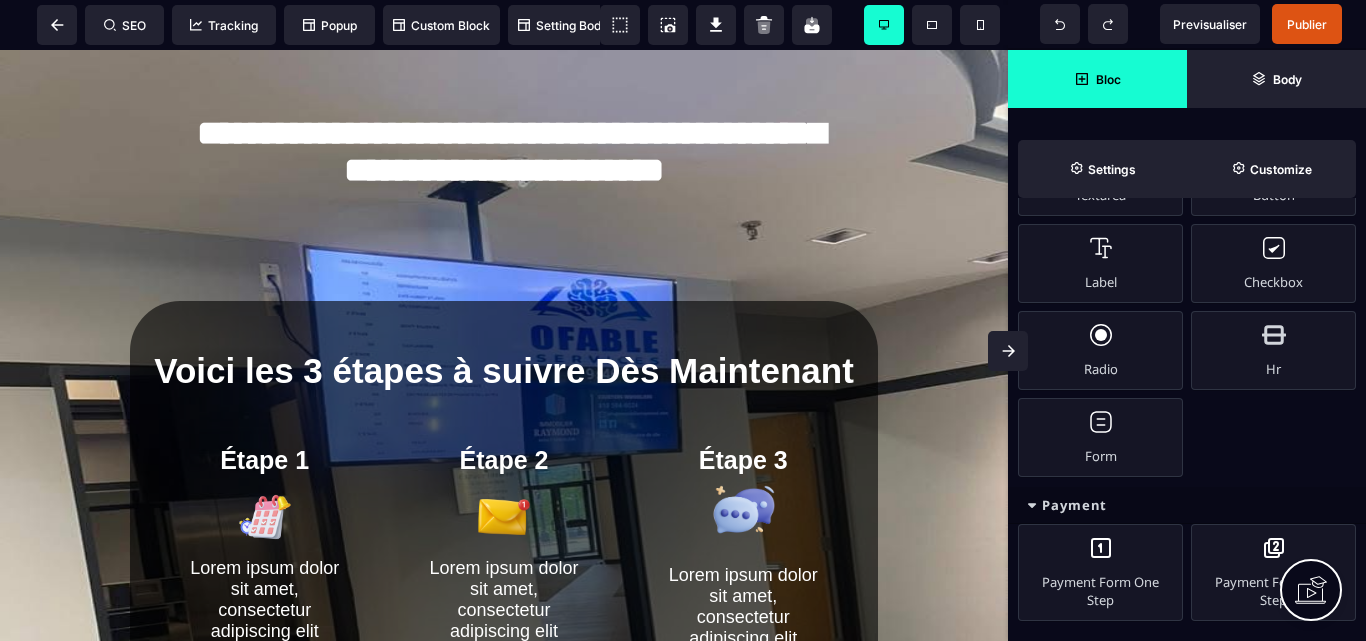scroll, scrollTop: 1638, scrollLeft: 0, axis: vertical 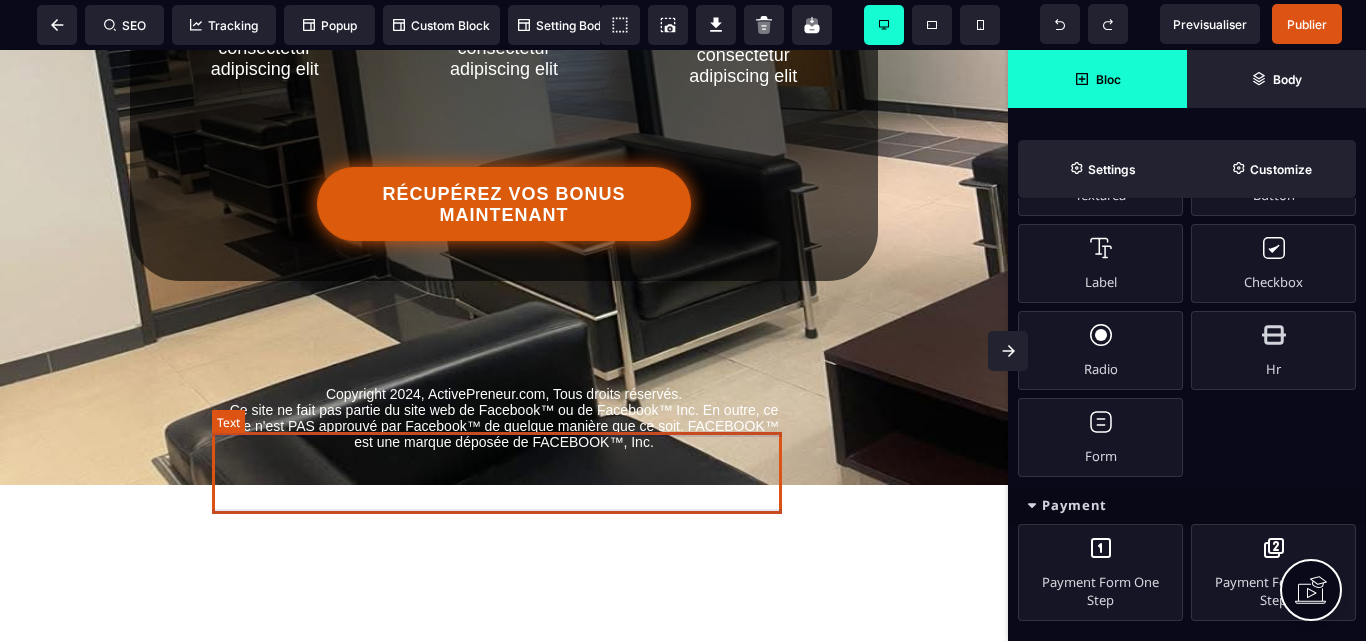 click on "Copyright [YEAR], ActivePreneur.com, Tous droits réservés. Ce site ne fait pas partie du site web de Facebook™ ou de Facebook™ Inc. En outre, ce site n'est PAS approuvé par Facebook™ de quelque manière que ce soit. FACEBOOK™ est une marque déposée de FACEBOOK™, Inc." at bounding box center [504, 418] 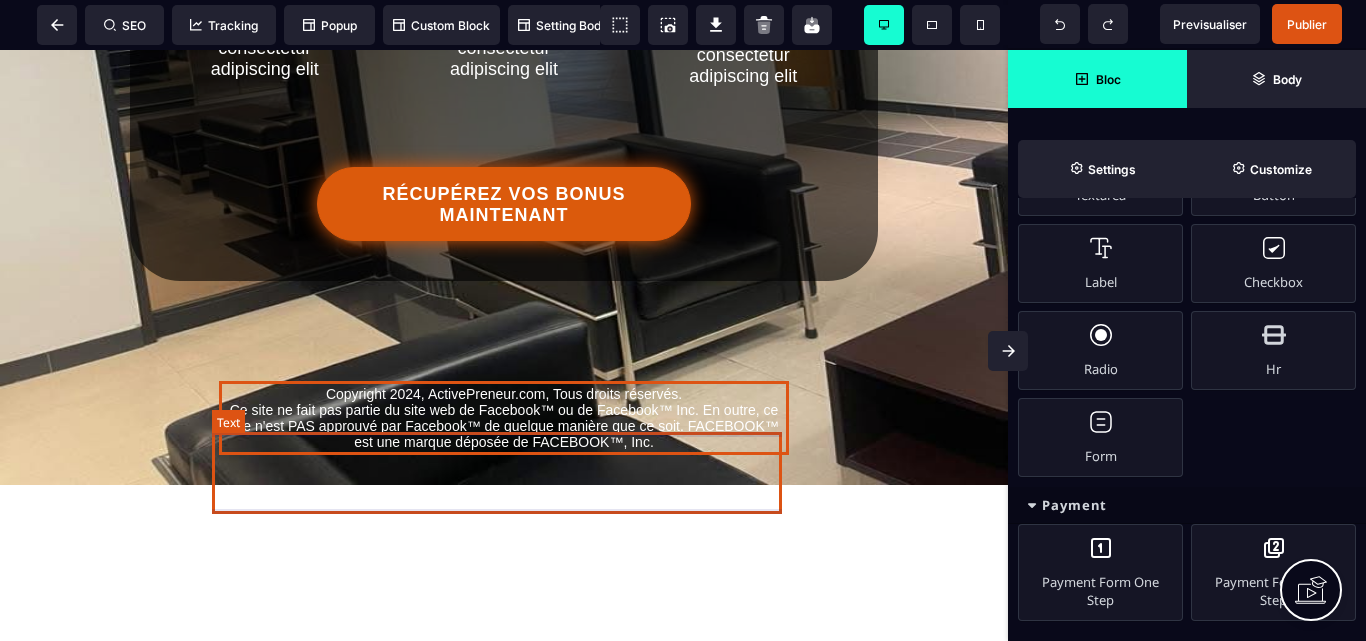 scroll, scrollTop: 0, scrollLeft: 0, axis: both 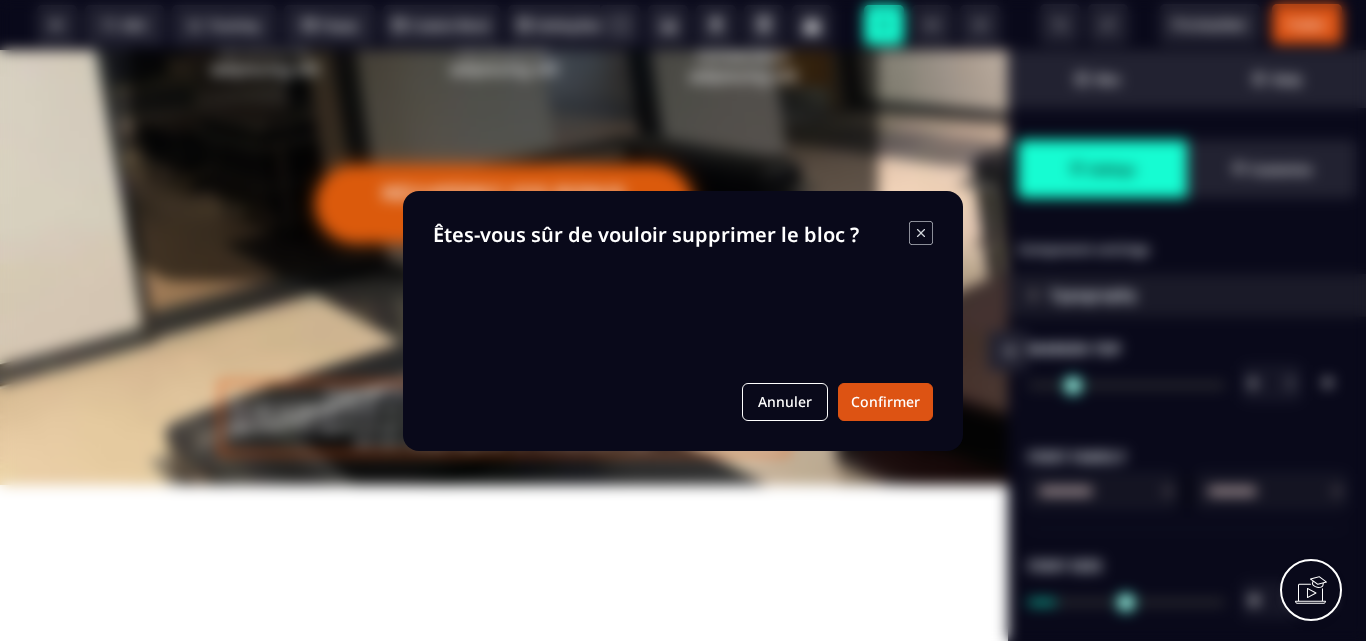 click on "B I U S
A *******
Row
SEO
Tracking
Popup" at bounding box center (683, 320) 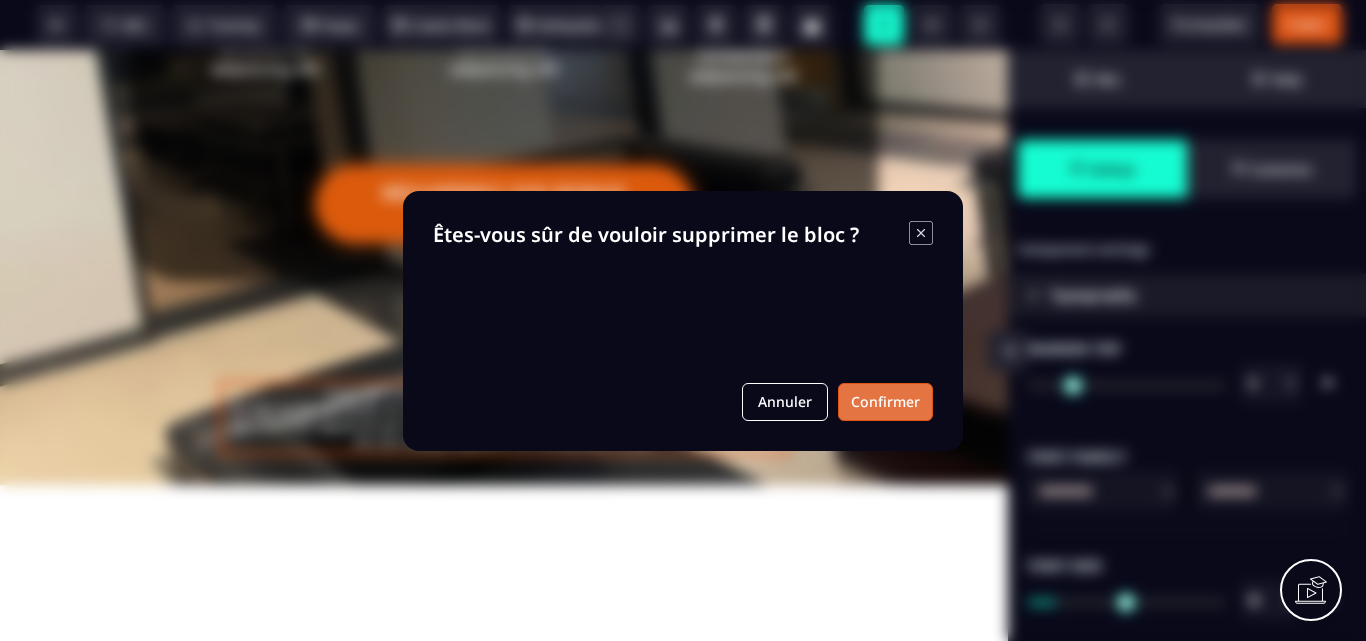 drag, startPoint x: 877, startPoint y: 401, endPoint x: 878, endPoint y: 386, distance: 15.033297 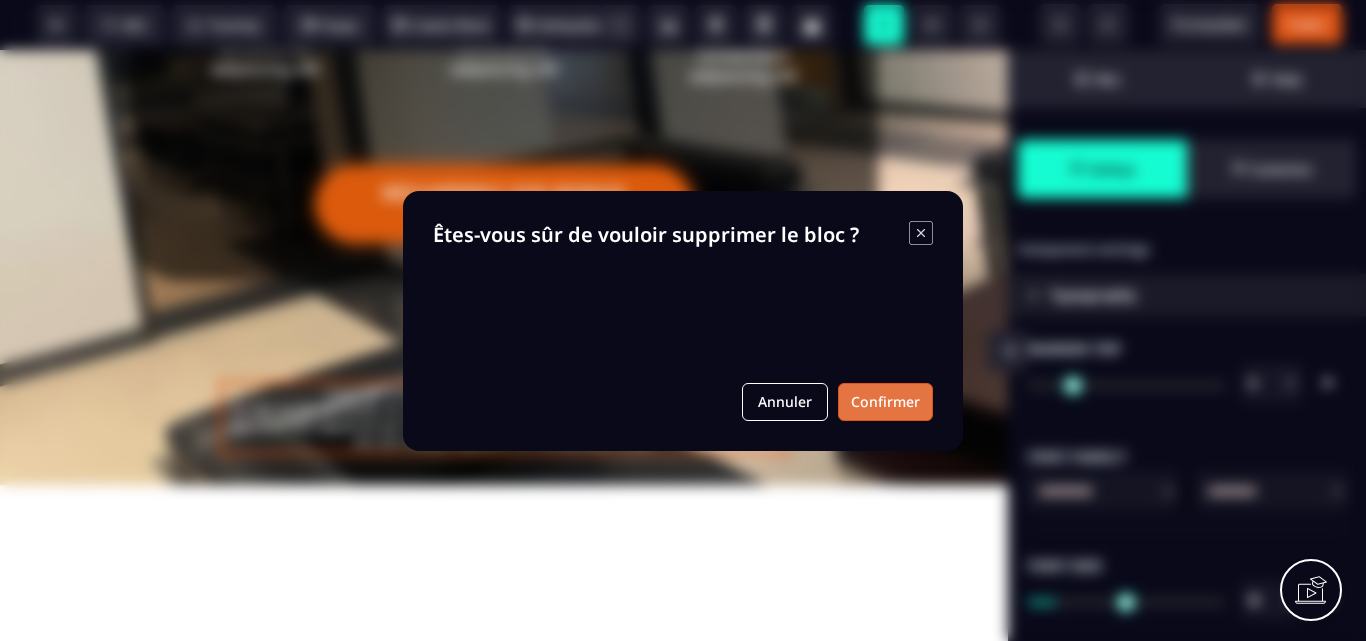 click on "Confirmer" at bounding box center [885, 402] 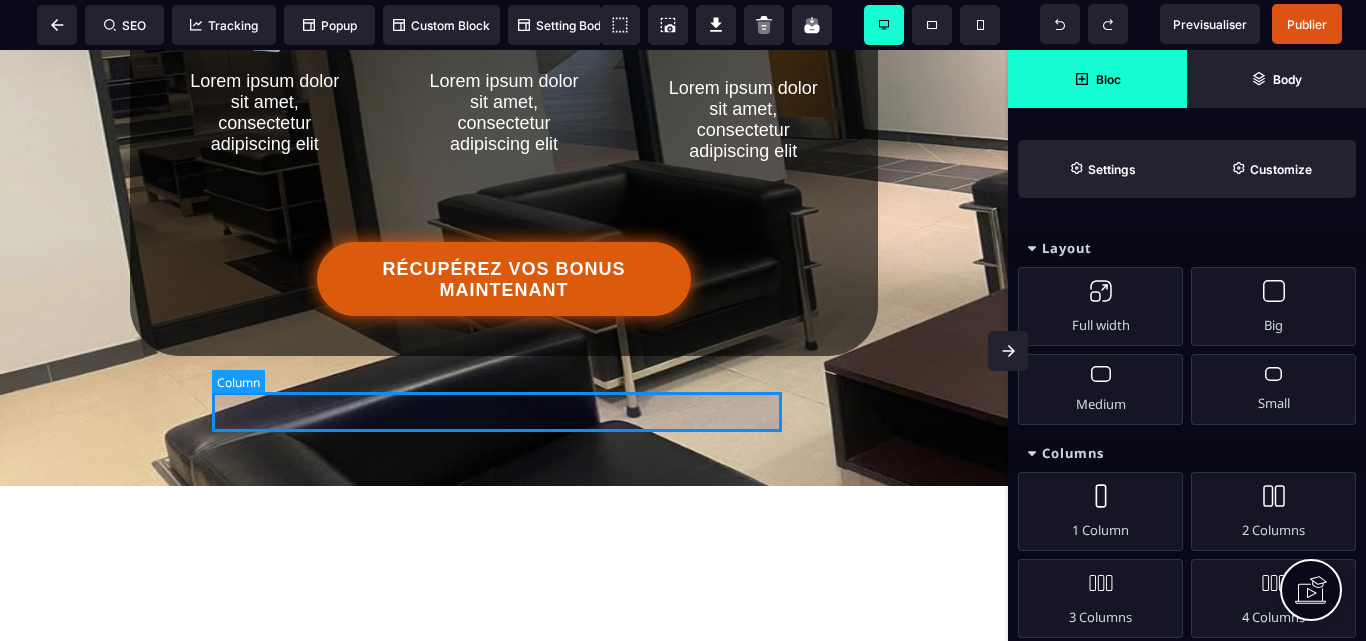 scroll, scrollTop: 562, scrollLeft: 0, axis: vertical 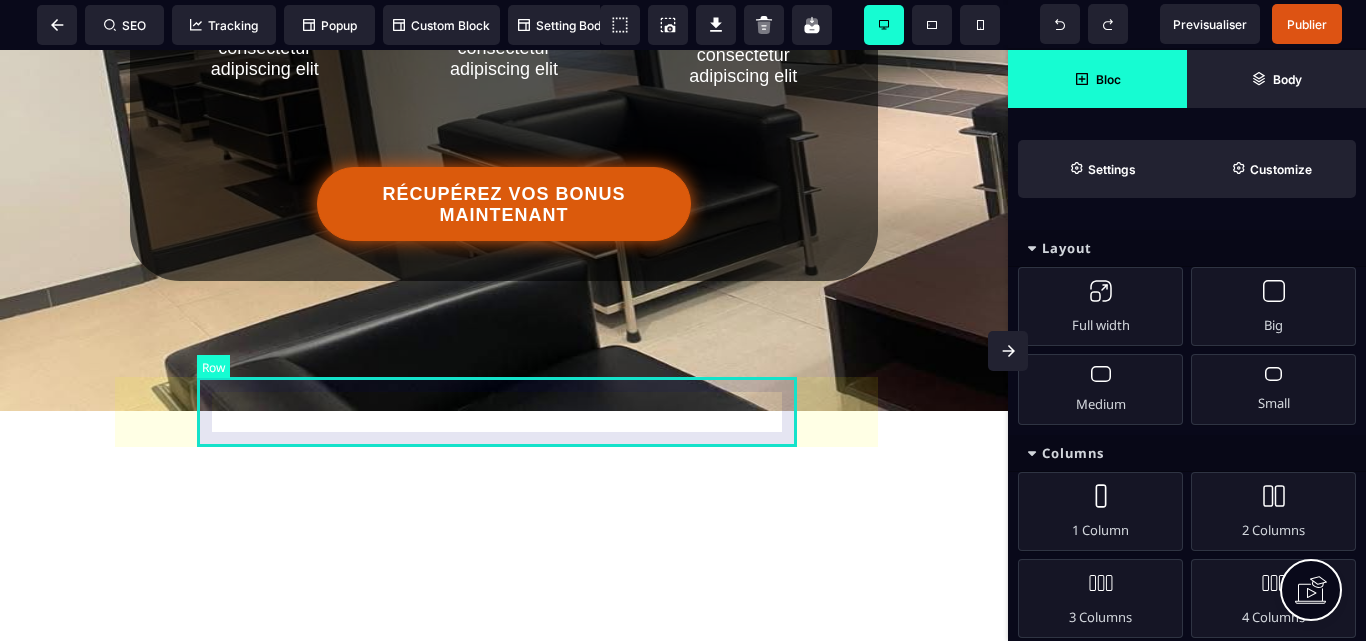 click at bounding box center [504, 361] 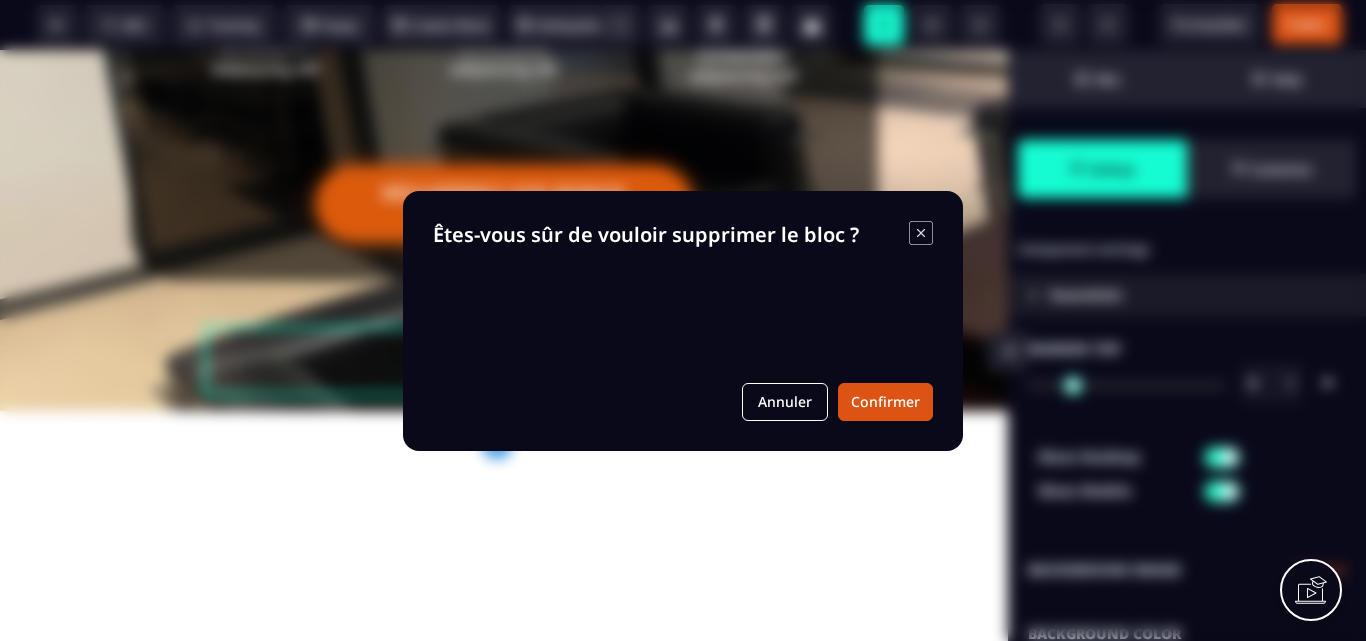 click on "B I U S
A *******
plus
Row
SEO
Big" at bounding box center (683, 320) 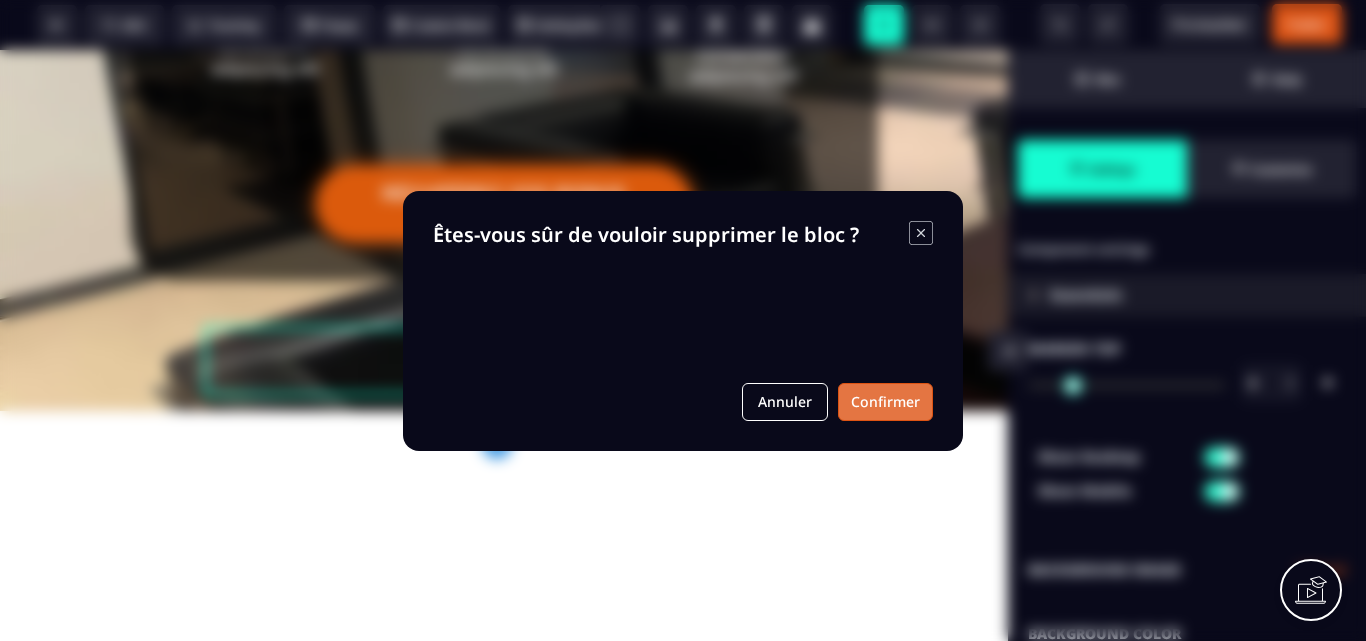 click on "Confirmer" at bounding box center [885, 402] 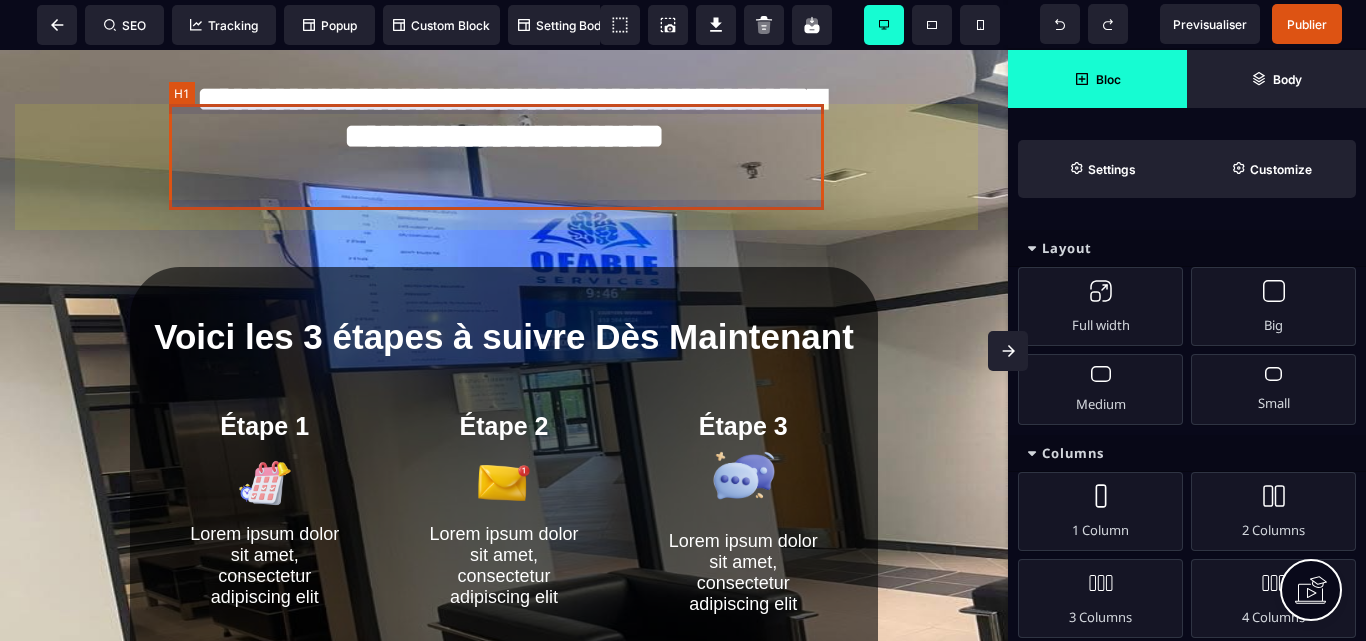 scroll, scrollTop: 0, scrollLeft: 0, axis: both 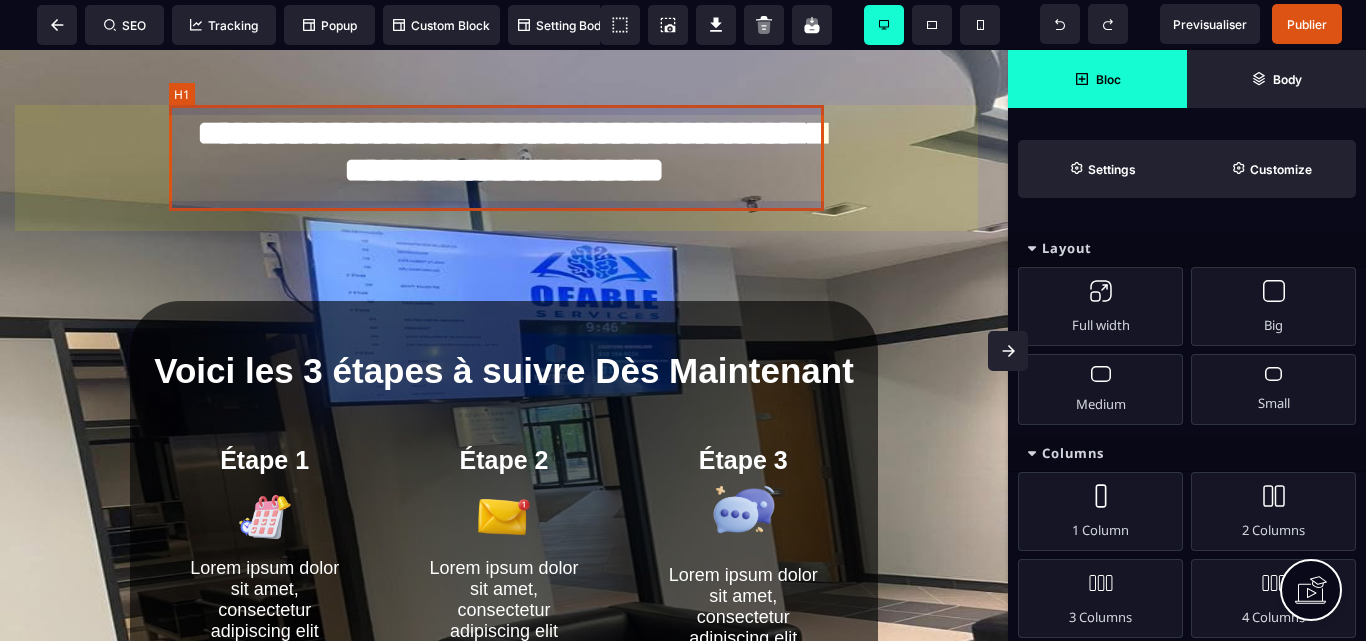 click on "**********" at bounding box center (504, 158) 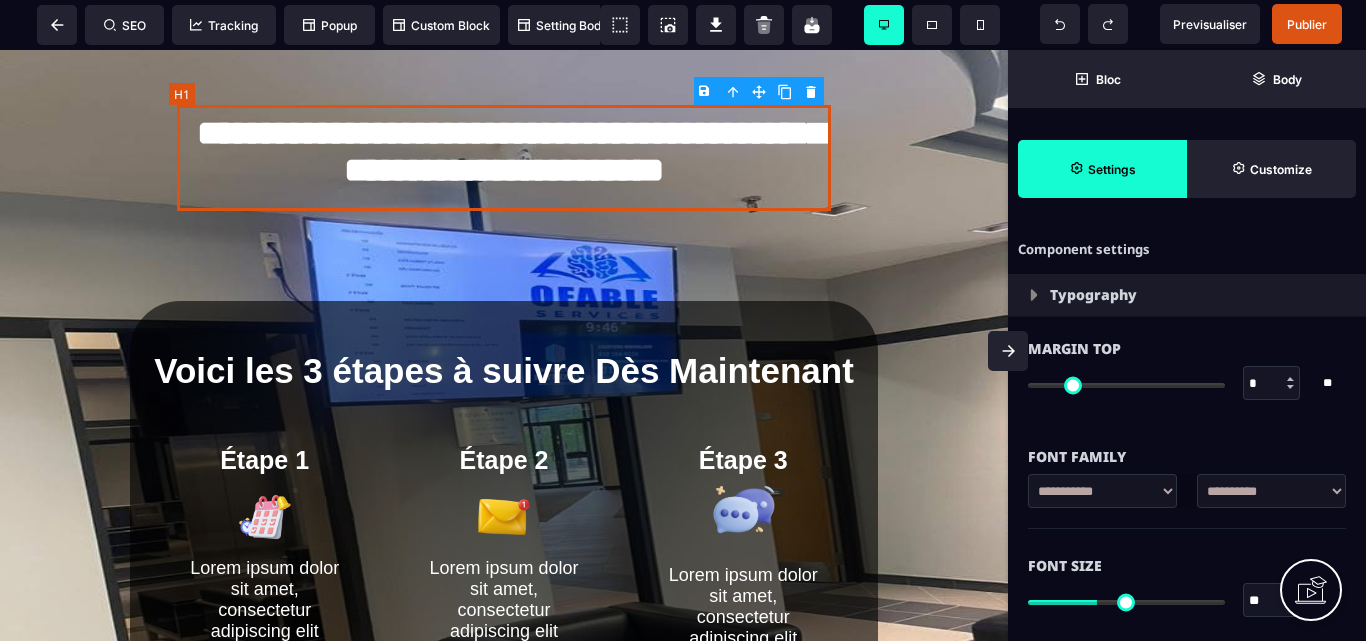 click on "**********" at bounding box center (504, 158) 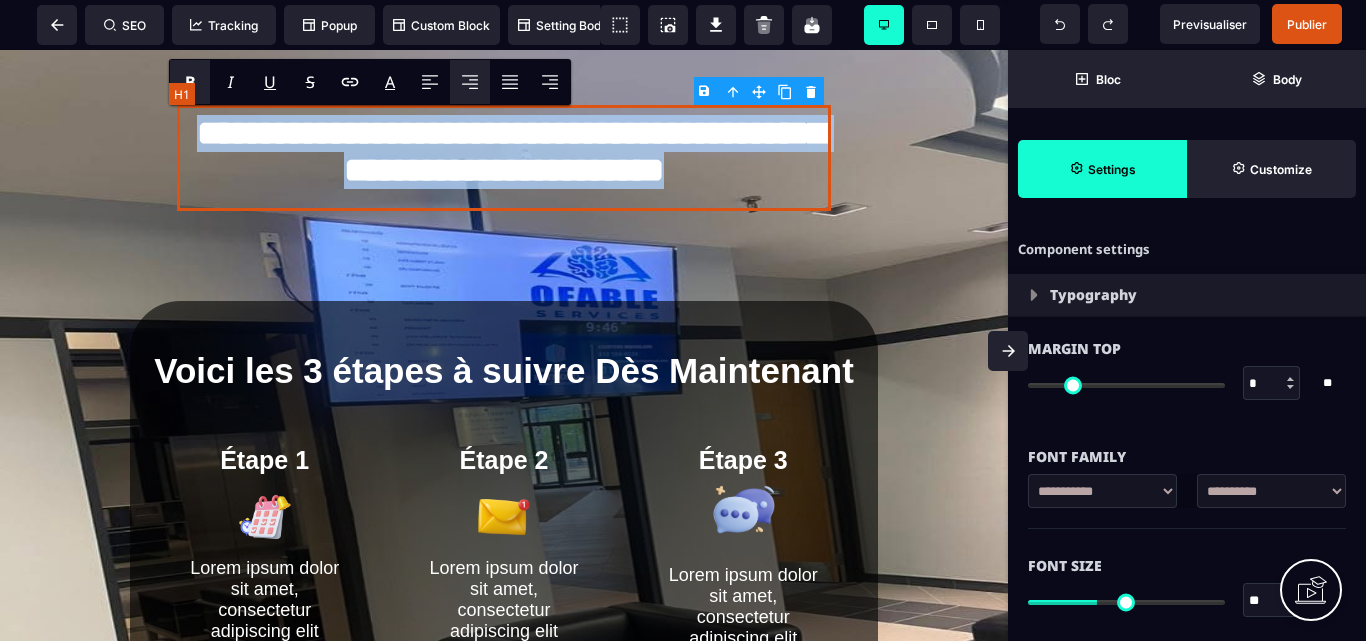 copy on "**********" 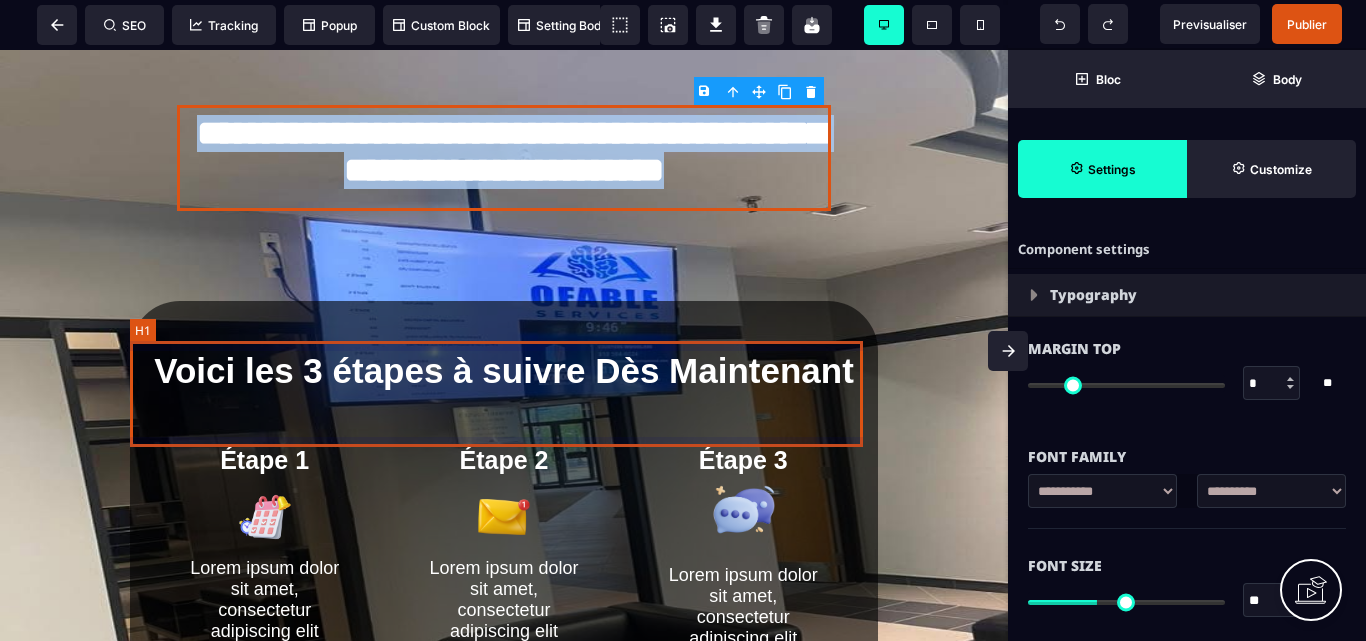 click on "Voici les 3 étapes à suivre Dès Maintenant" at bounding box center [504, 371] 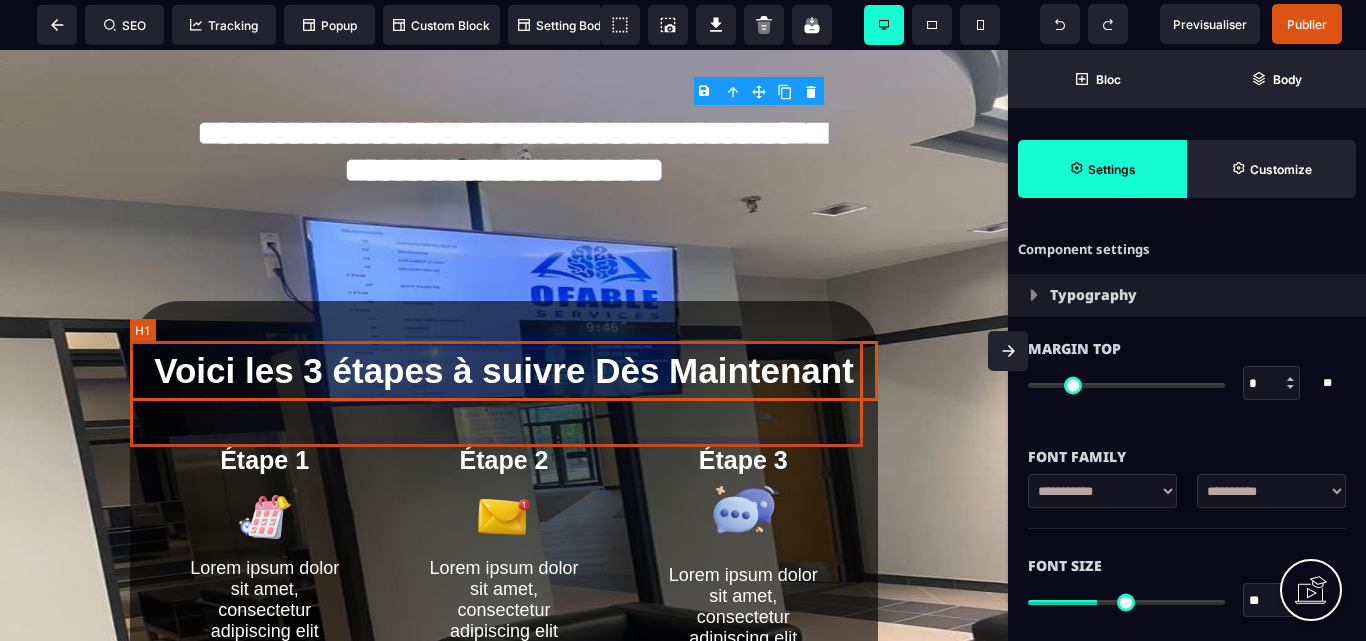 click on "Voici les 3 étapes à suivre Dès Maintenant" at bounding box center (504, 371) 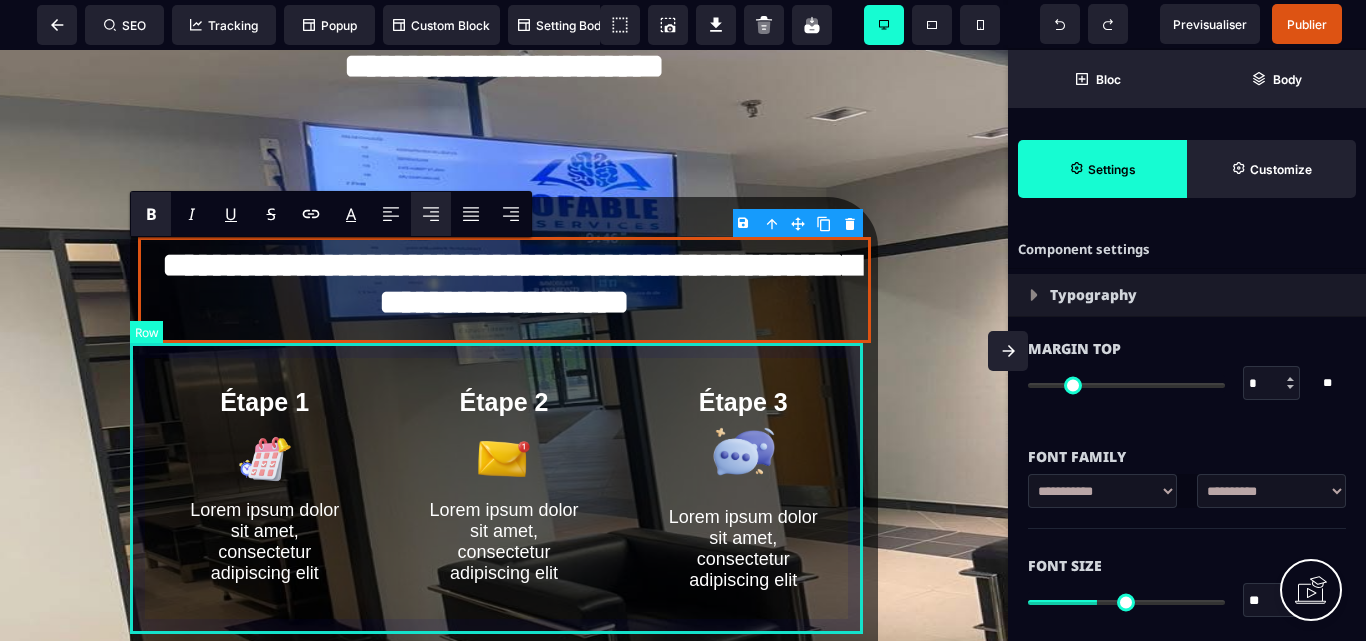 scroll, scrollTop: 200, scrollLeft: 0, axis: vertical 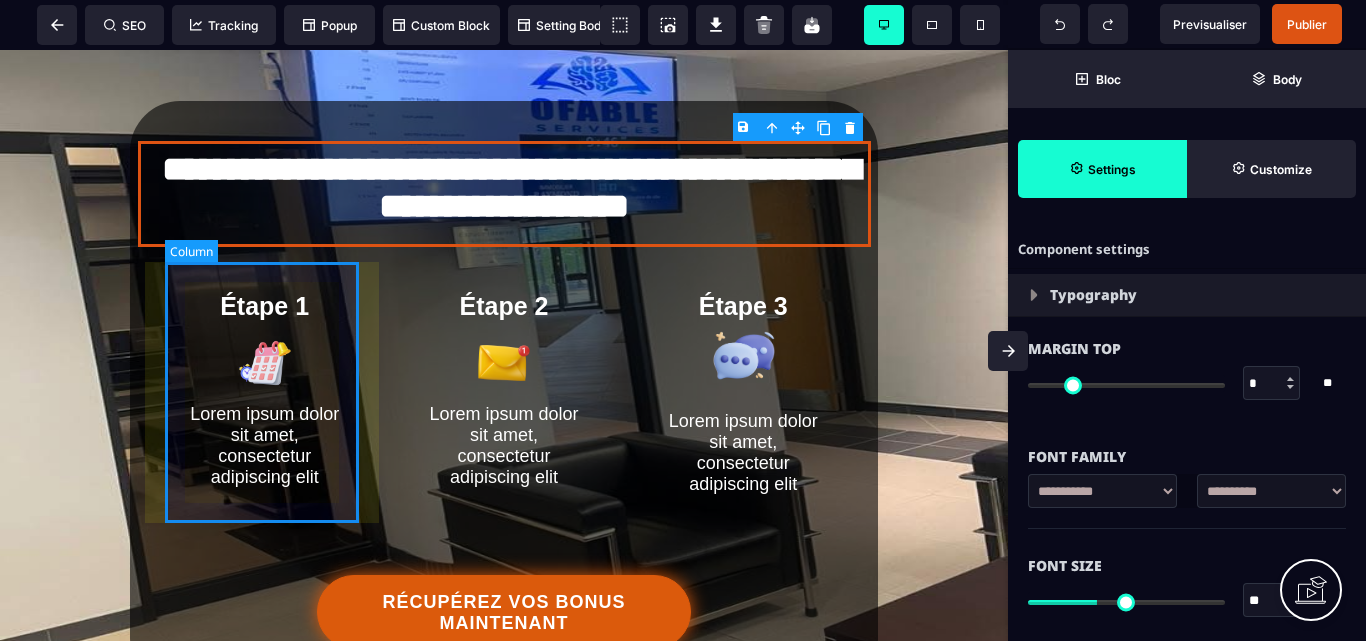 click on "Étape 1 Lorem ipsum dolor sit amet, consectetur adipiscing elit" at bounding box center [264, 391] 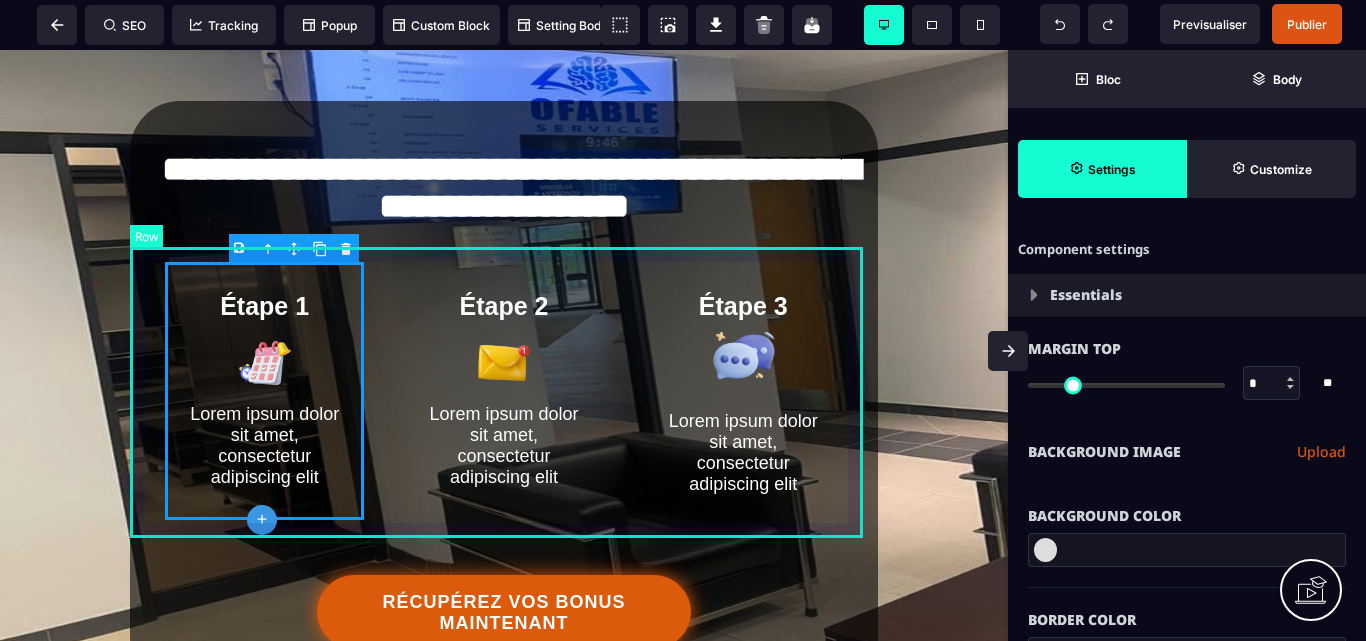 click on "Étape 1 Lorem ipsum dolor sit amet, consectetur adipiscing elit Étape 2 Lorem ipsum dolor sit amet, consectetur adipiscing elit Étape 3 Lorem ipsum dolor sit amet, consectetur adipiscing elit" at bounding box center (504, 391) 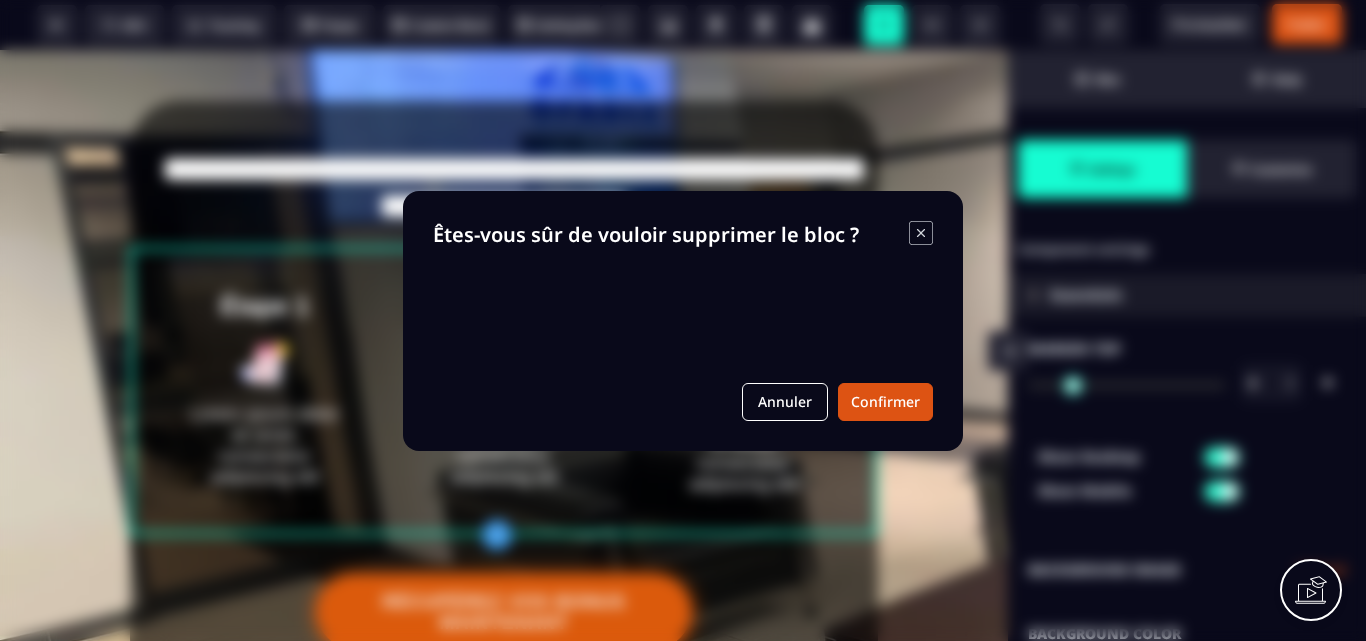 click on "B I U S
A *******
plus
Row
SEO
Big" at bounding box center (683, 320) 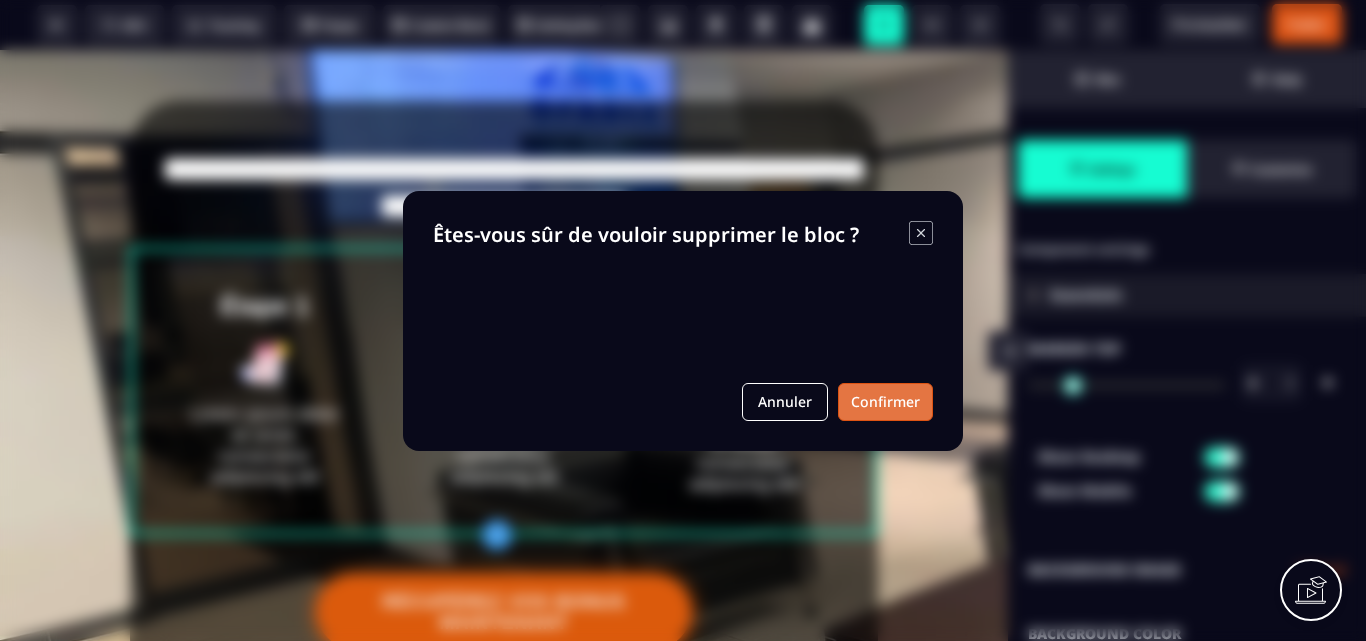 click on "Confirmer" at bounding box center [885, 402] 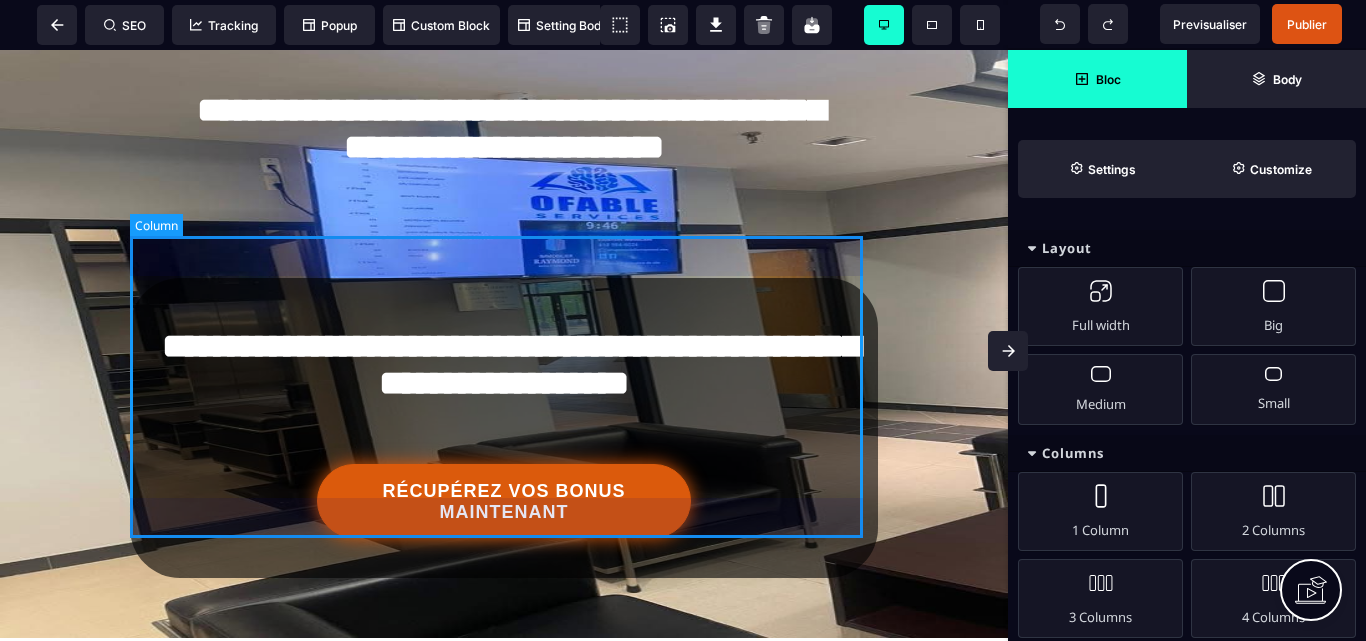 scroll, scrollTop: 0, scrollLeft: 0, axis: both 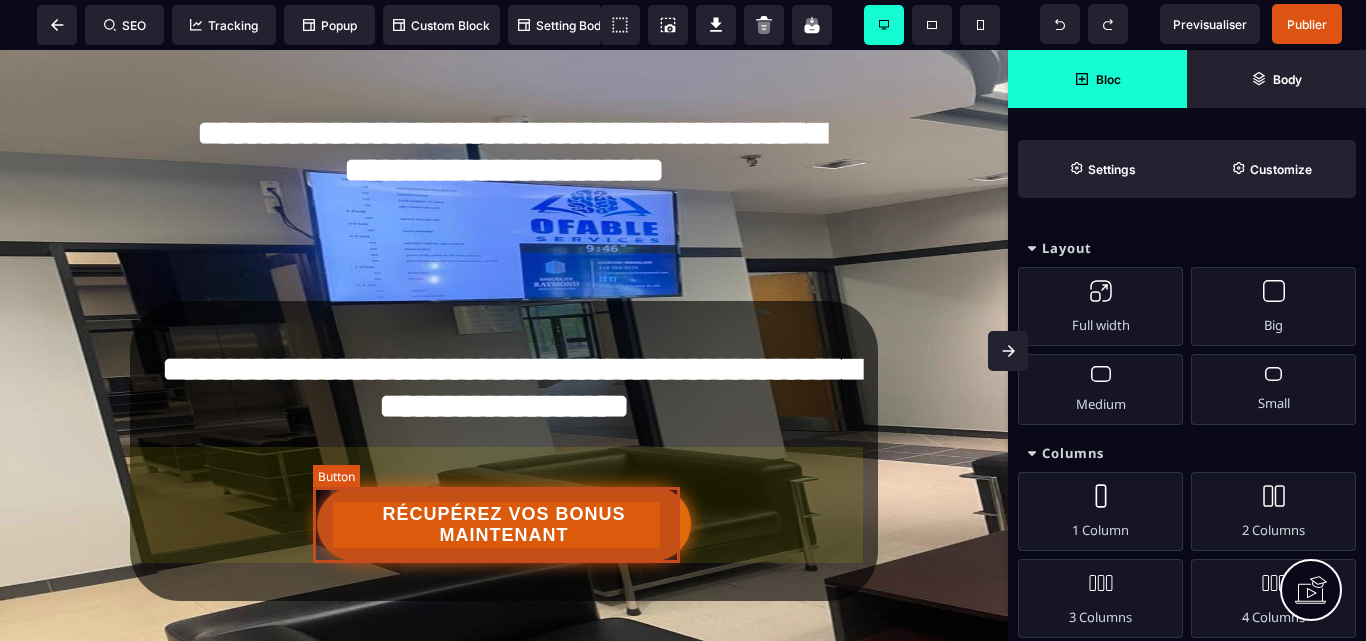 click on "RÉCUPÉREZ VOS BONUS MAINTENANT" at bounding box center (504, 524) 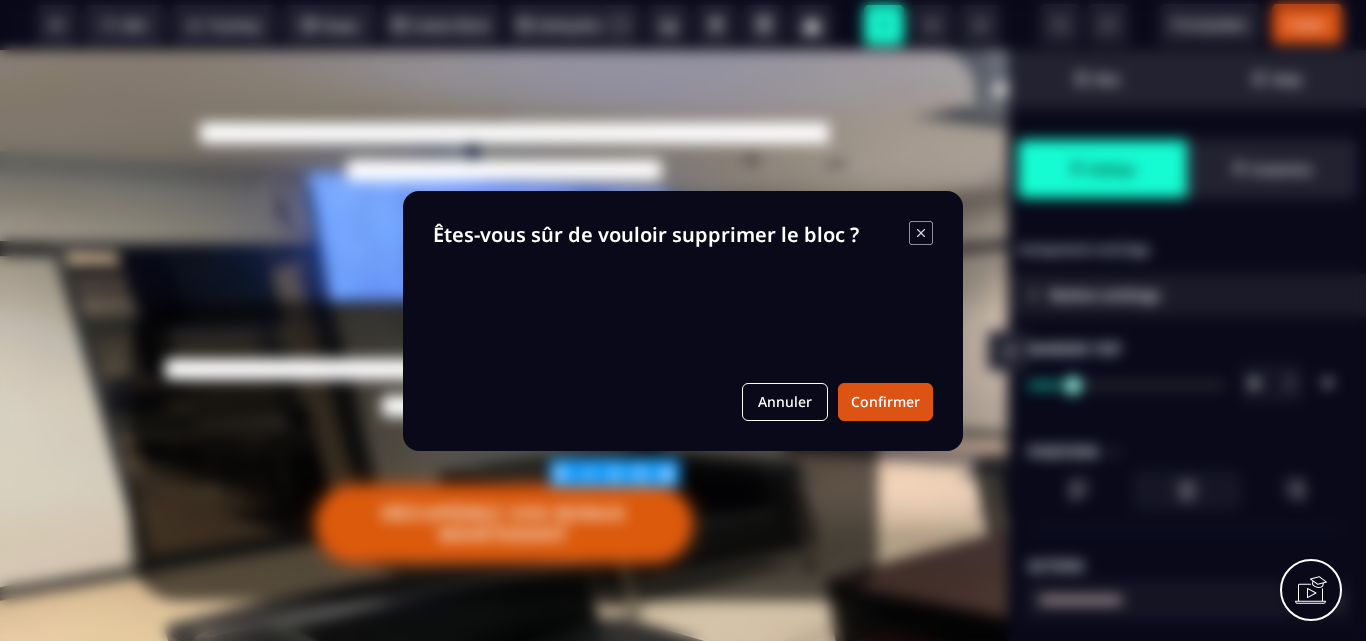 click on "B I U S
A *******
Column
SEO
Tracking" at bounding box center [683, 320] 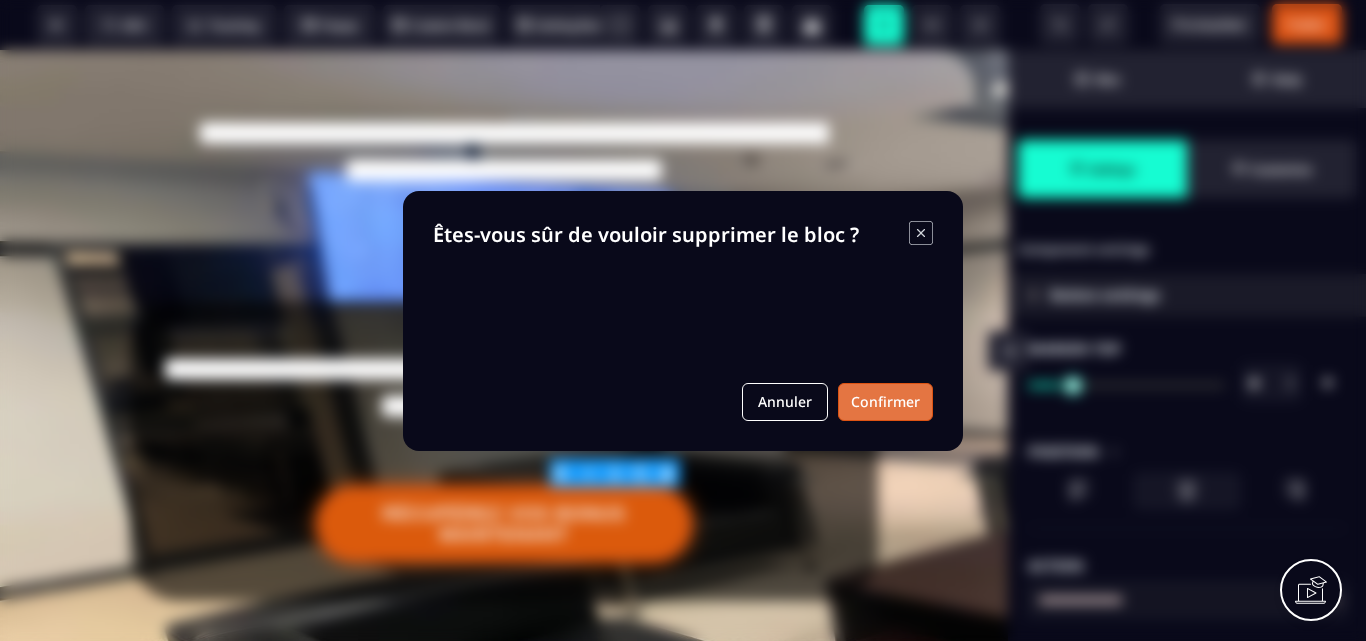 click on "Confirmer" at bounding box center [885, 402] 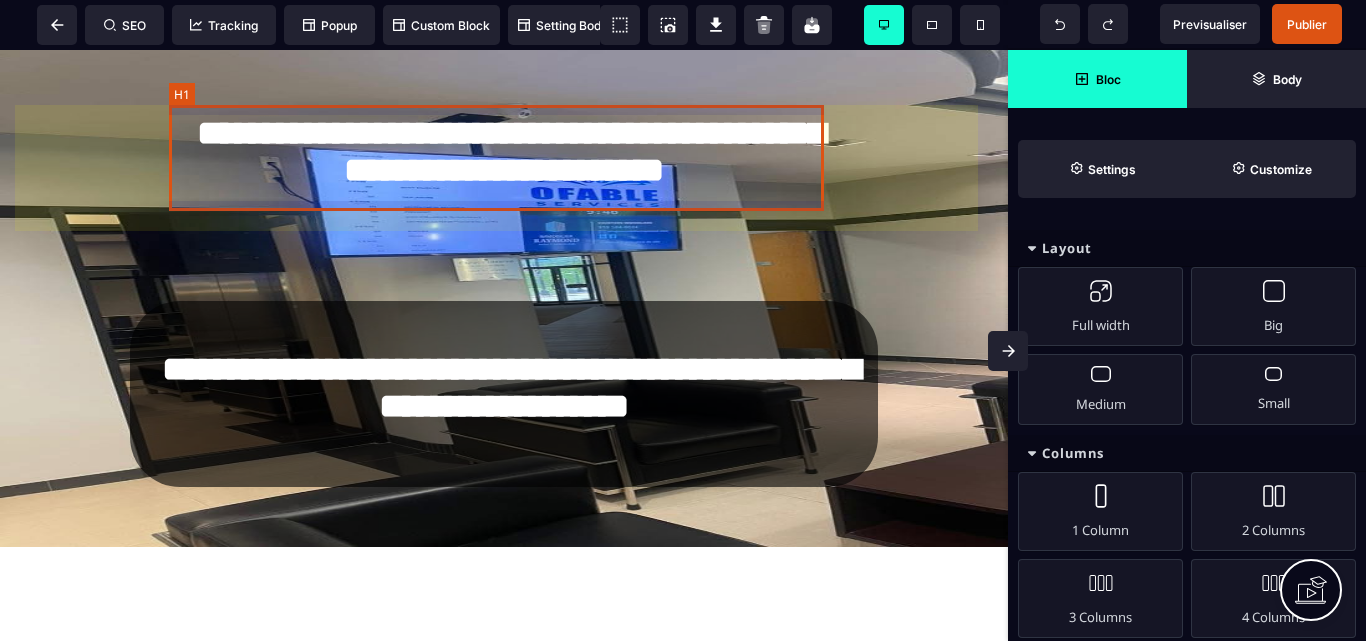 click on "**********" at bounding box center (504, 158) 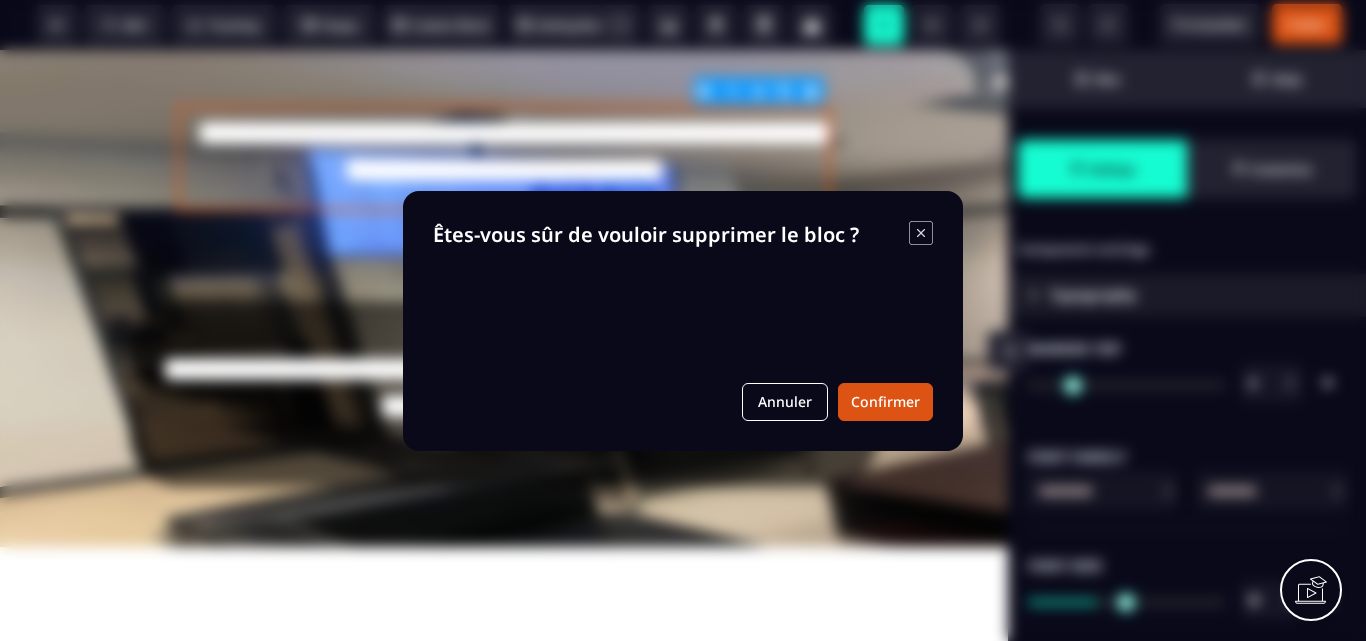 click on "B I U S
A *******
H1
SEO
Tracking
Popup" at bounding box center [683, 320] 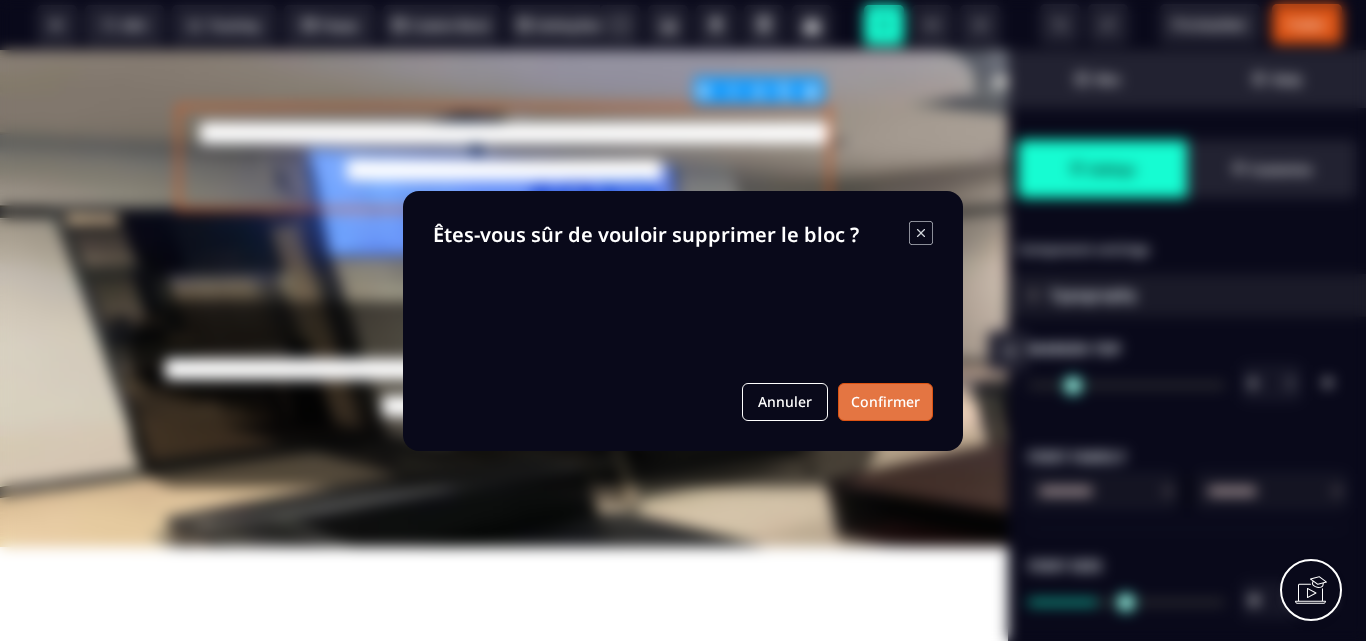 click on "Confirmer" at bounding box center (885, 402) 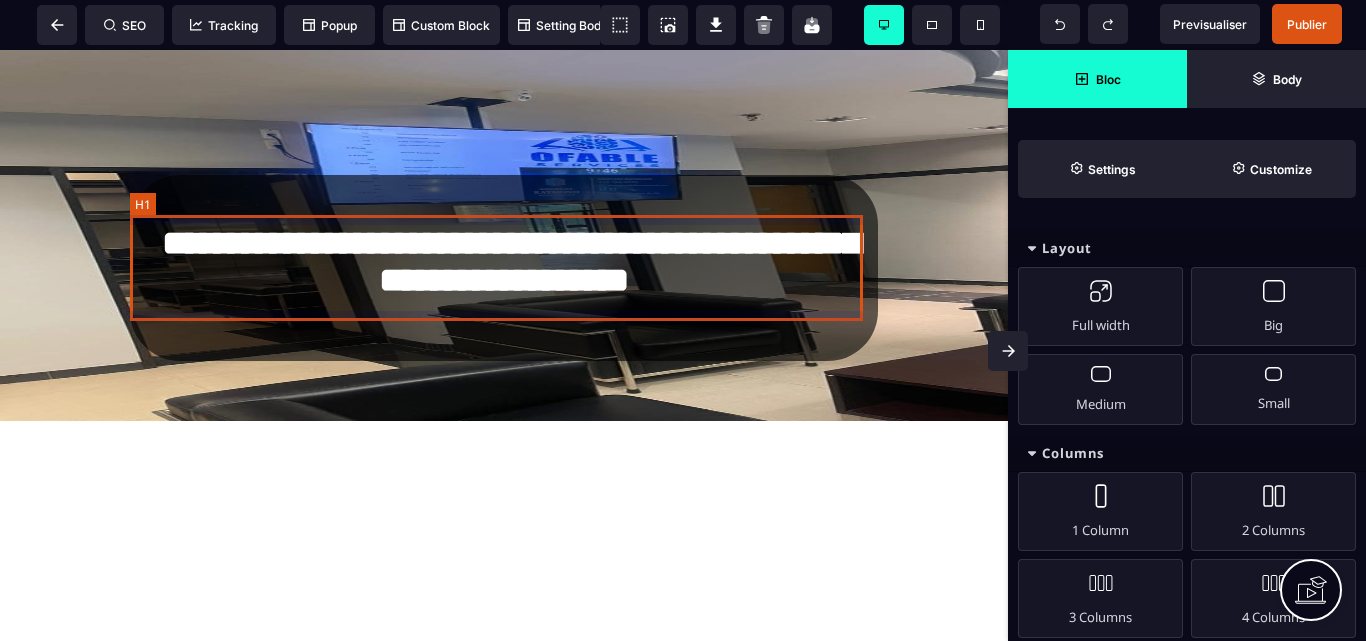 click on "**********" at bounding box center (504, 268) 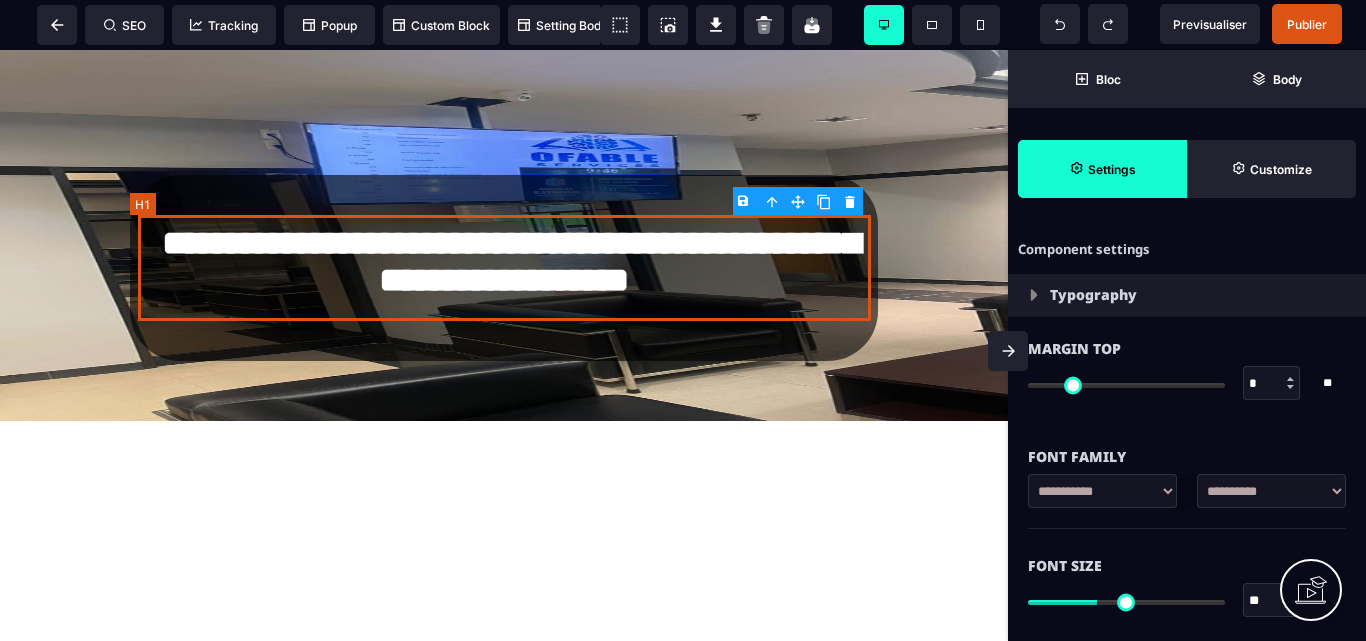 click on "**********" at bounding box center (504, 268) 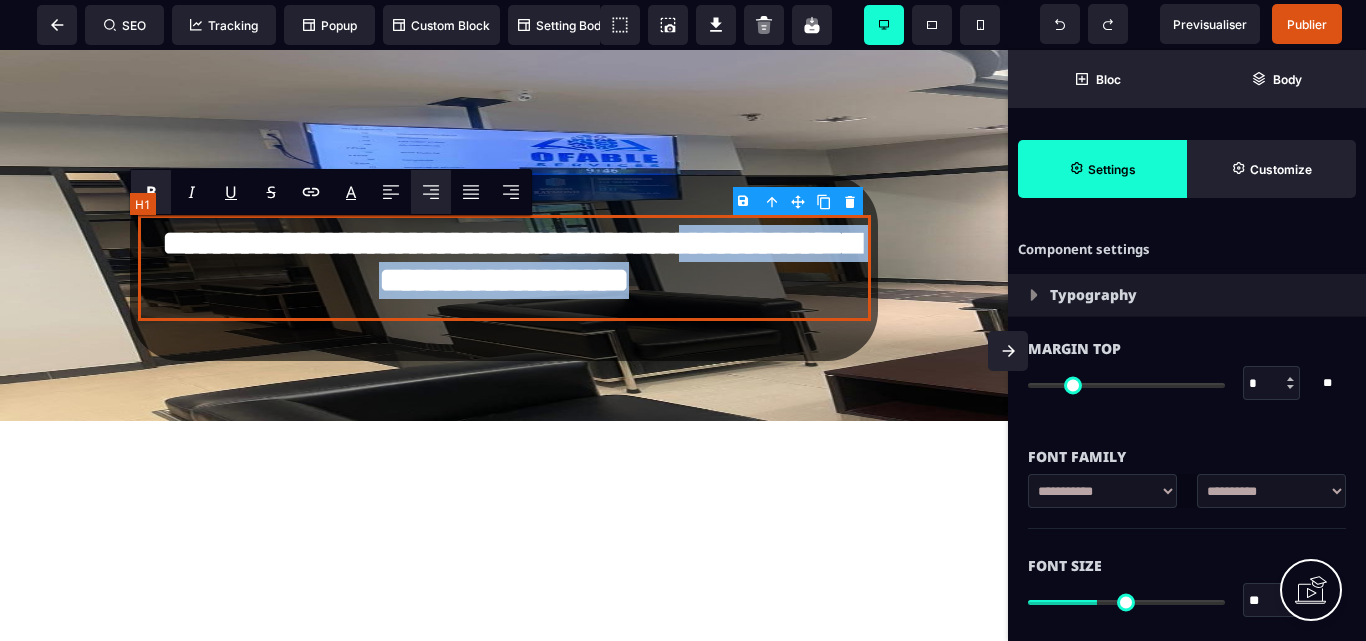 drag, startPoint x: 781, startPoint y: 242, endPoint x: 816, endPoint y: 293, distance: 61.854668 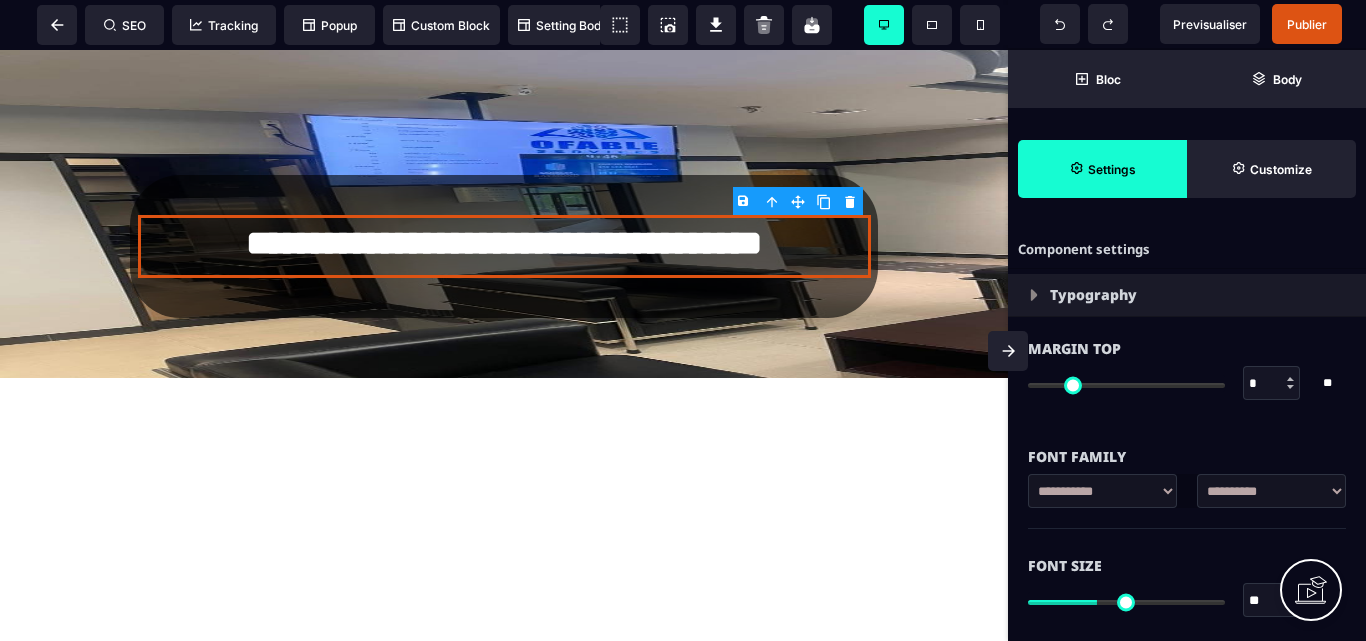click on "**********" at bounding box center [504, 466] 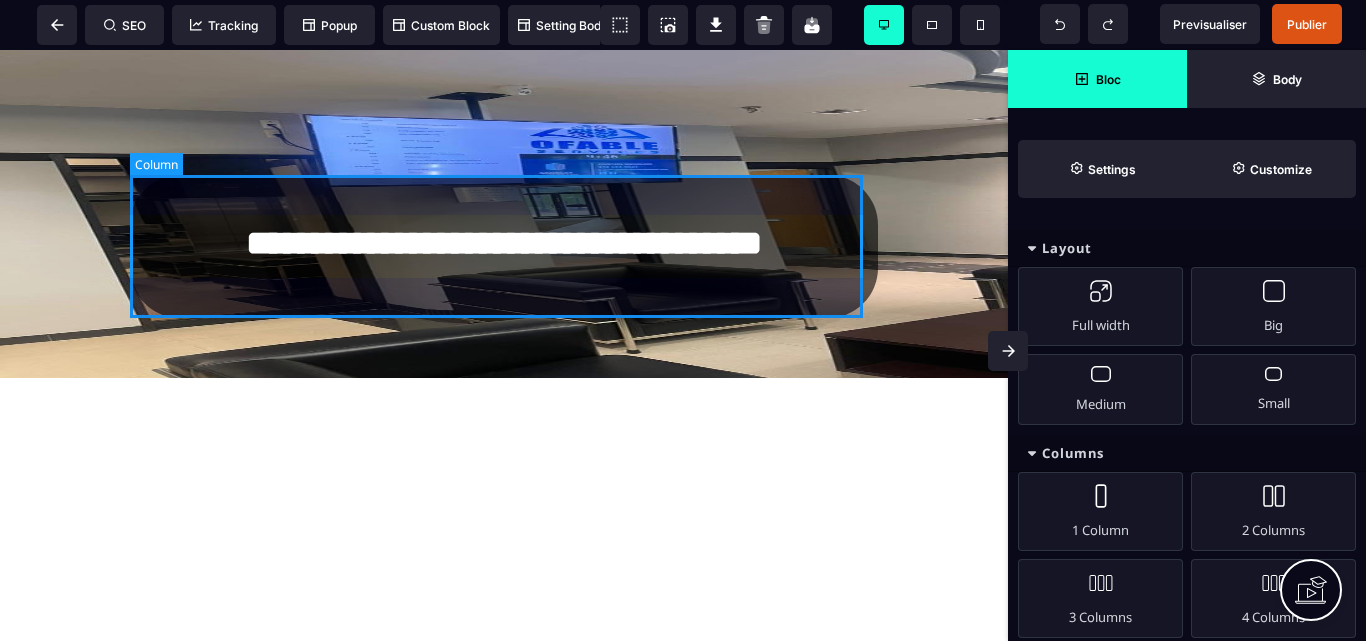 click on "**********" at bounding box center [504, 246] 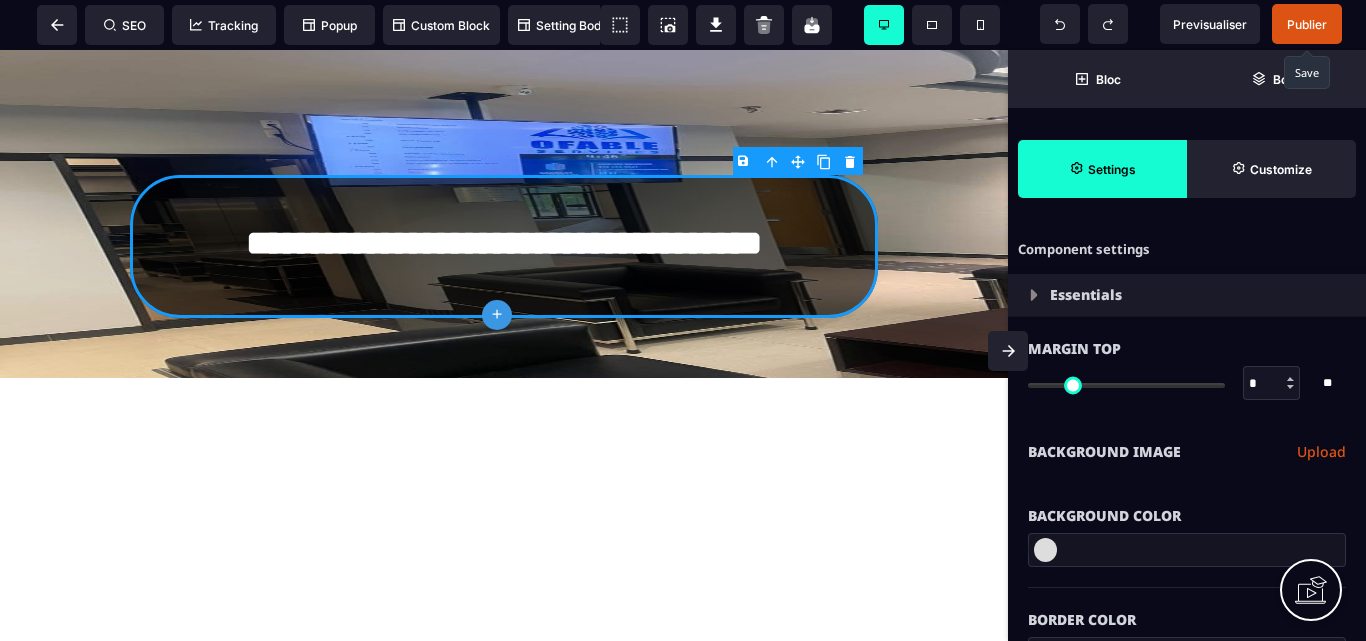 click on "Publier" at bounding box center (1307, 24) 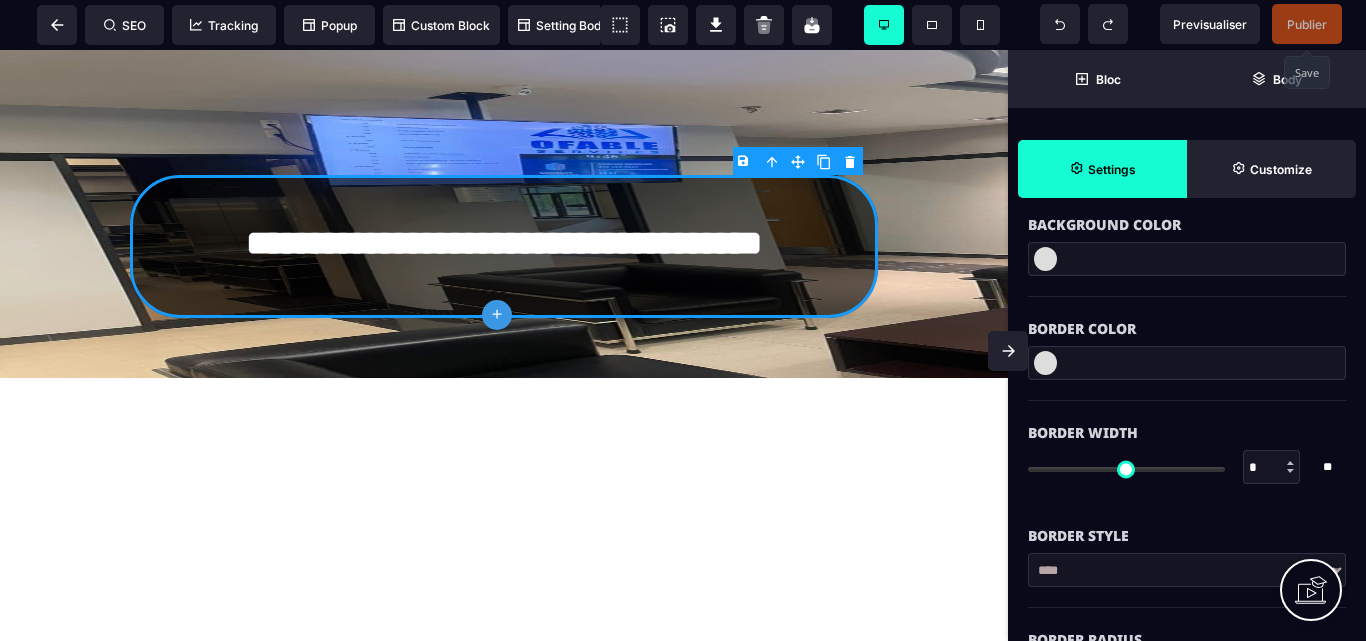 scroll, scrollTop: 300, scrollLeft: 0, axis: vertical 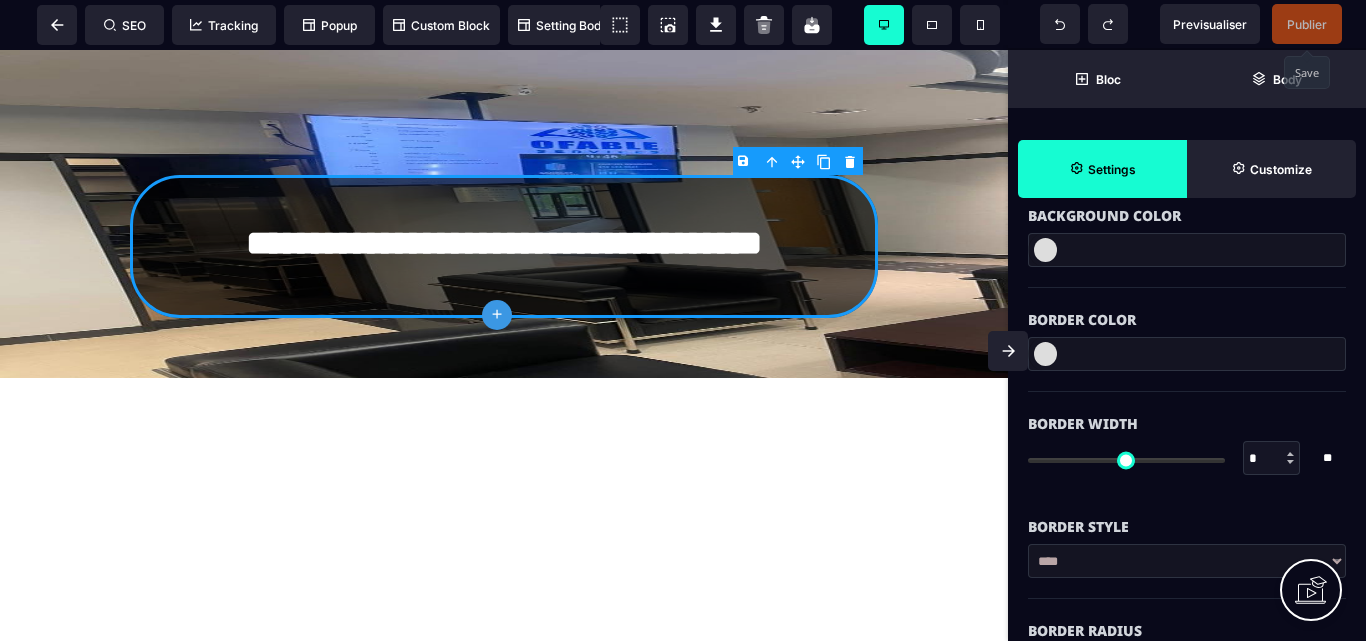 click at bounding box center (1045, 354) 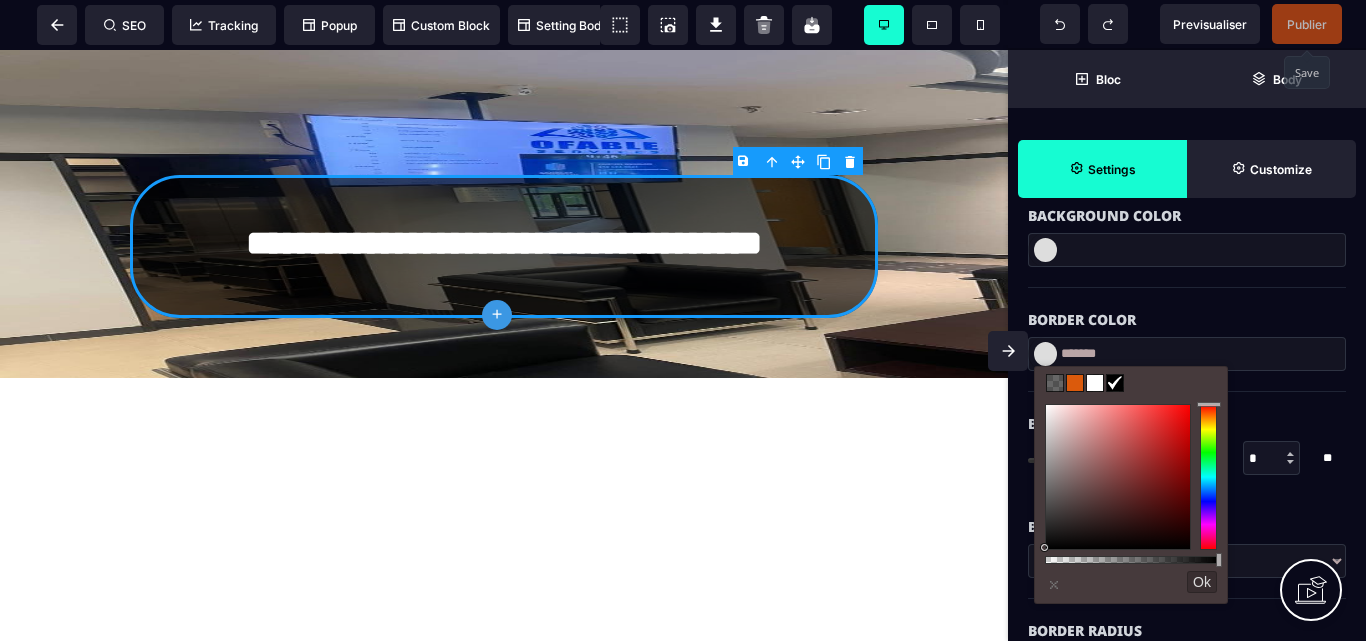 click at bounding box center (1208, 477) 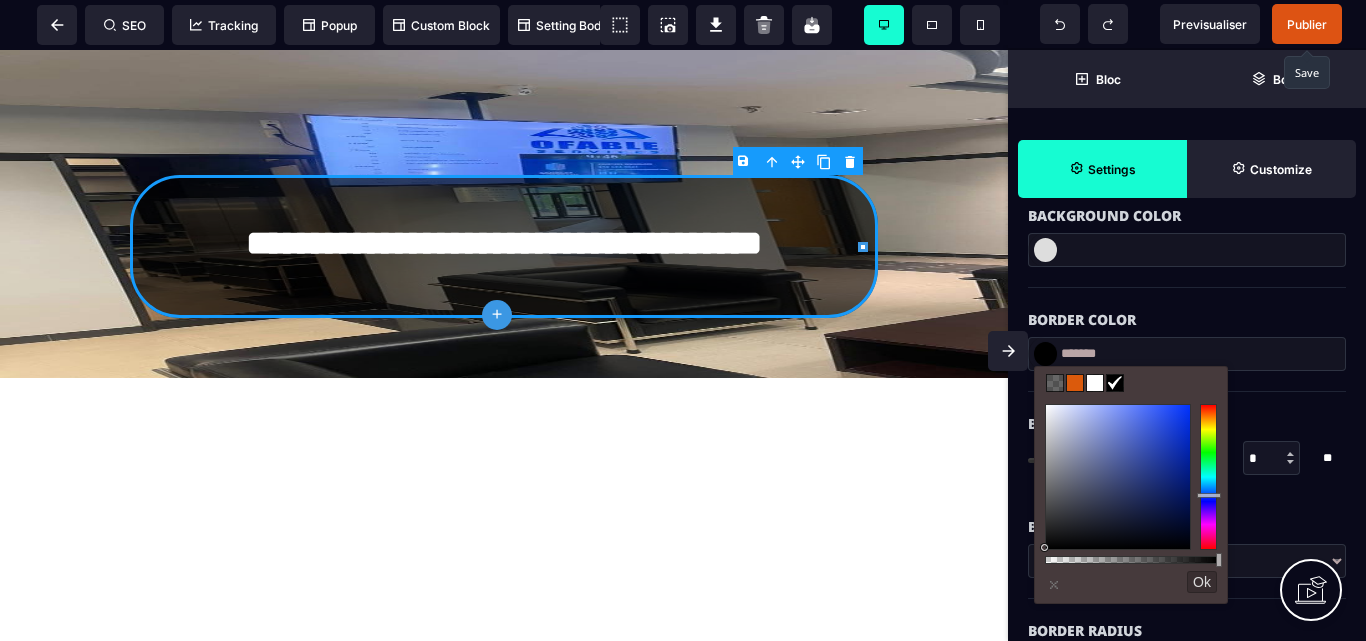 click at bounding box center (1118, 477) 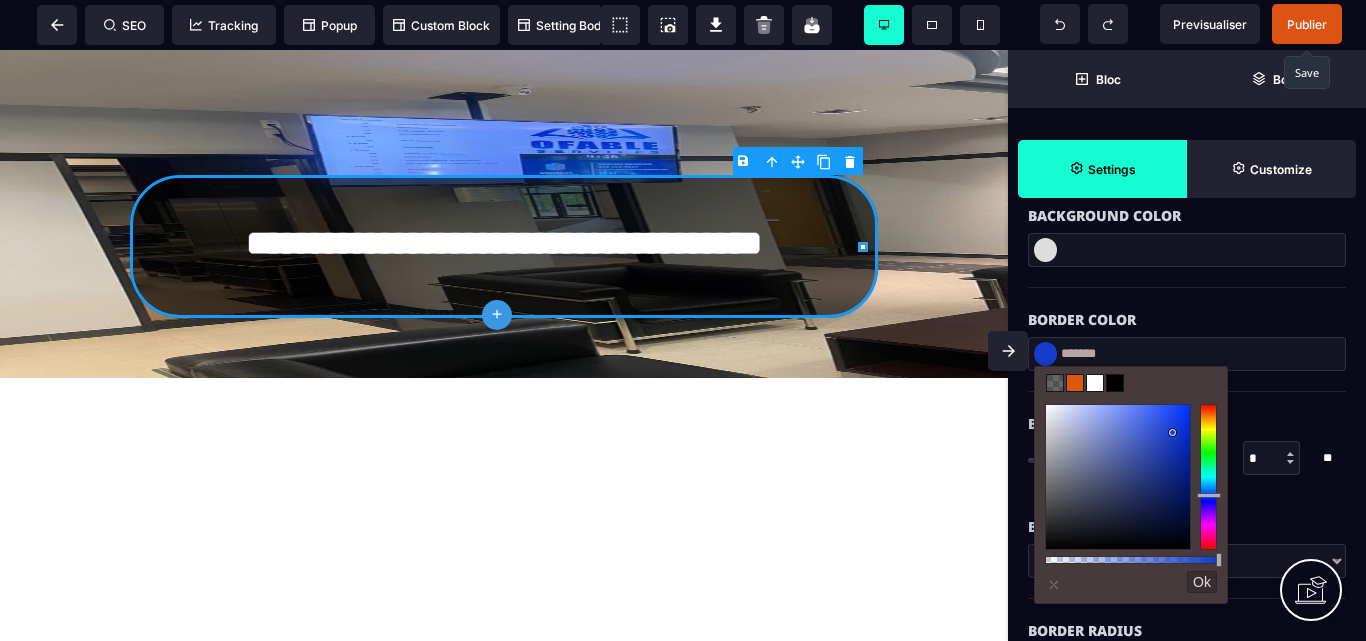 click on "*******" at bounding box center [1187, 354] 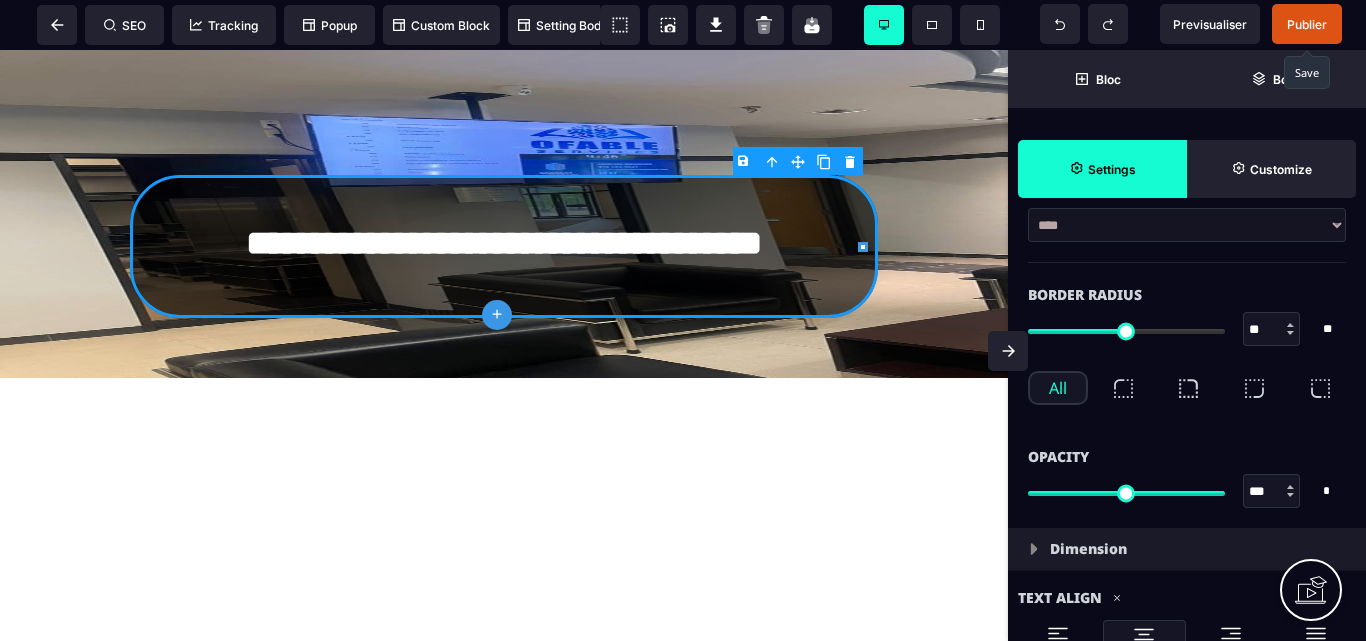 scroll, scrollTop: 600, scrollLeft: 0, axis: vertical 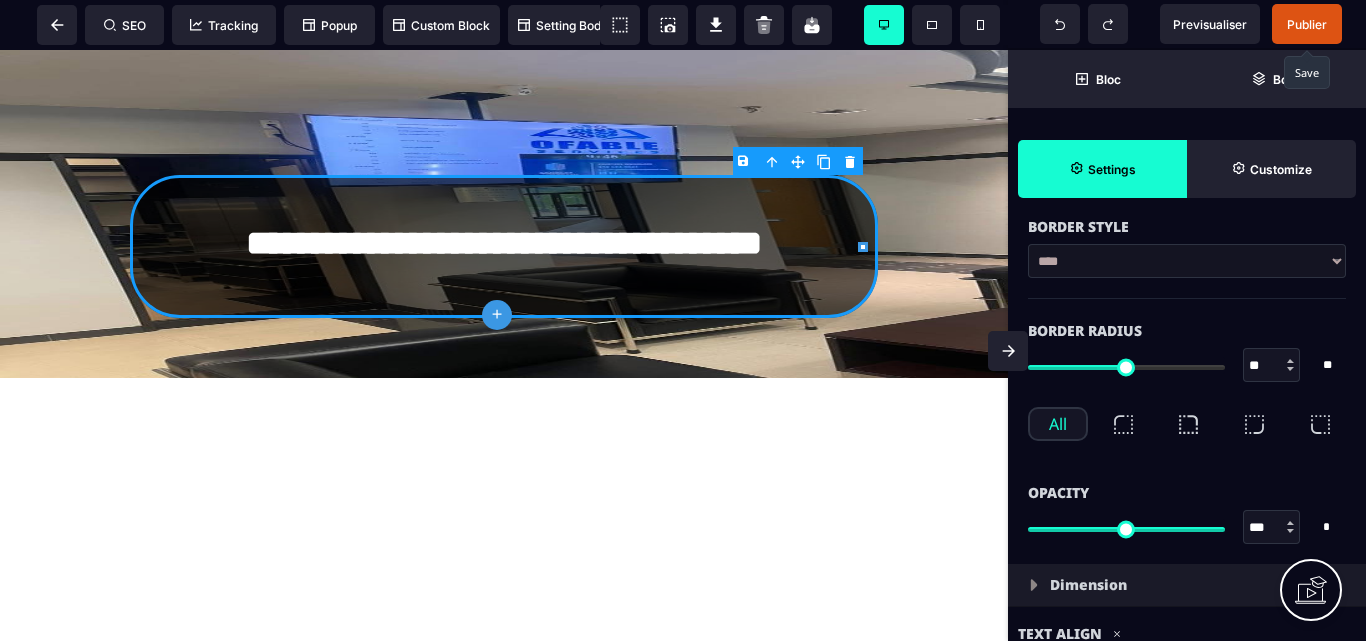 click on "**** ****** ****** ****** ***** ****** ****** ***** ***** ****** ******* *******" at bounding box center (1187, 261) 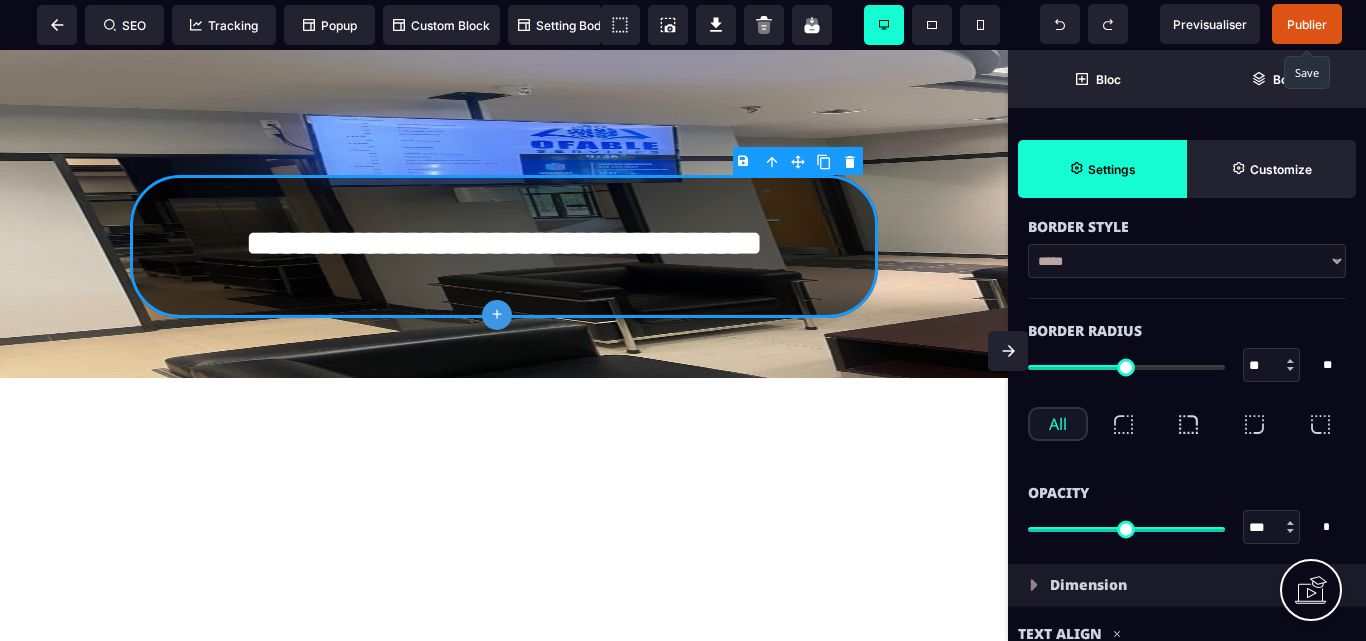 click on "**** ****** ****** ****** ***** ****** ****** ***** ***** ****** ******* *******" at bounding box center (1187, 261) 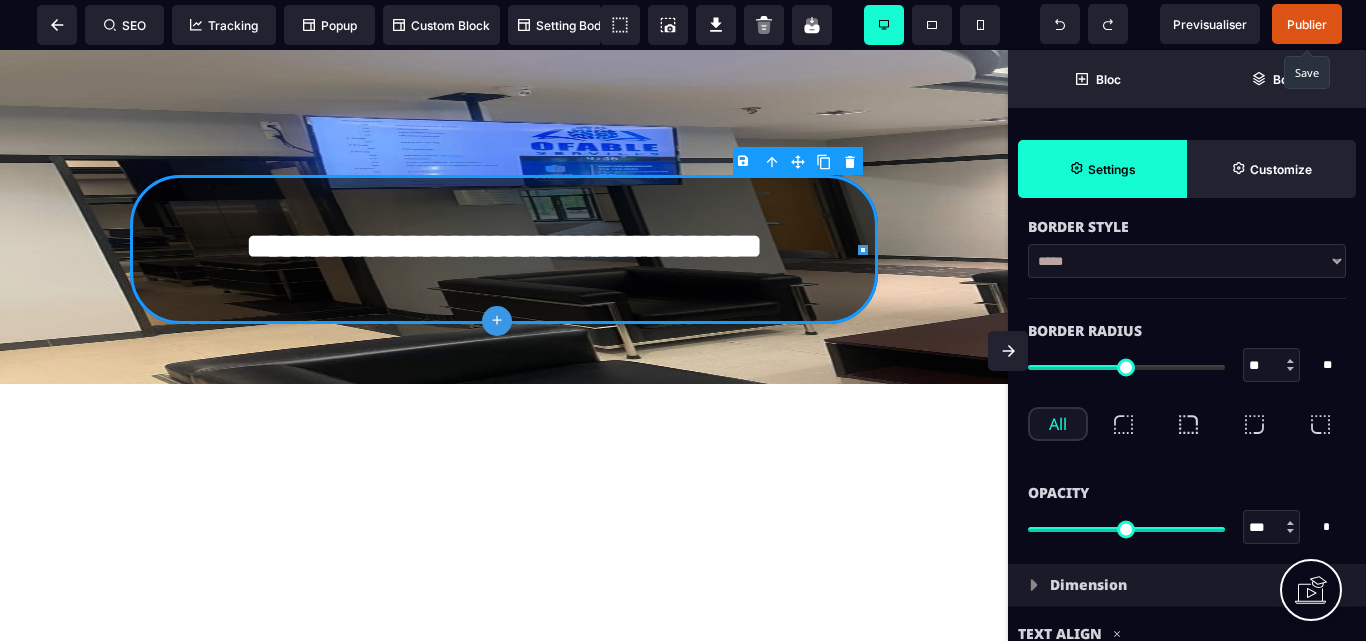 click on "**********" at bounding box center (504, 469) 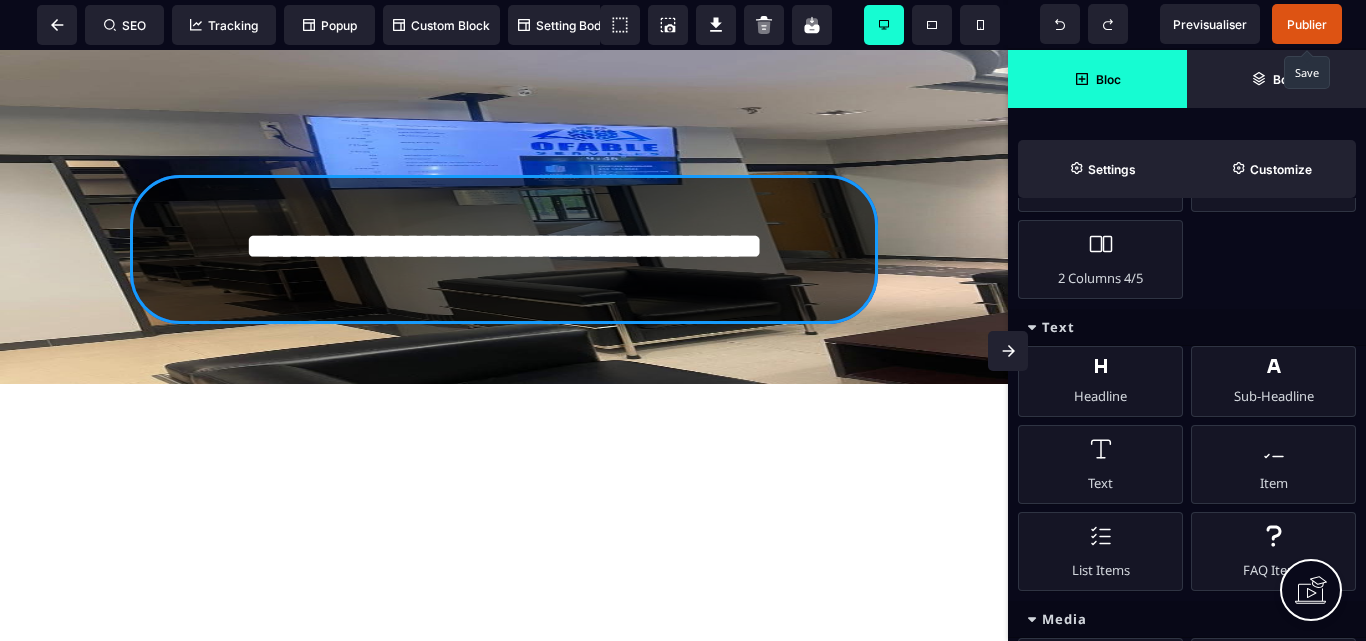 scroll, scrollTop: 1638, scrollLeft: 0, axis: vertical 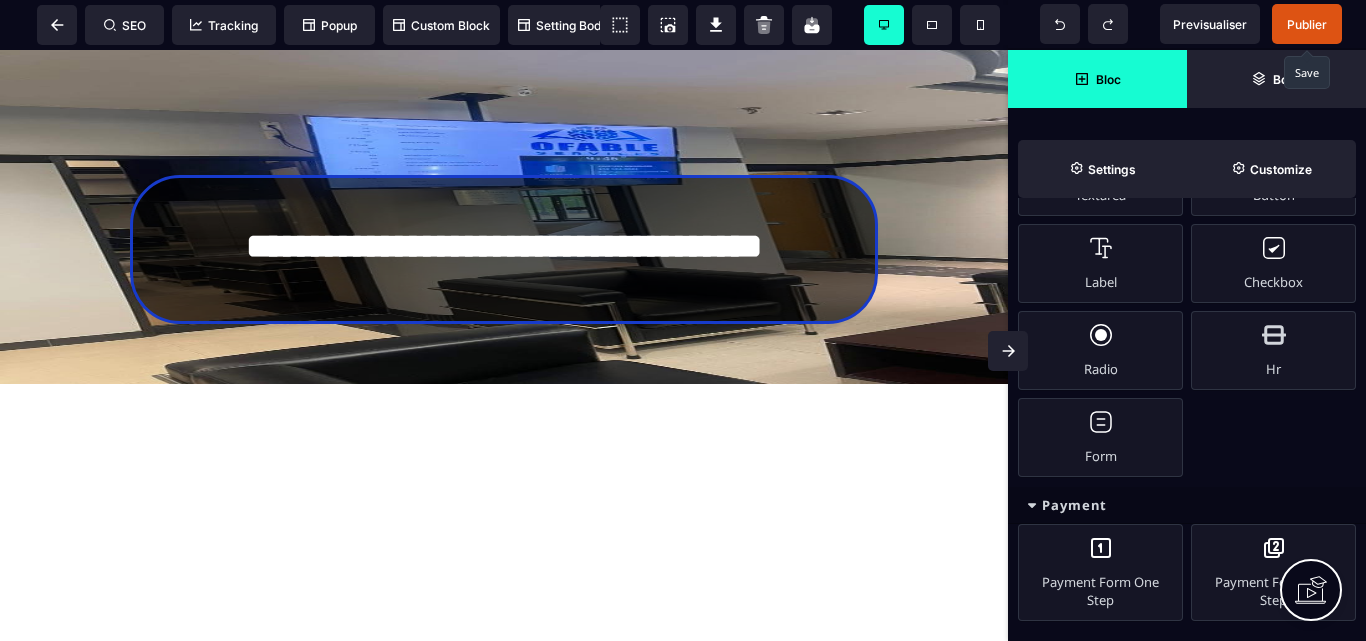 click on "Publier" at bounding box center (1307, 24) 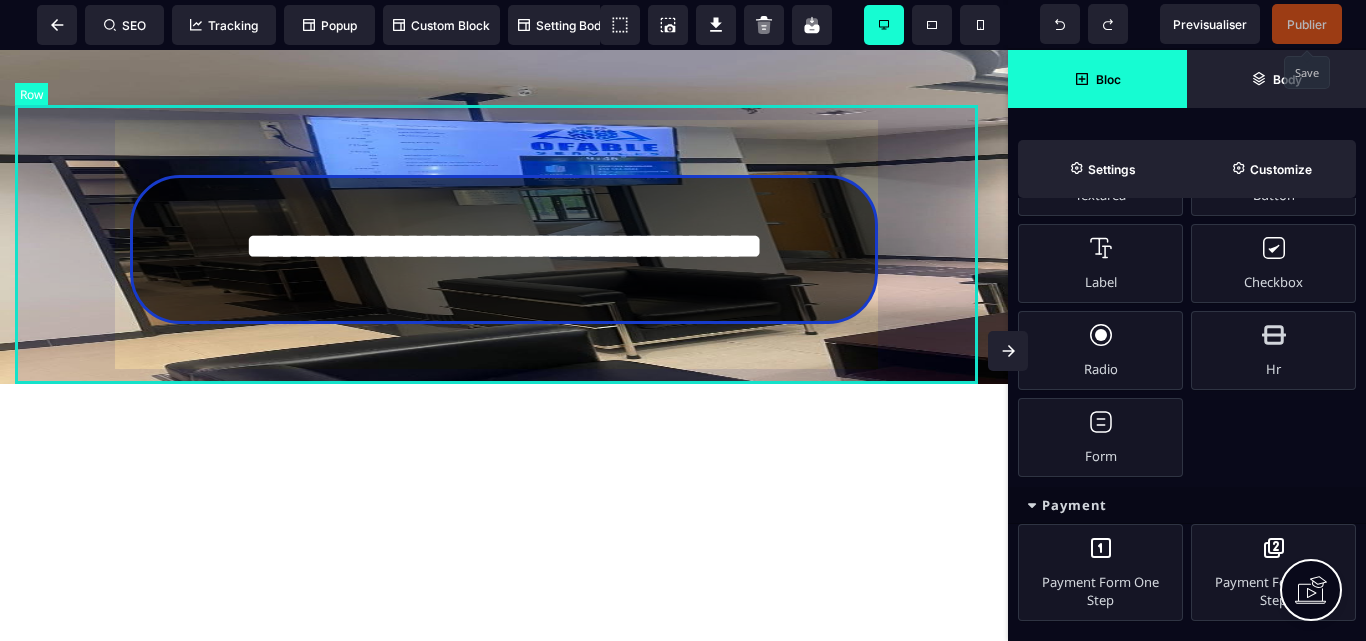 click on "**********" at bounding box center (504, 244) 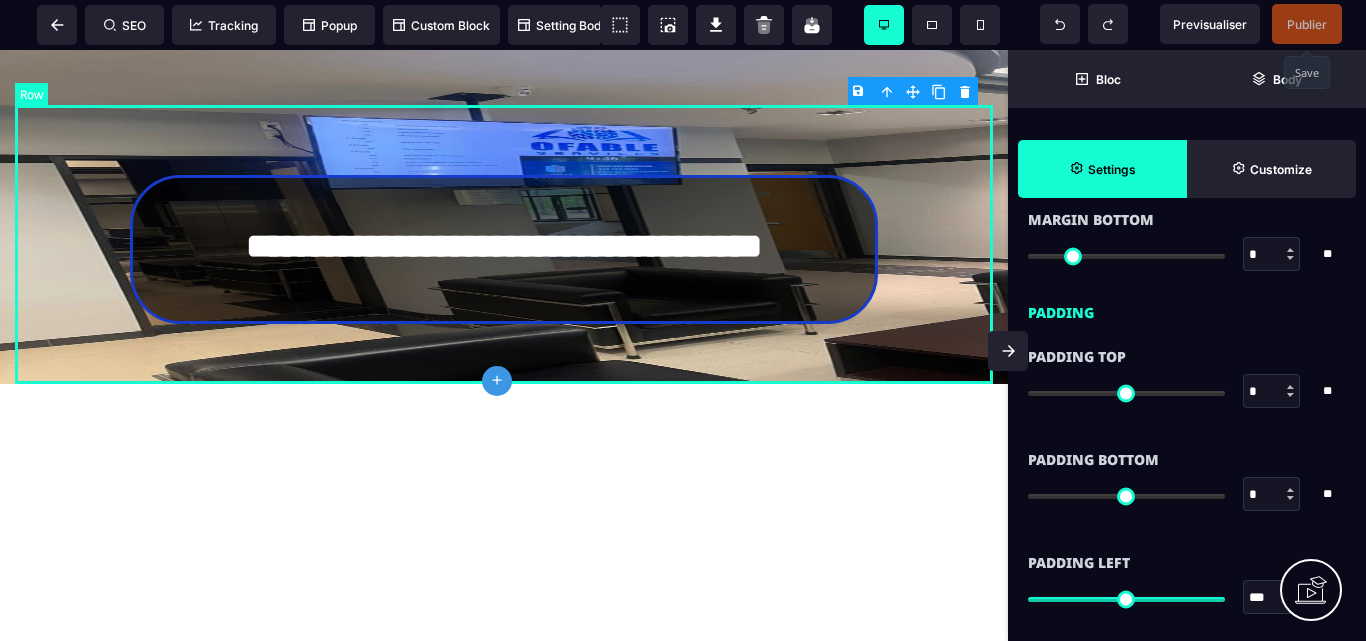 scroll, scrollTop: 0, scrollLeft: 0, axis: both 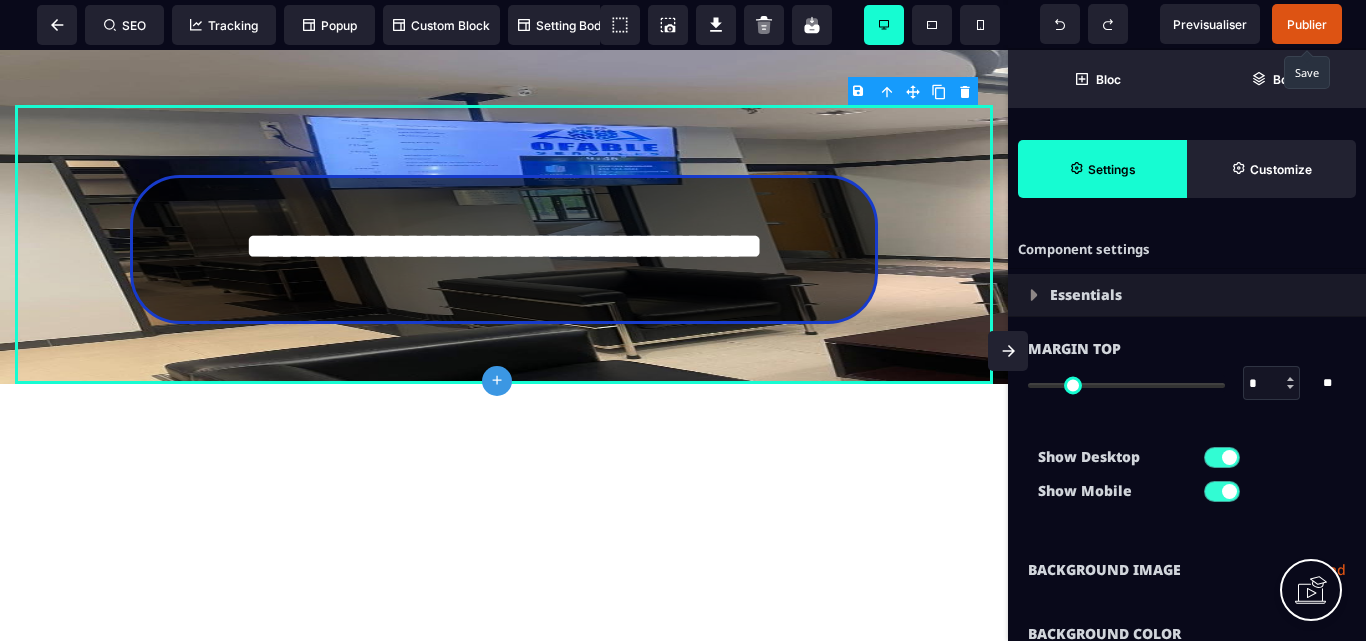 click on "plus" 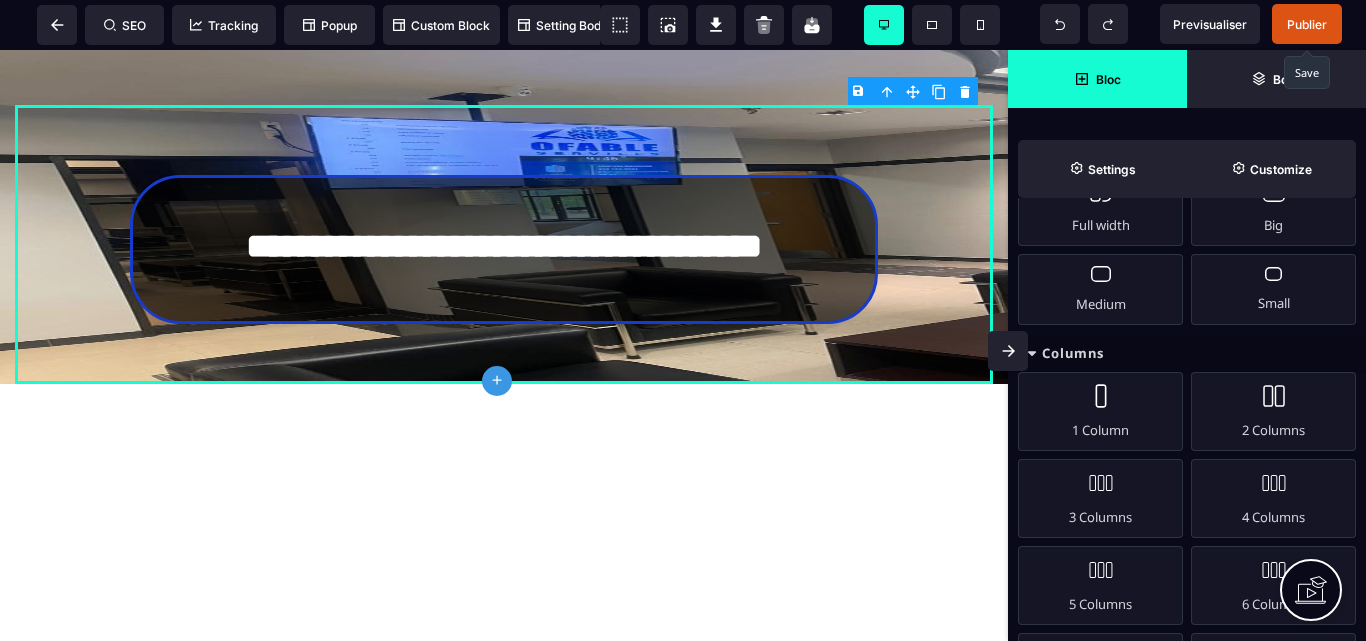 scroll, scrollTop: 278, scrollLeft: 0, axis: vertical 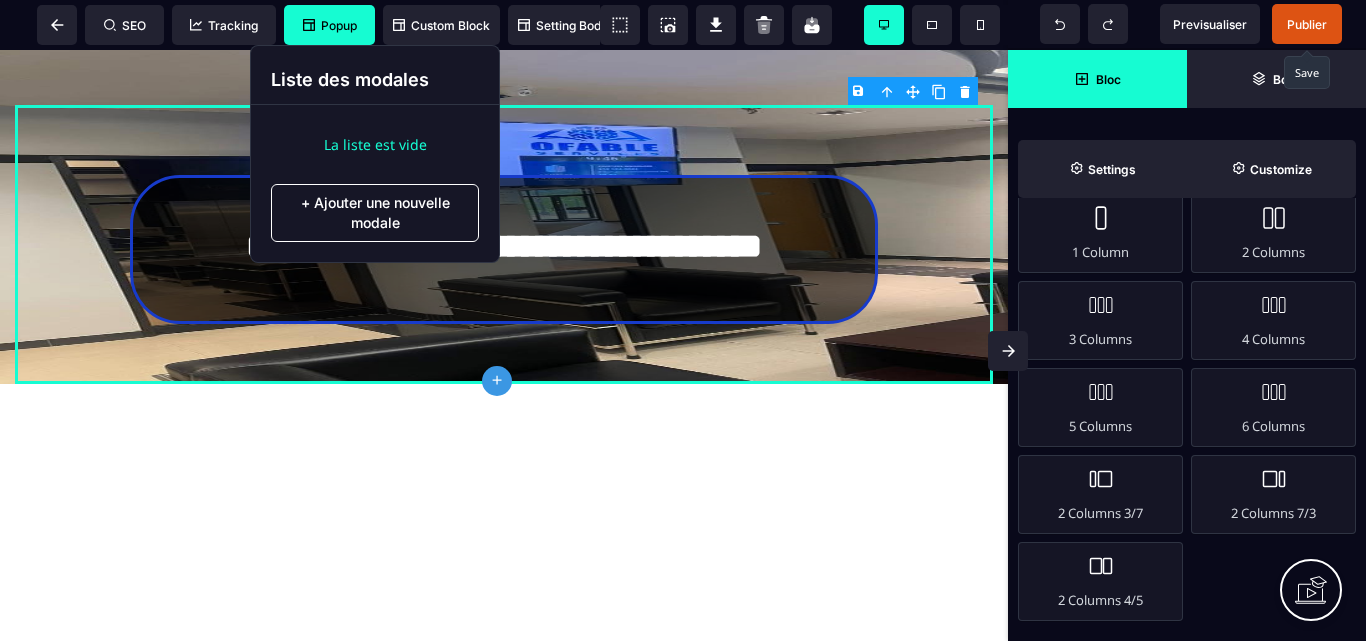 click on "Popup" at bounding box center (330, 25) 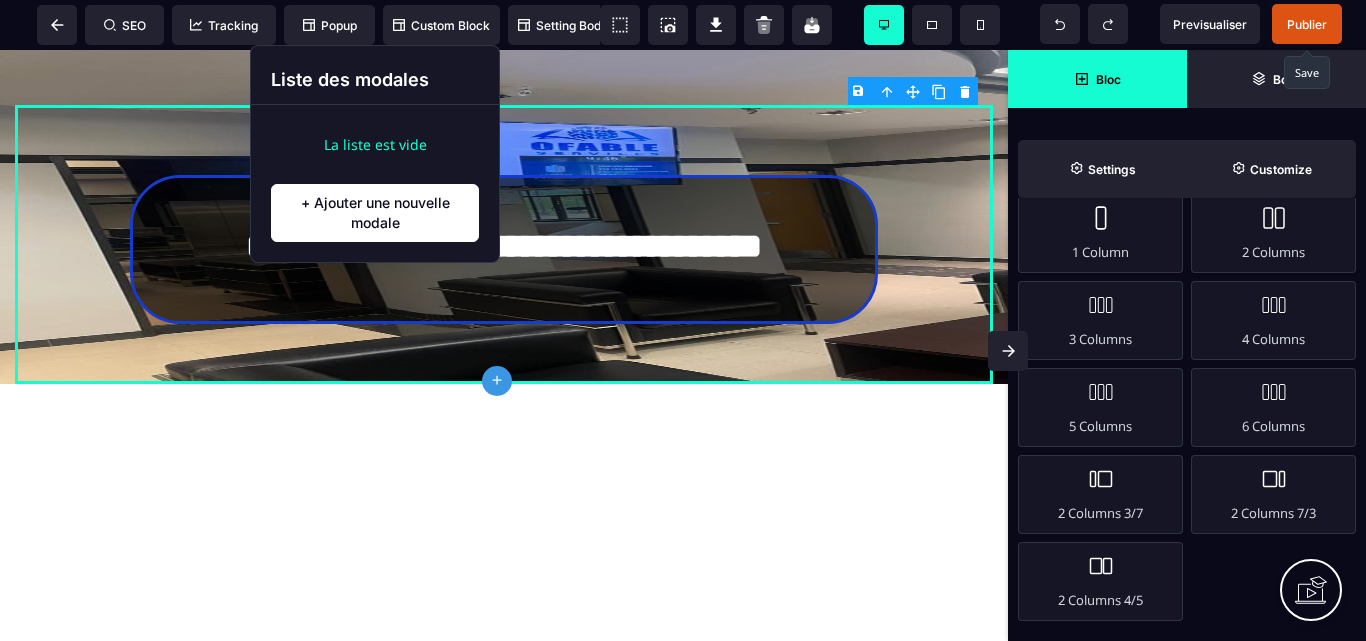 click on "+ Ajouter une nouvelle modale" at bounding box center (375, 213) 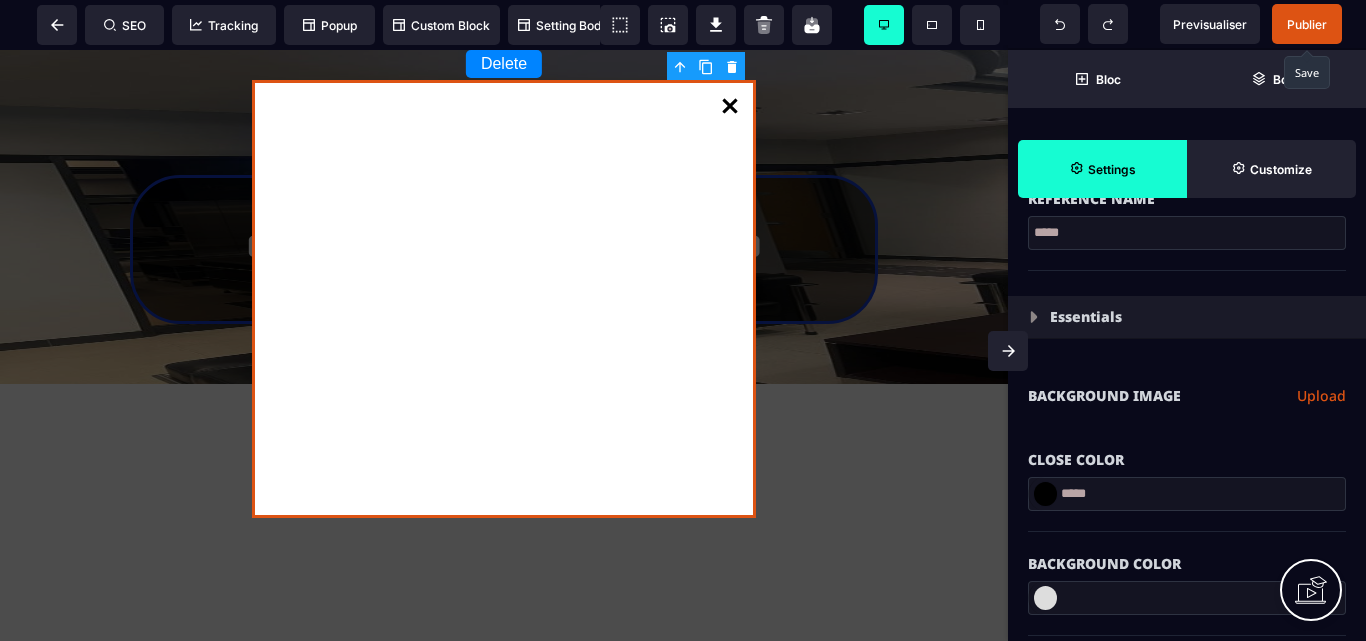 scroll, scrollTop: 0, scrollLeft: 0, axis: both 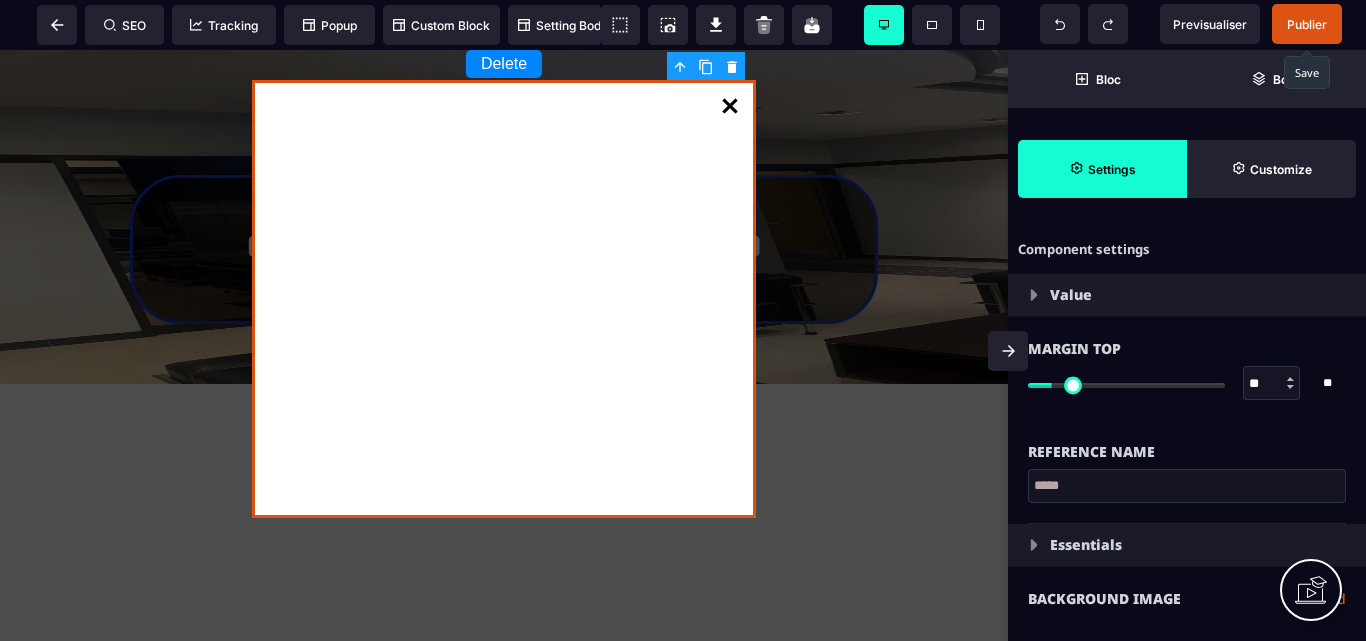 click on "*****" at bounding box center [1187, 486] 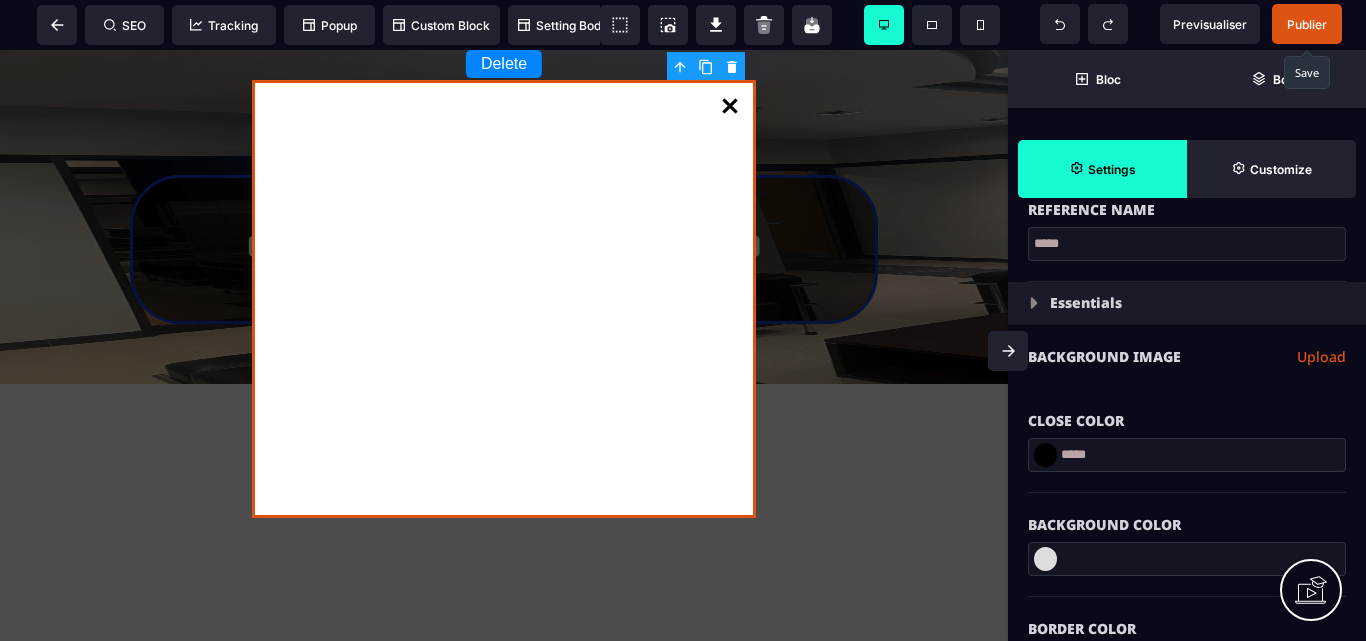 scroll, scrollTop: 300, scrollLeft: 0, axis: vertical 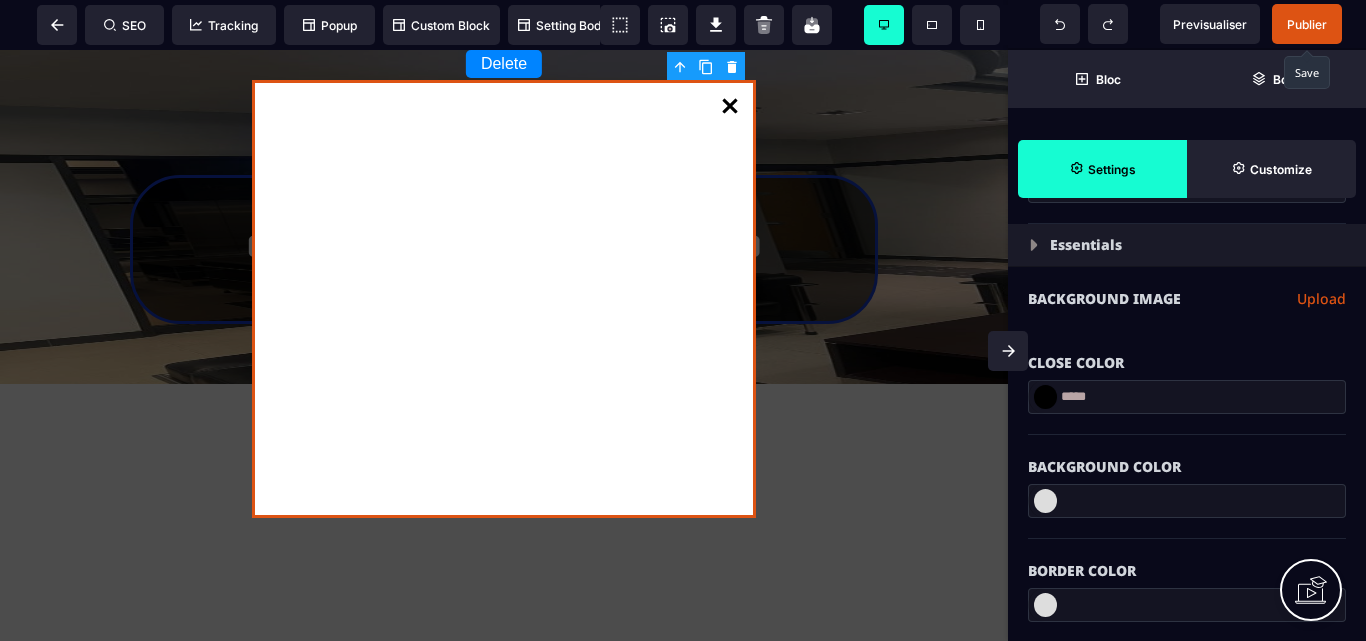 click on "*****" at bounding box center [1187, 397] 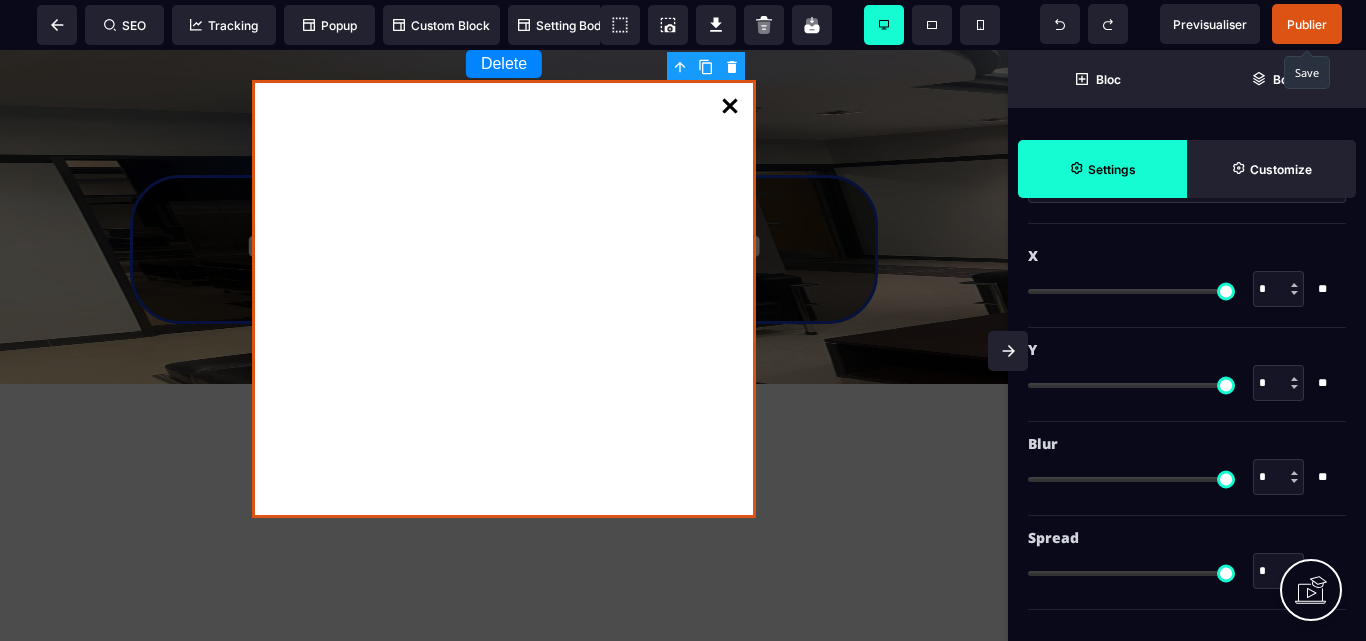 scroll, scrollTop: 2104, scrollLeft: 0, axis: vertical 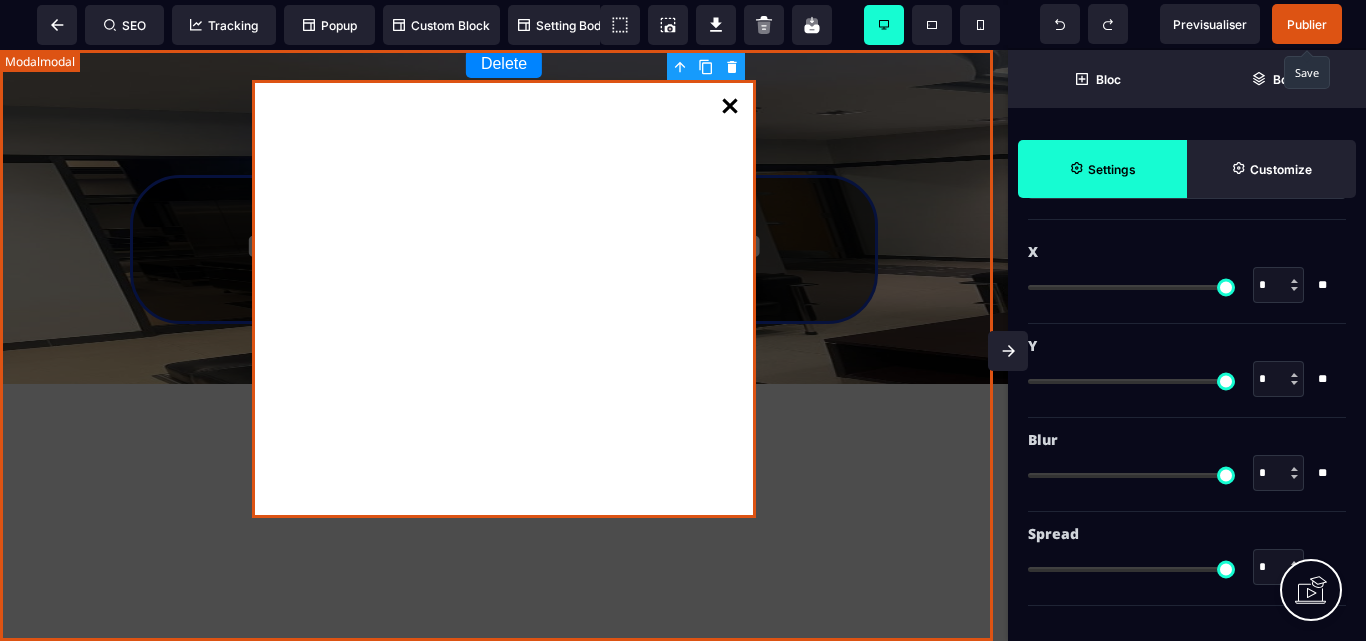 click on "Delete" at bounding box center [504, 345] 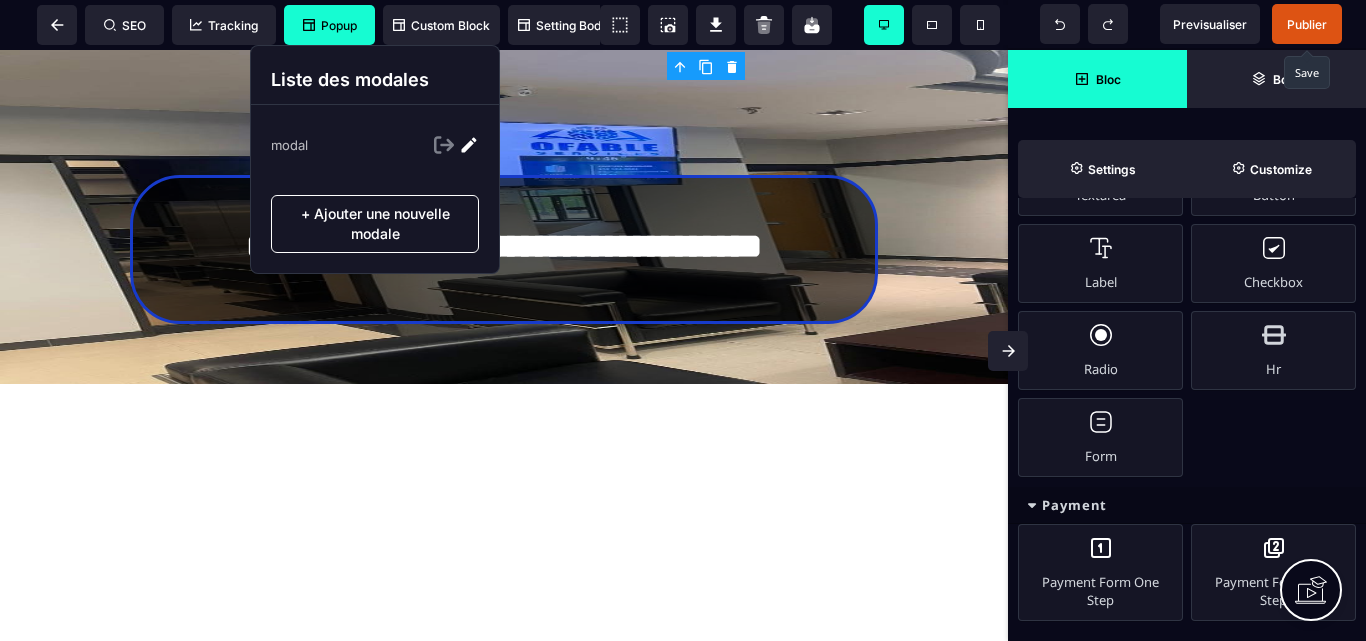 click on "Popup" at bounding box center [329, 25] 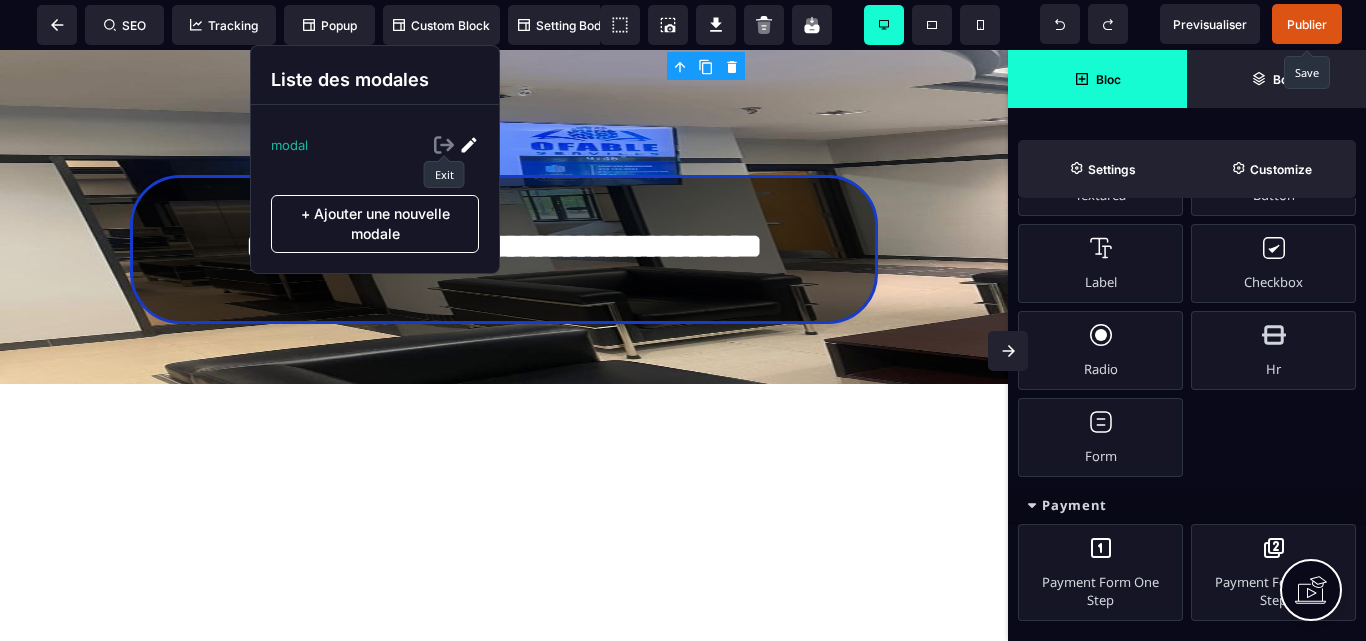 click at bounding box center (444, 145) 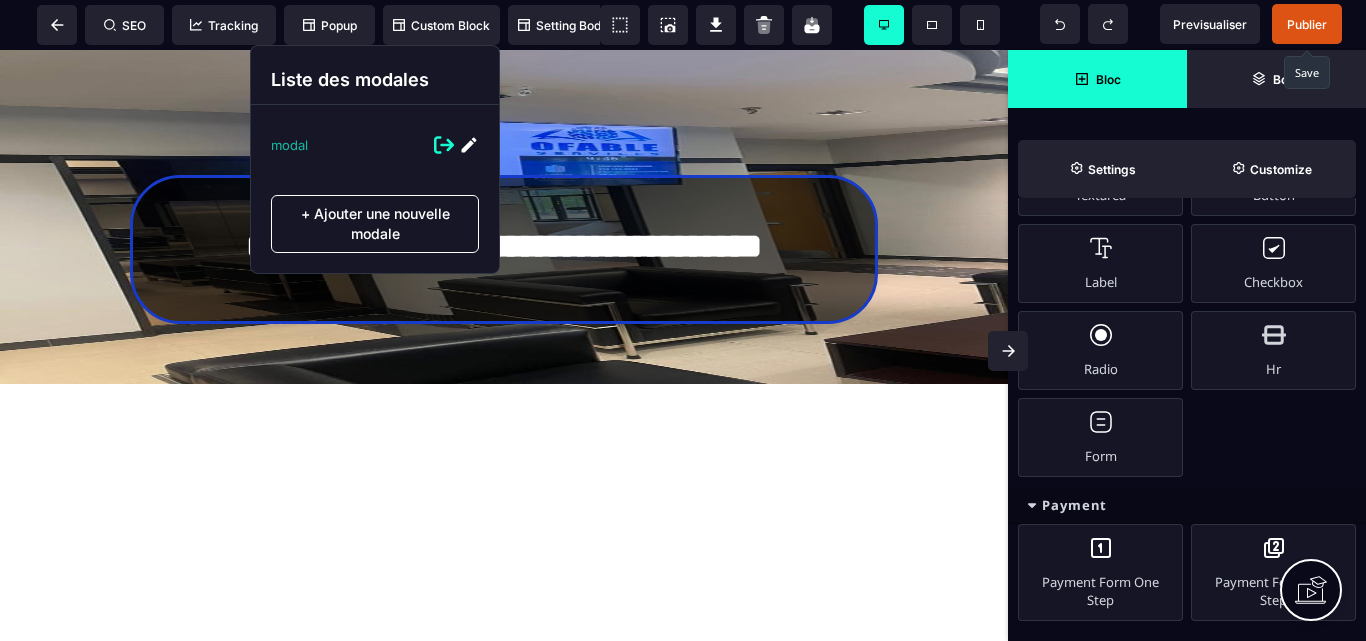 click at bounding box center (469, 145) 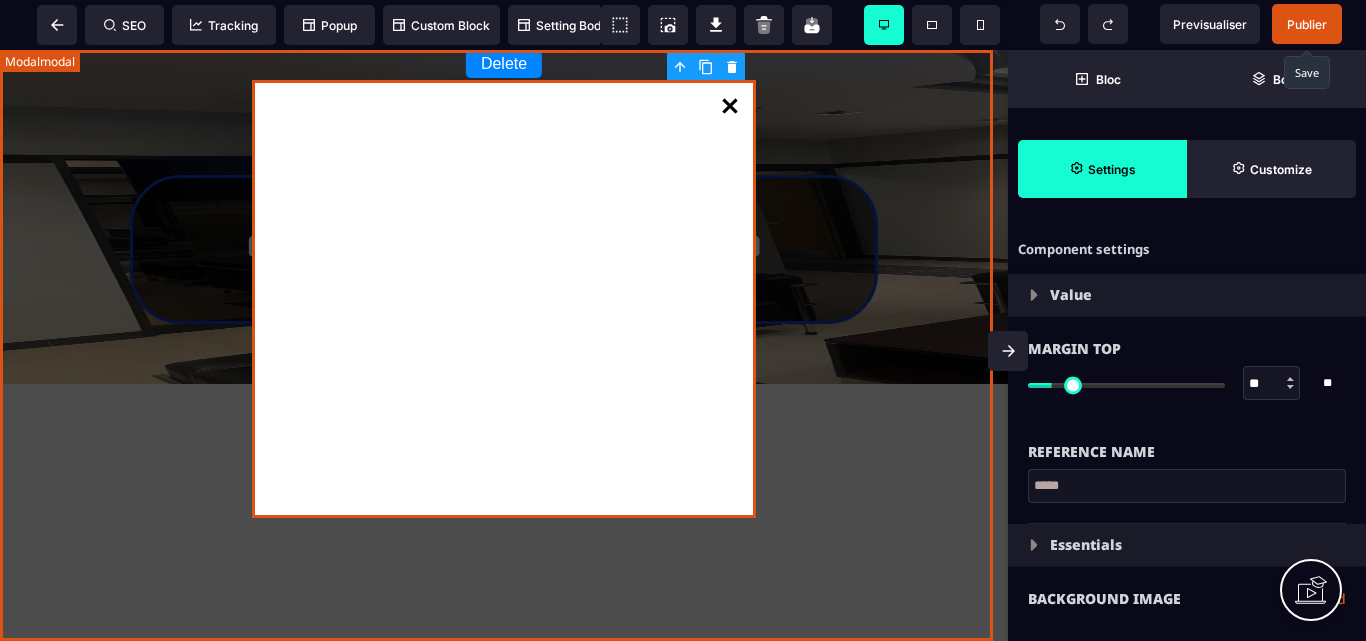 click on "Delete" at bounding box center (504, 345) 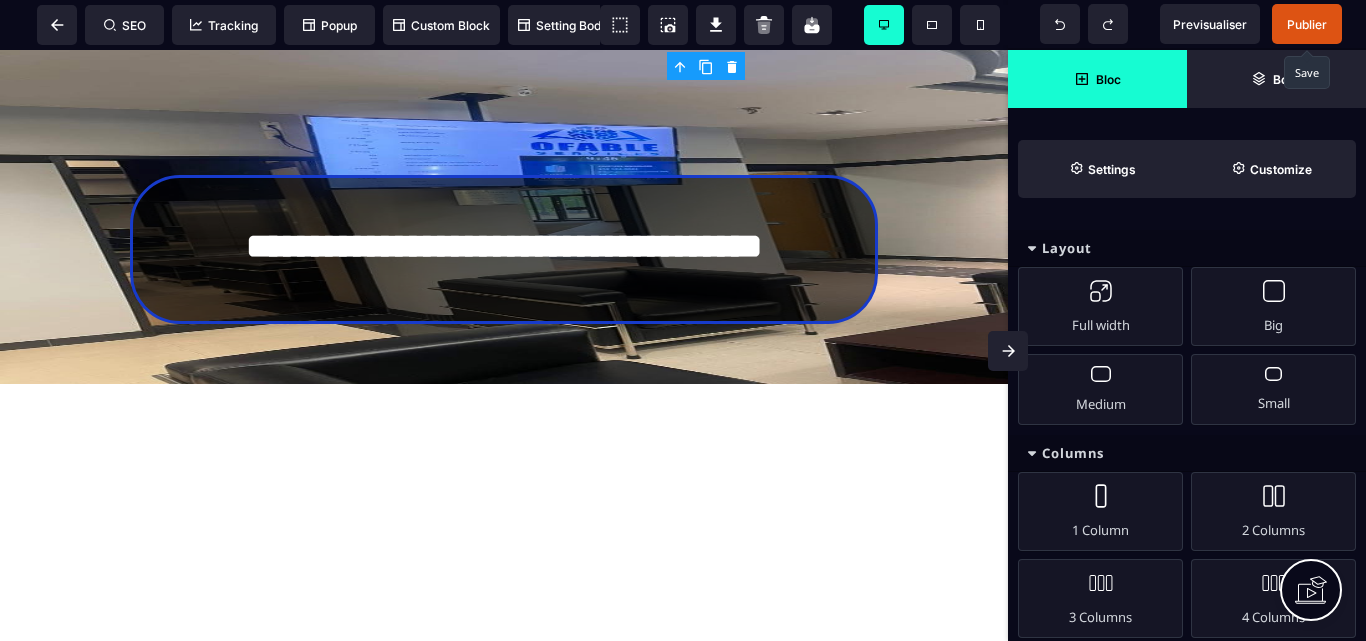click on "Publier" at bounding box center [1307, 24] 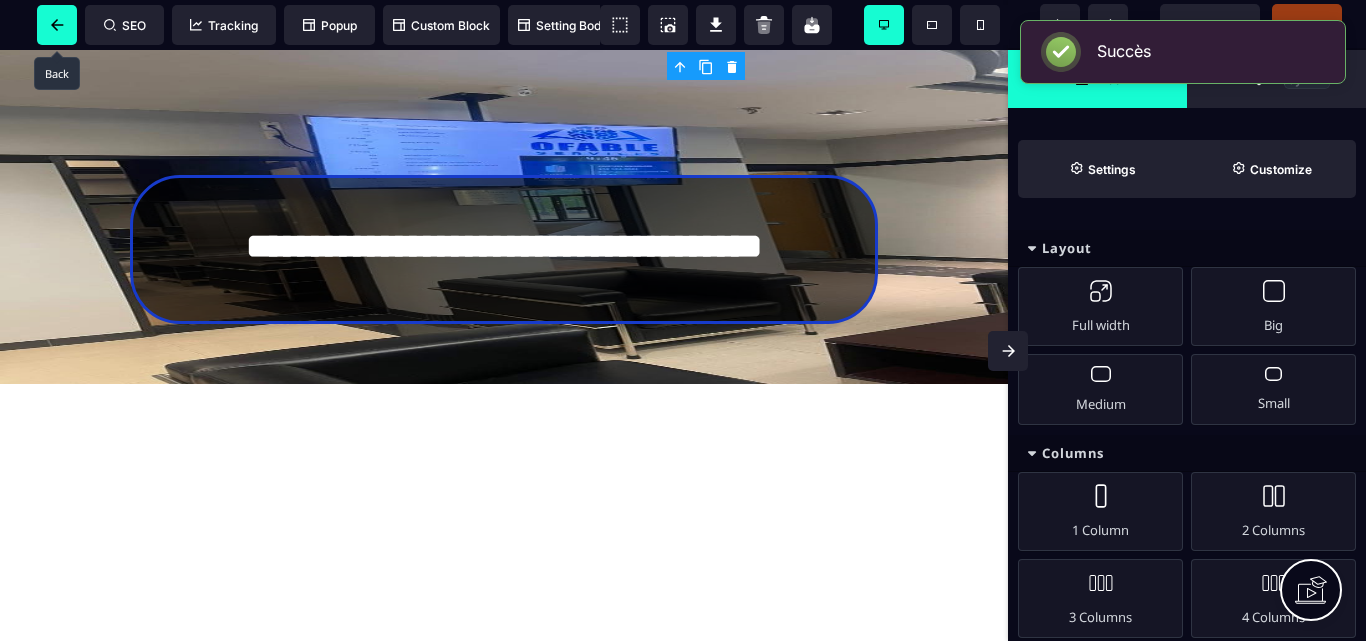 click 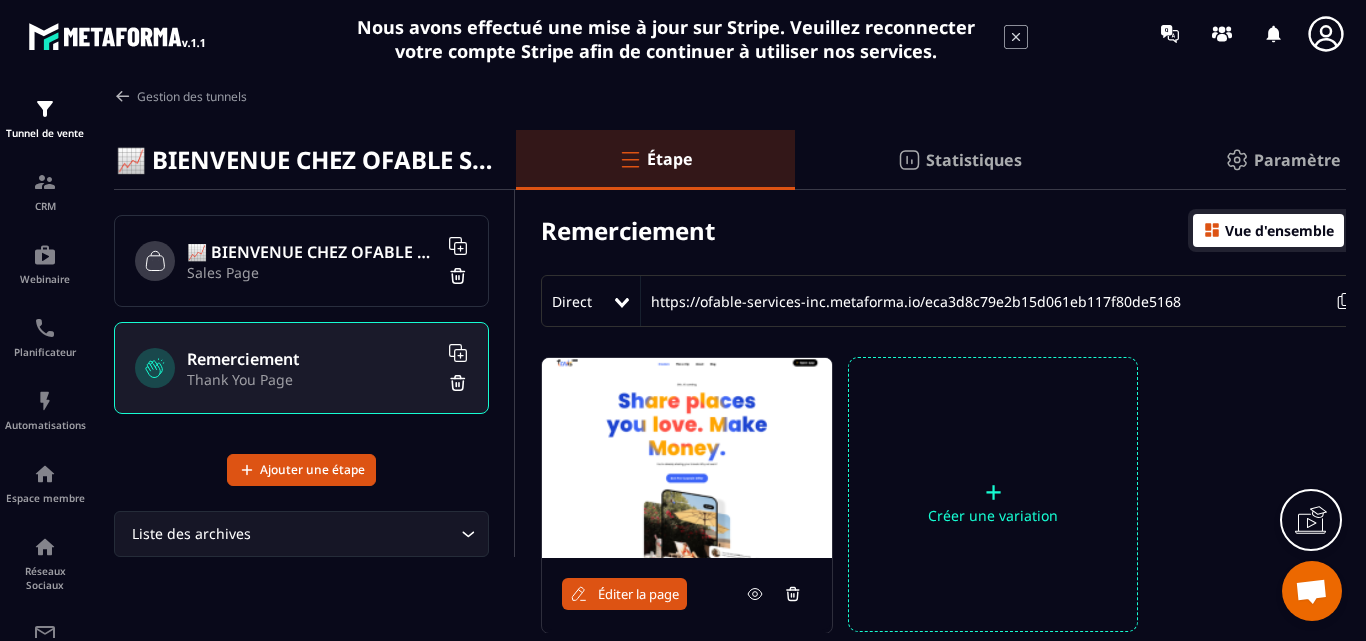 click 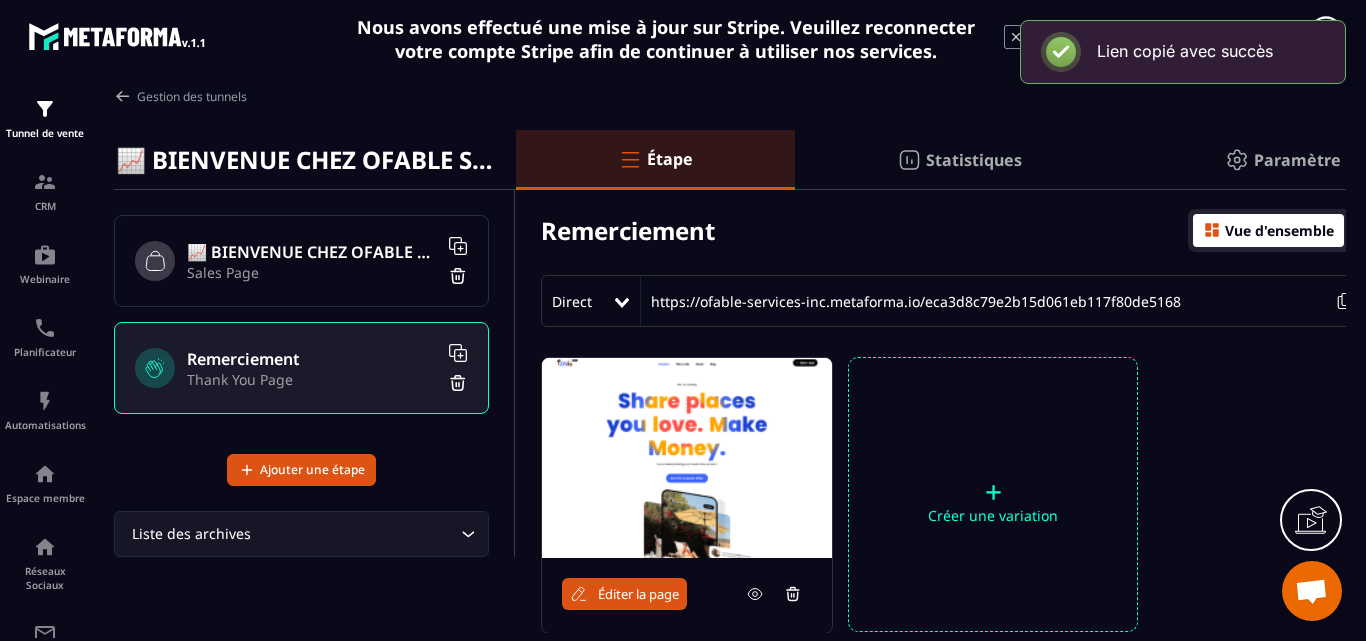 click on "📈 BIENVENUE CHEZ OFABLE SERVICES INC." at bounding box center [312, 252] 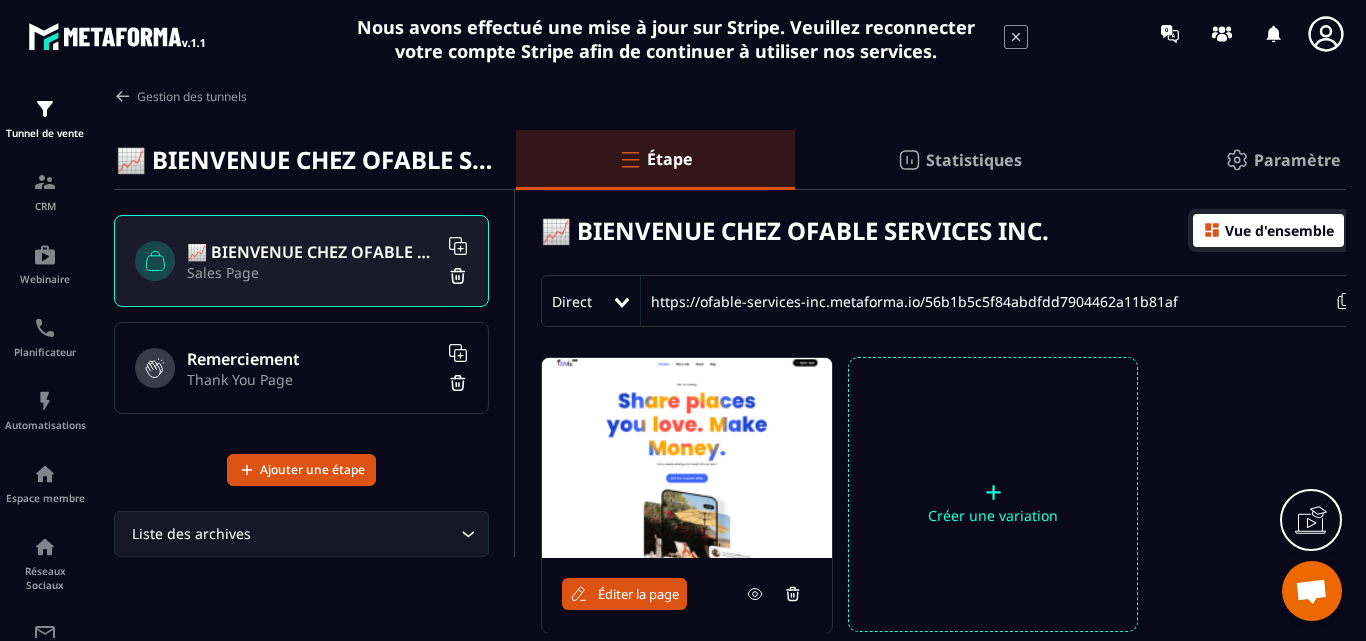 click on "Éditer la page" at bounding box center [638, 594] 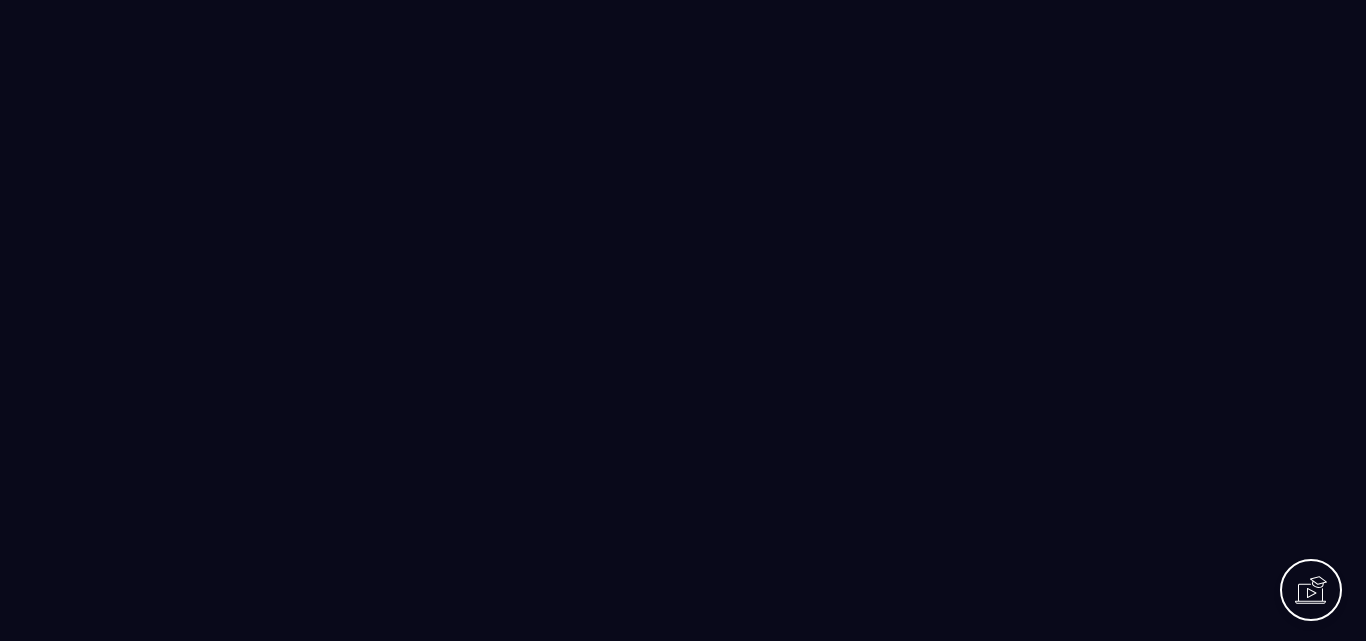 scroll, scrollTop: 0, scrollLeft: 0, axis: both 